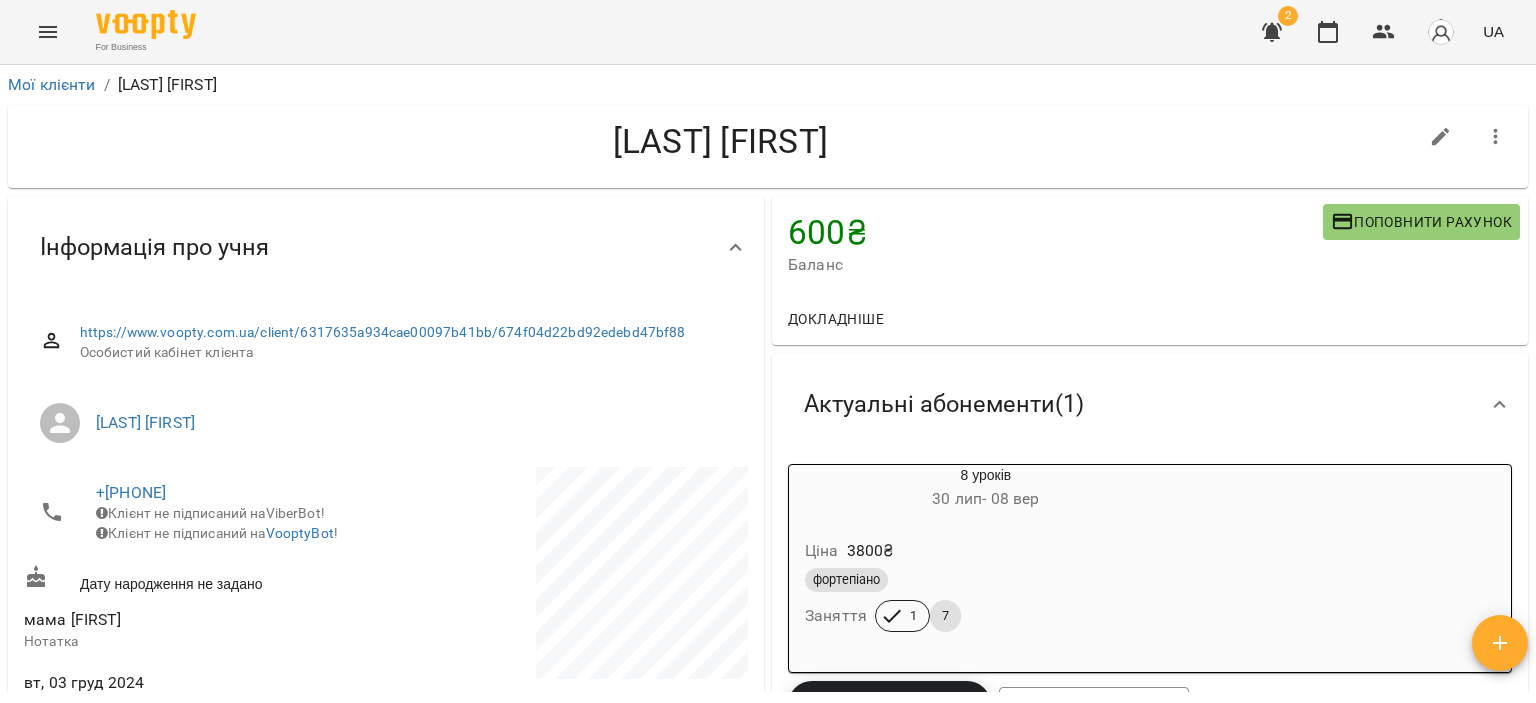 scroll, scrollTop: 0, scrollLeft: 0, axis: both 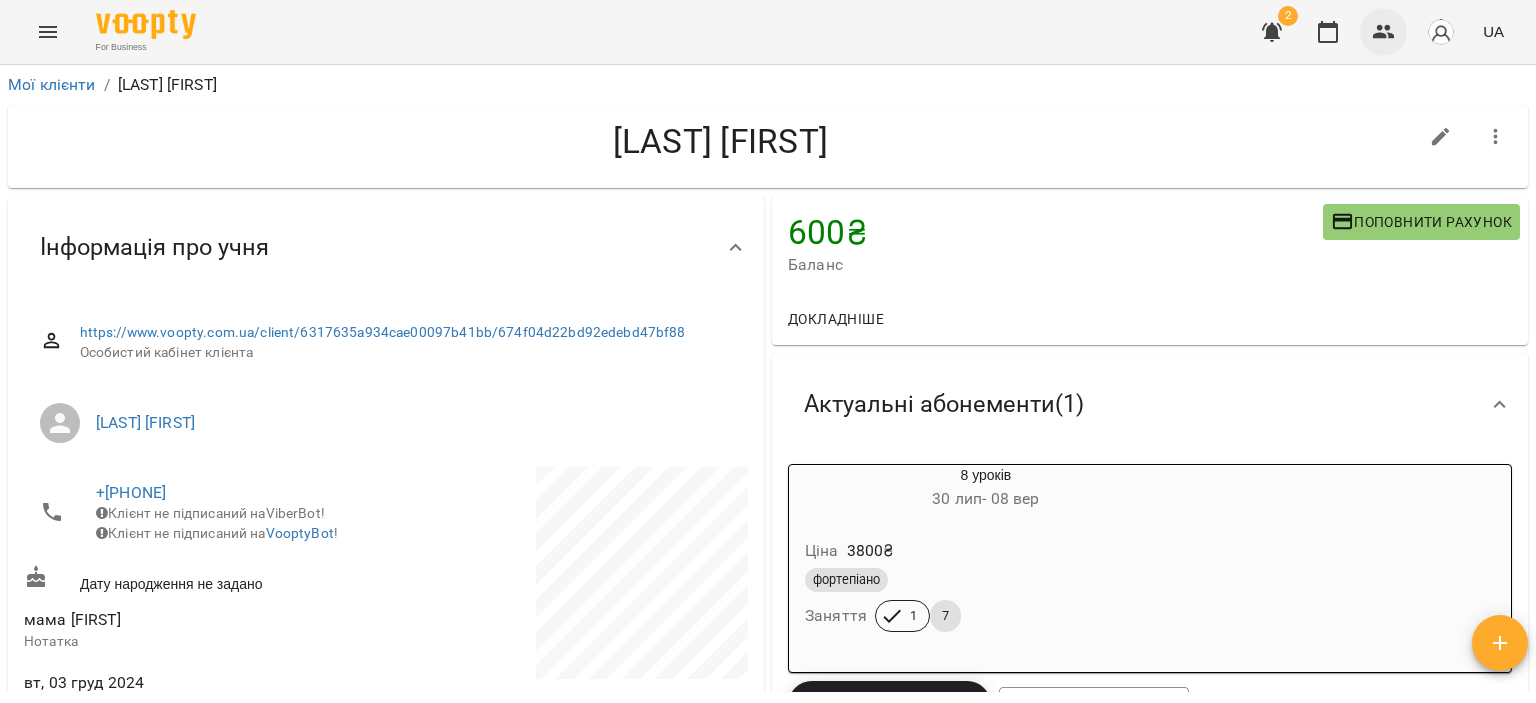 click 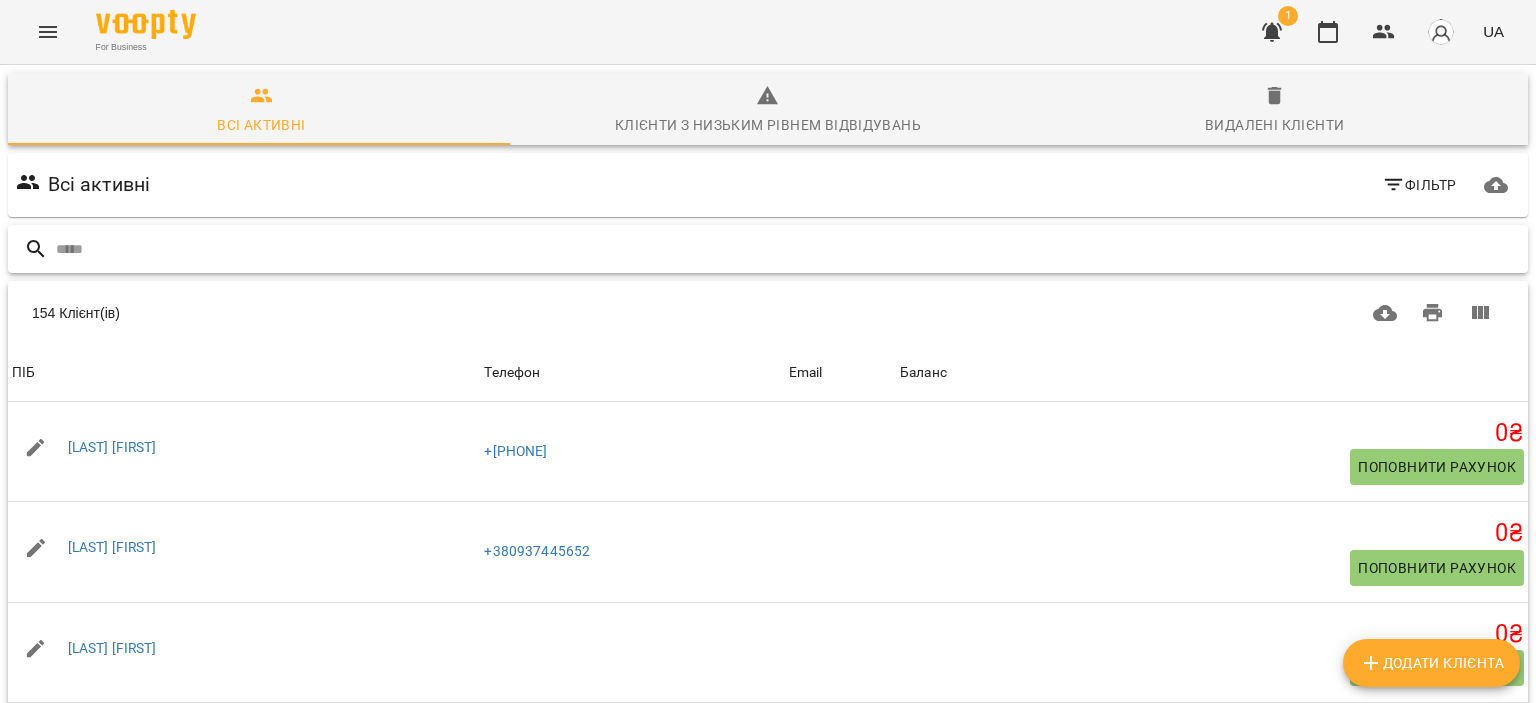 click at bounding box center [788, 249] 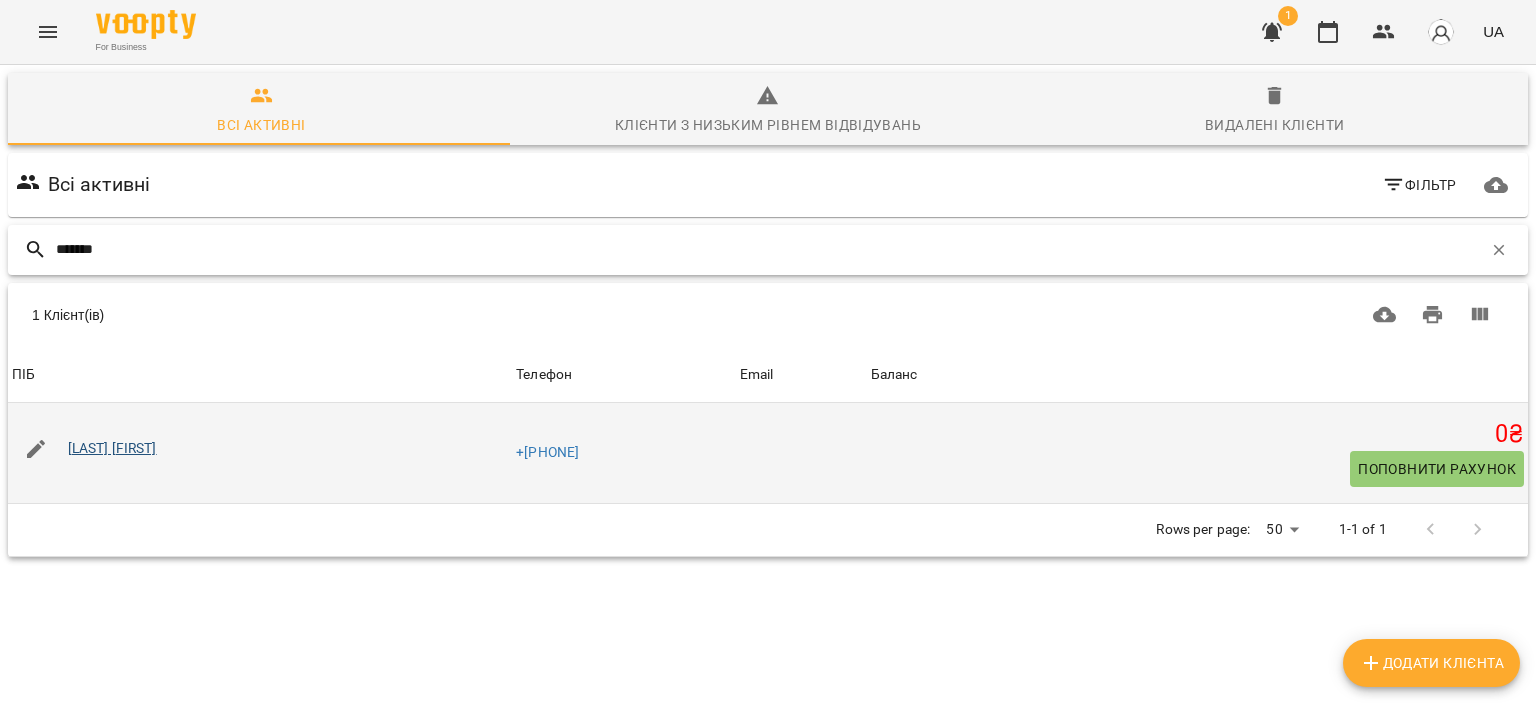 type on "*******" 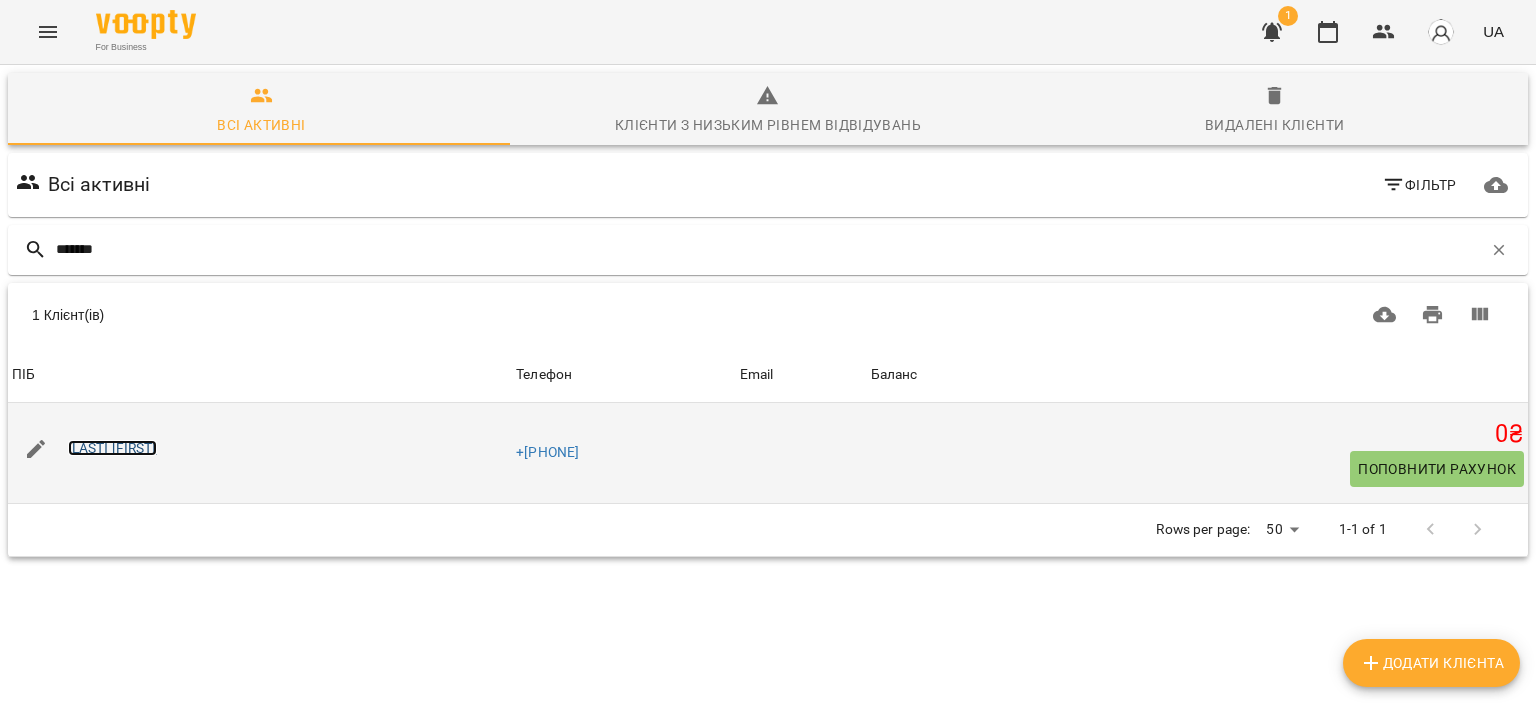 click on "[LAST] [FIRST]" at bounding box center (112, 448) 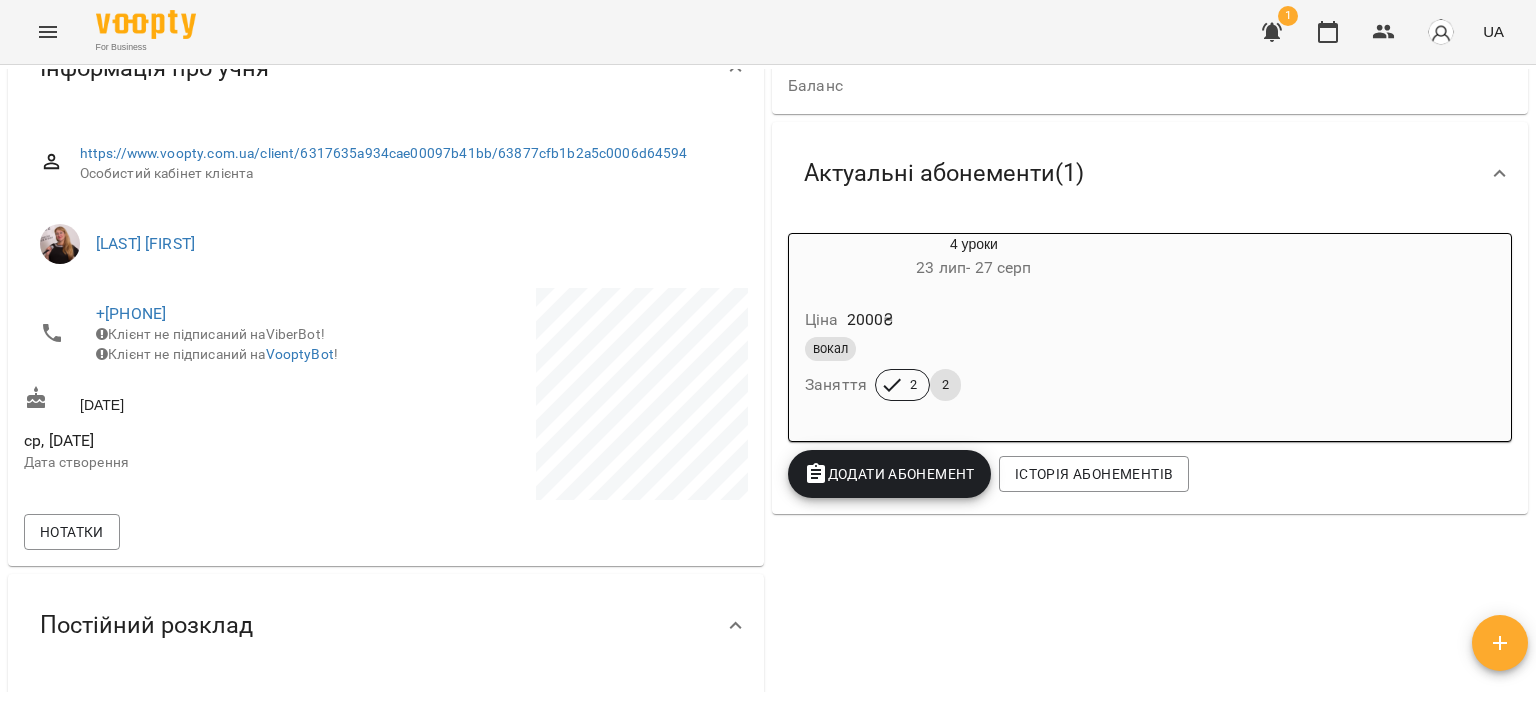 scroll, scrollTop: 200, scrollLeft: 0, axis: vertical 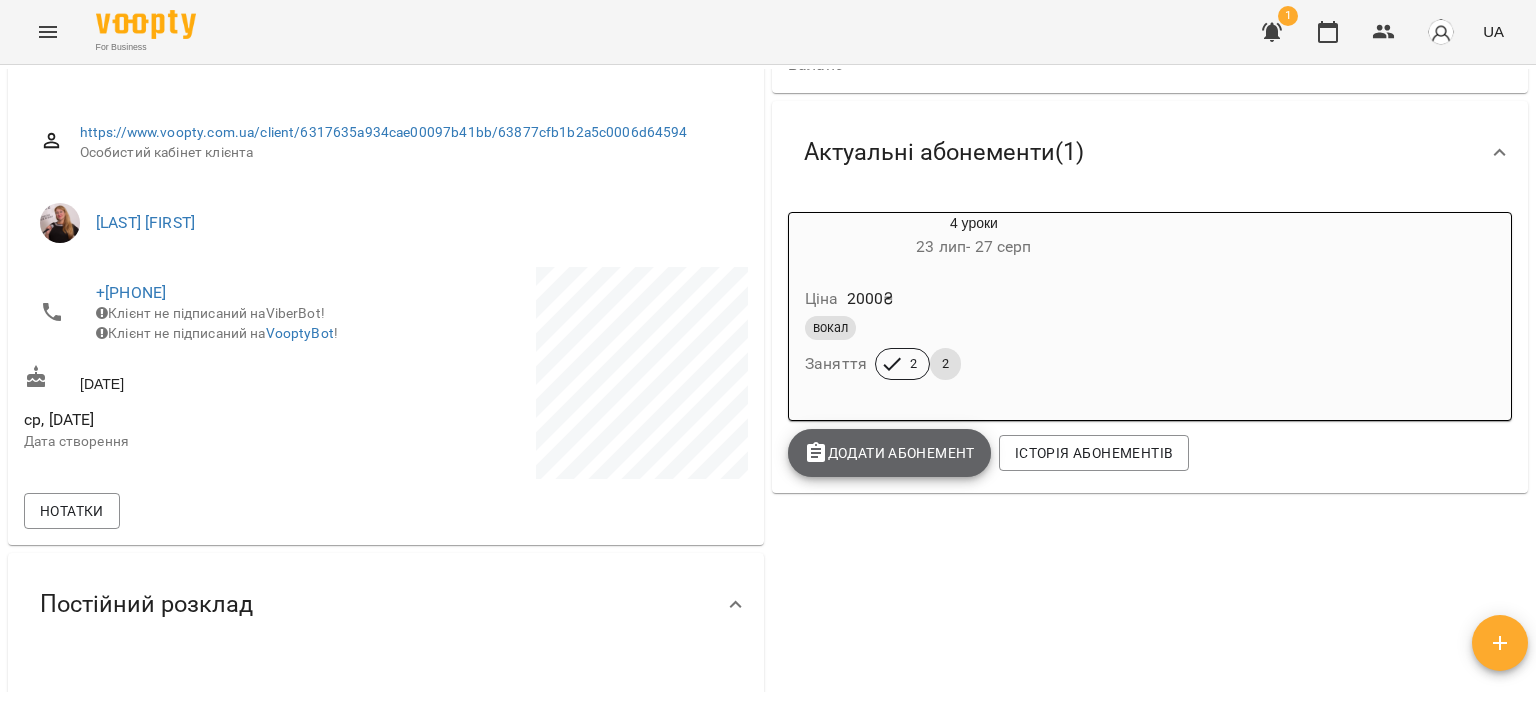 click on "Додати Абонемент" at bounding box center [889, 453] 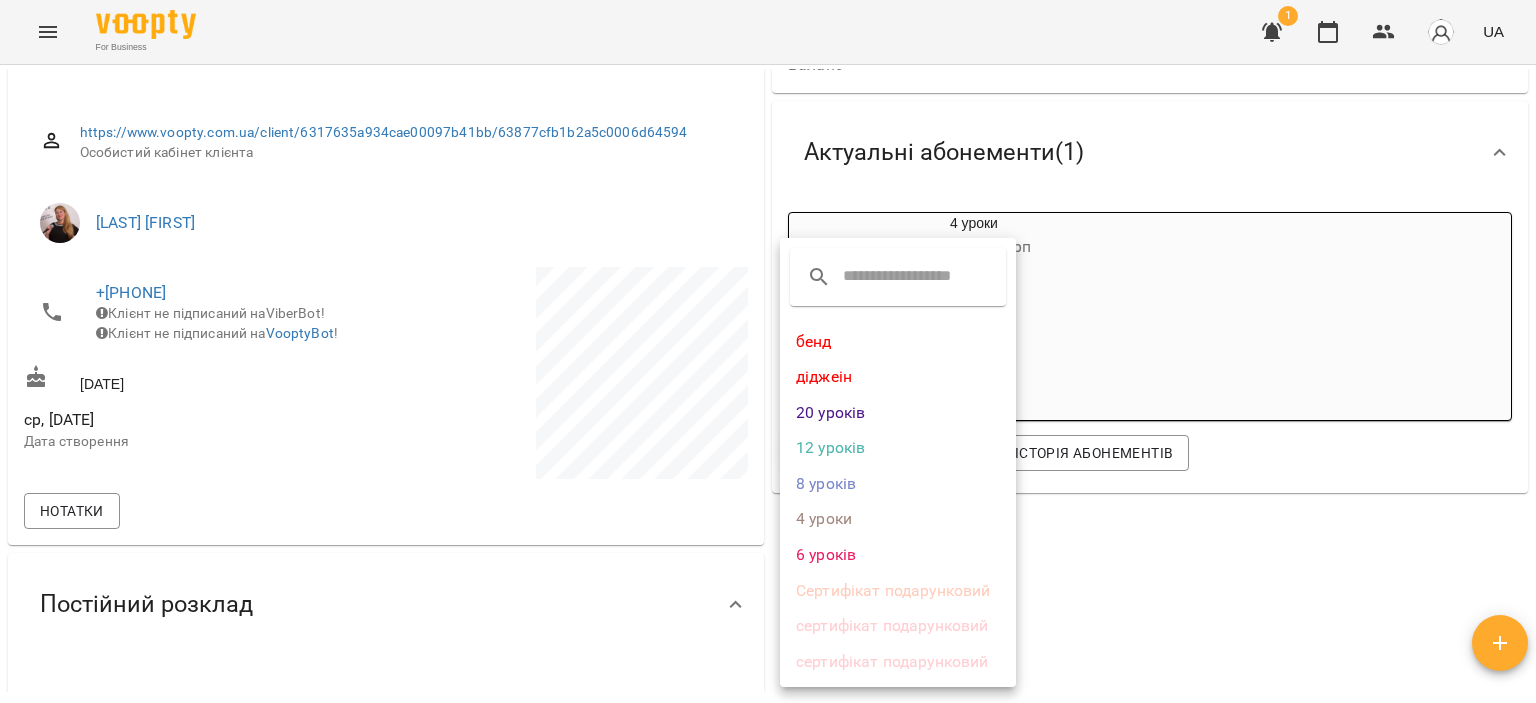 click on "4 уроки" at bounding box center [898, 519] 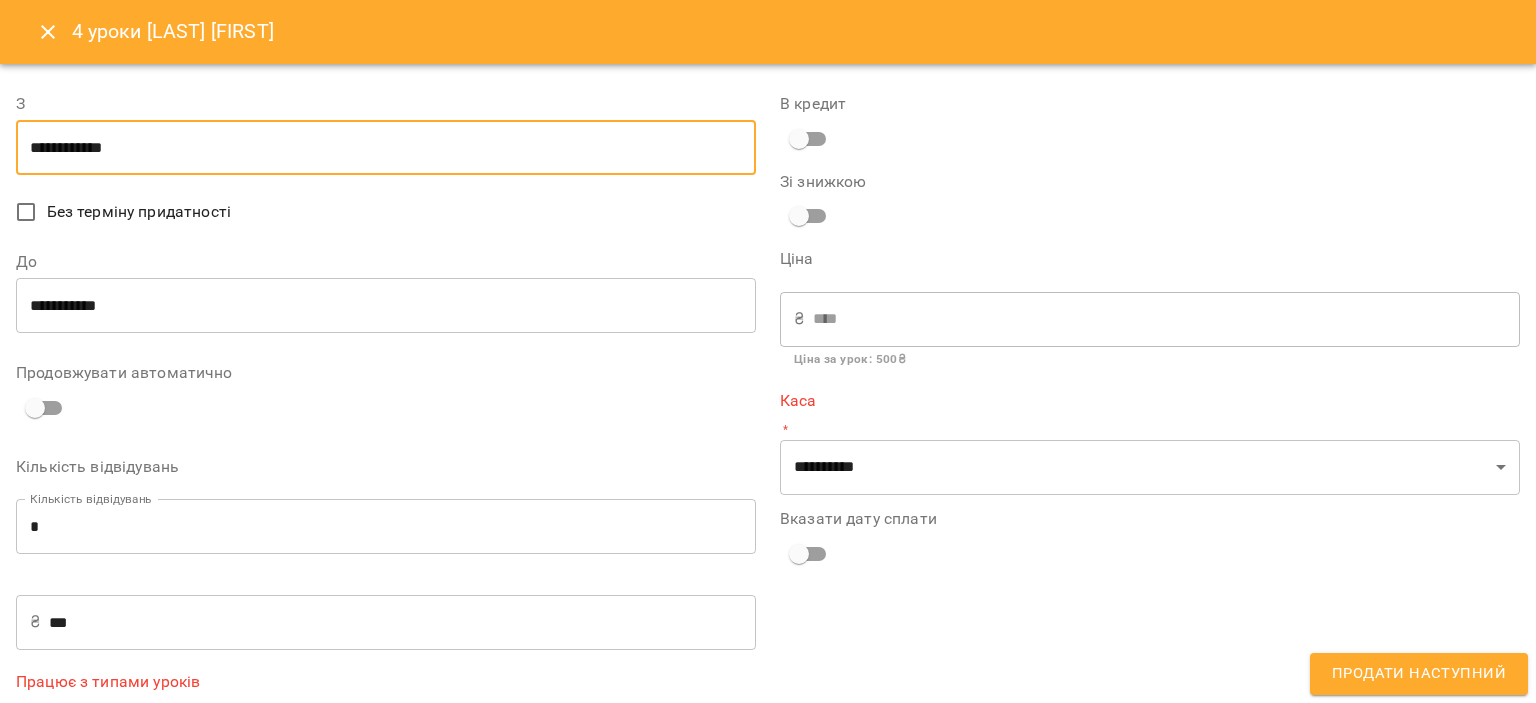 click on "**********" at bounding box center (386, 148) 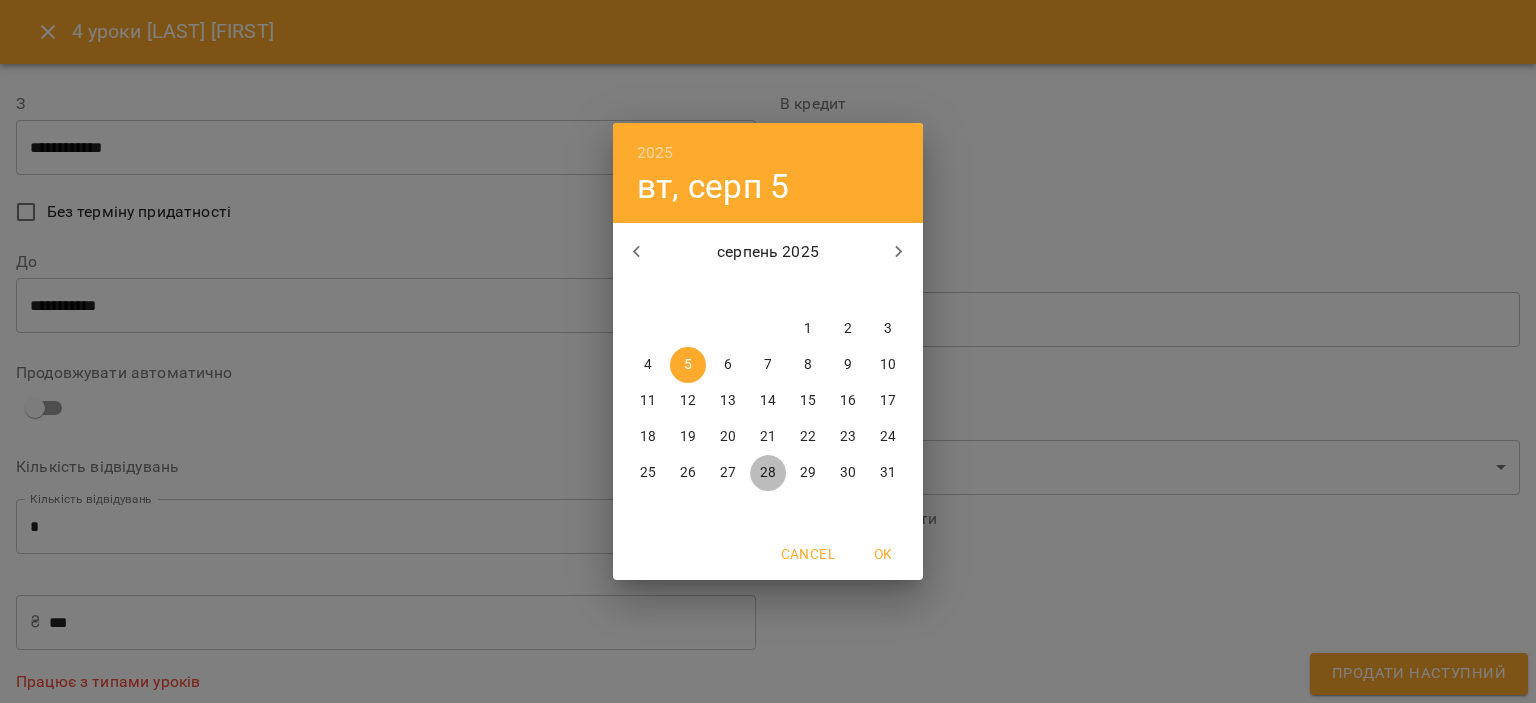 click on "28" at bounding box center (768, 473) 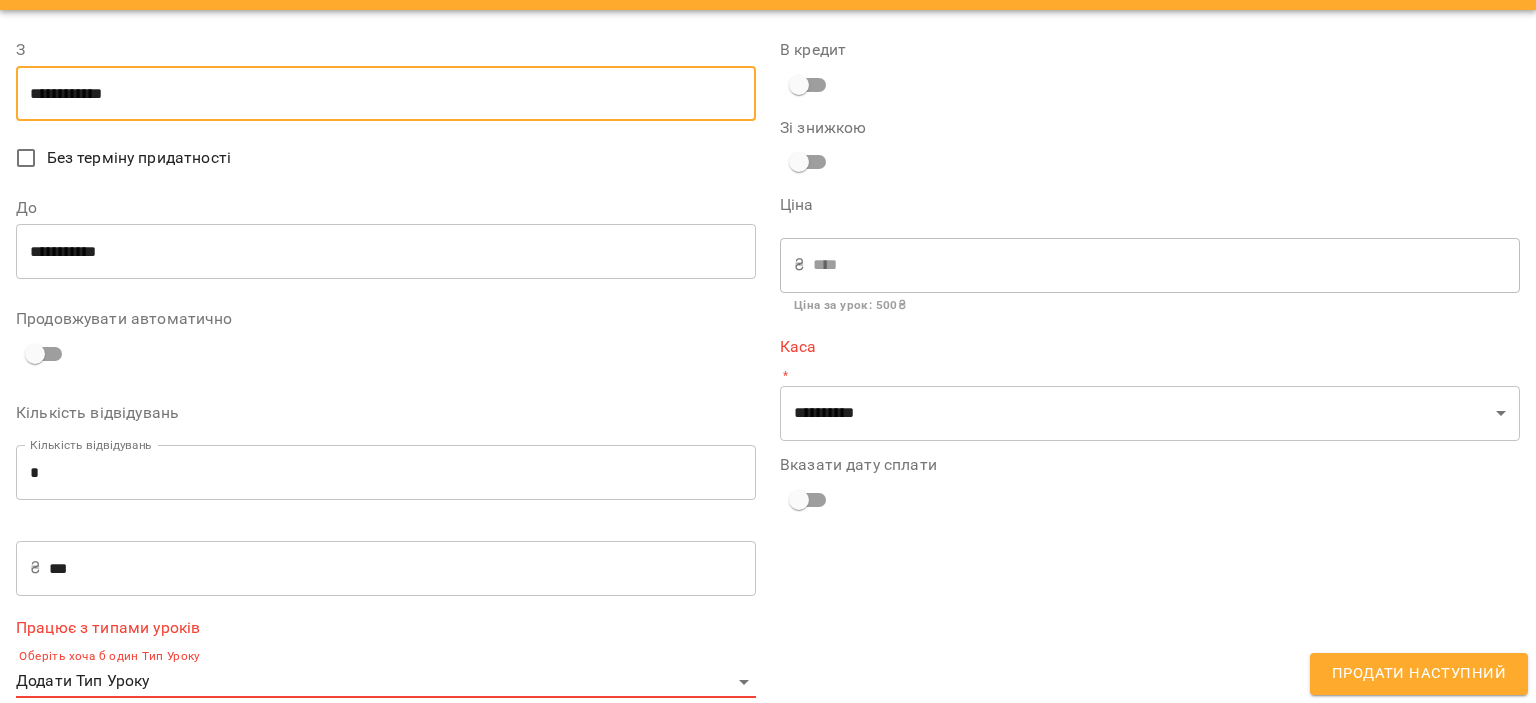 scroll, scrollTop: 80, scrollLeft: 0, axis: vertical 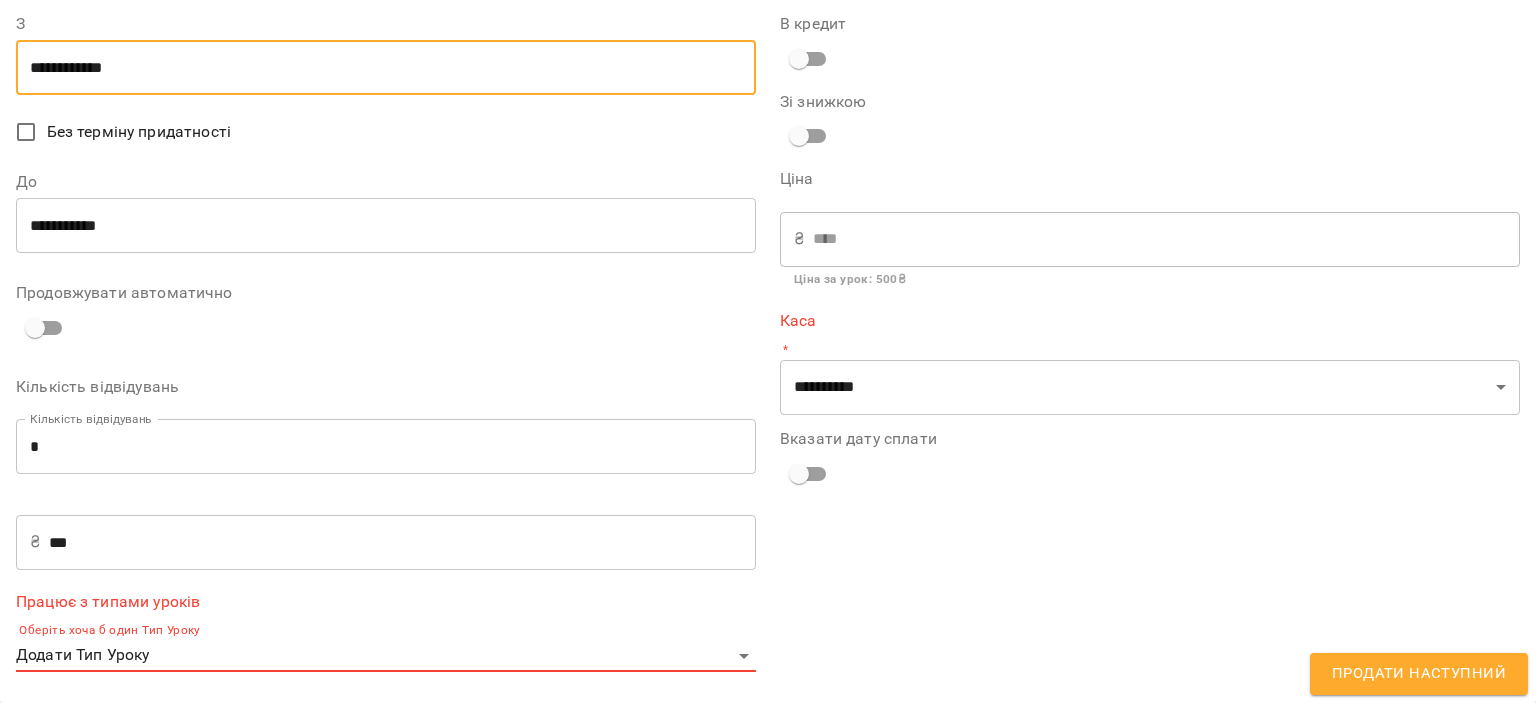 click on "**********" at bounding box center [768, 384] 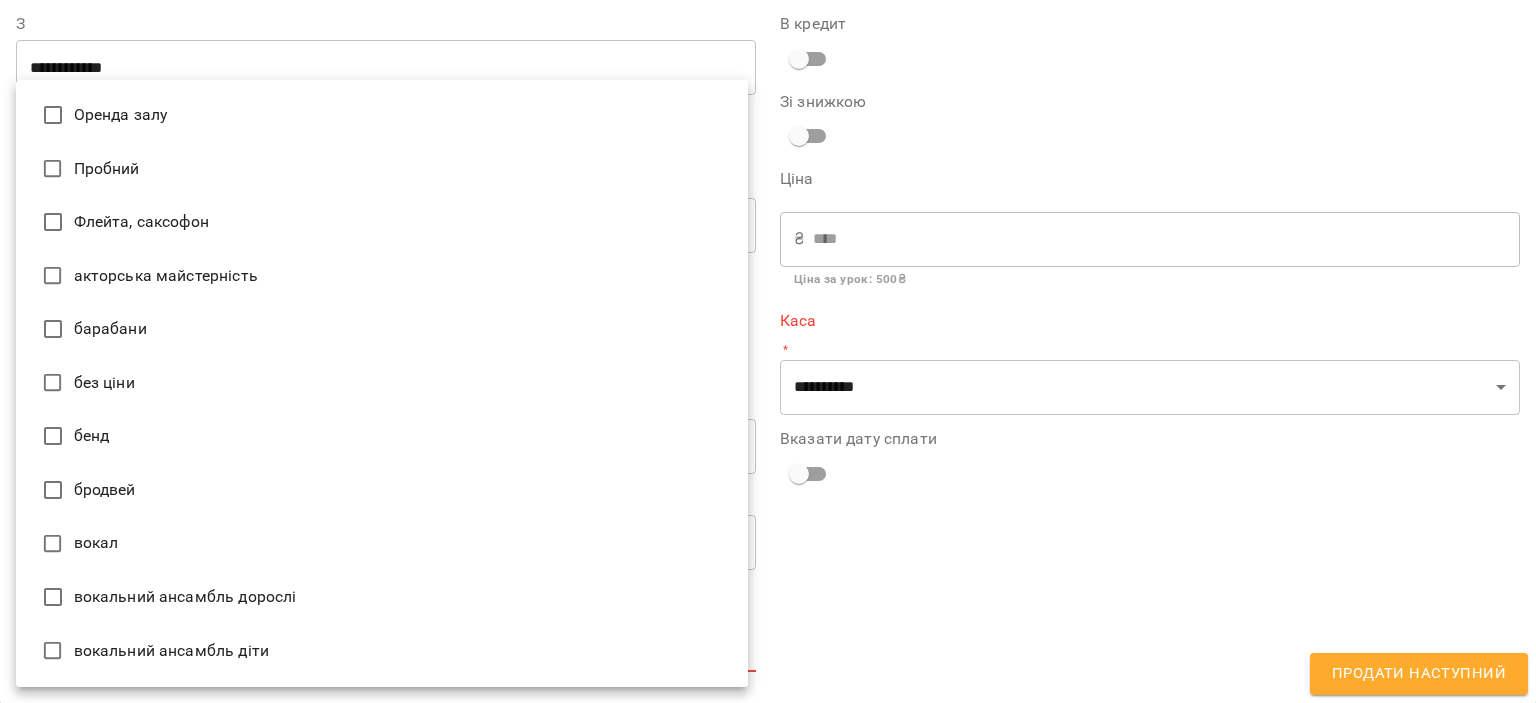 click on "вокал" at bounding box center [382, 544] 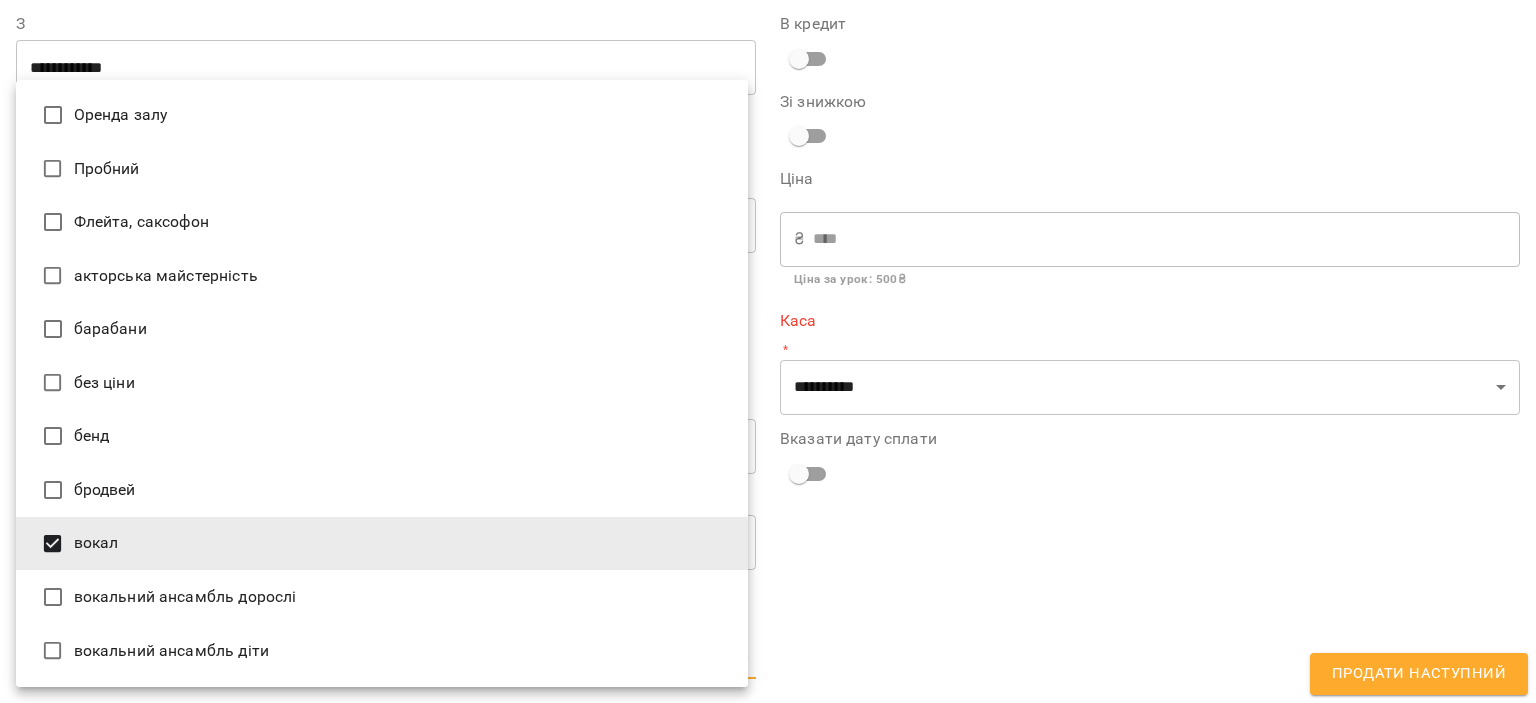 click at bounding box center [768, 351] 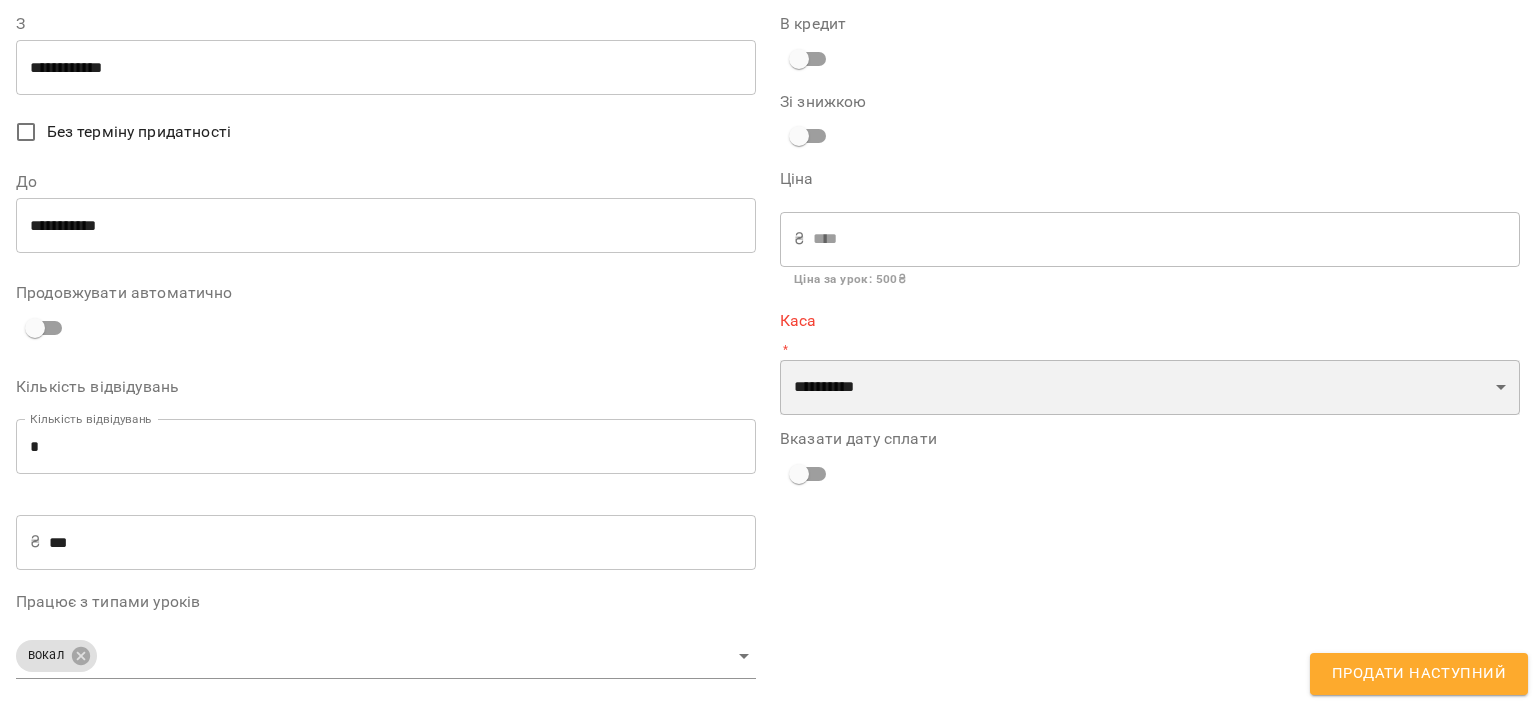 click on "**********" at bounding box center (1150, 388) 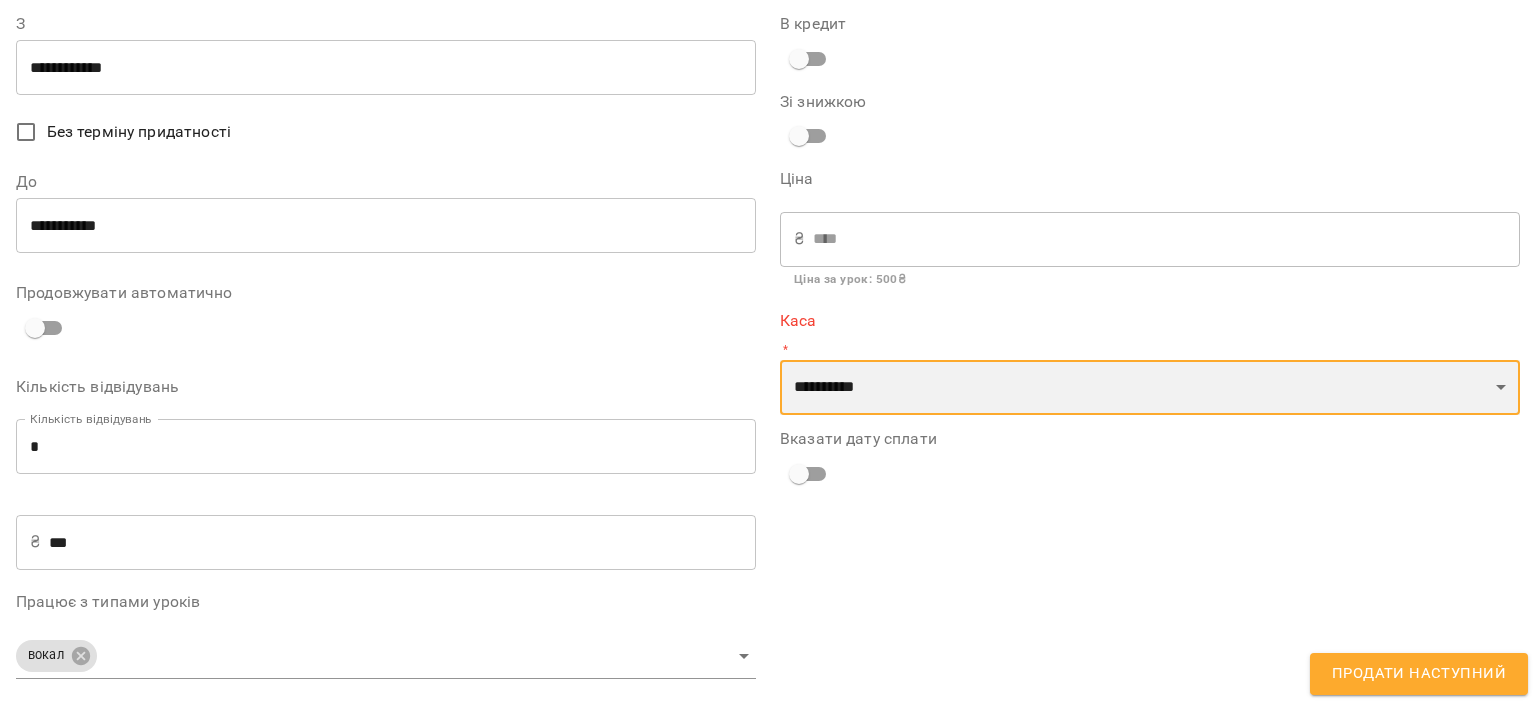 select on "****" 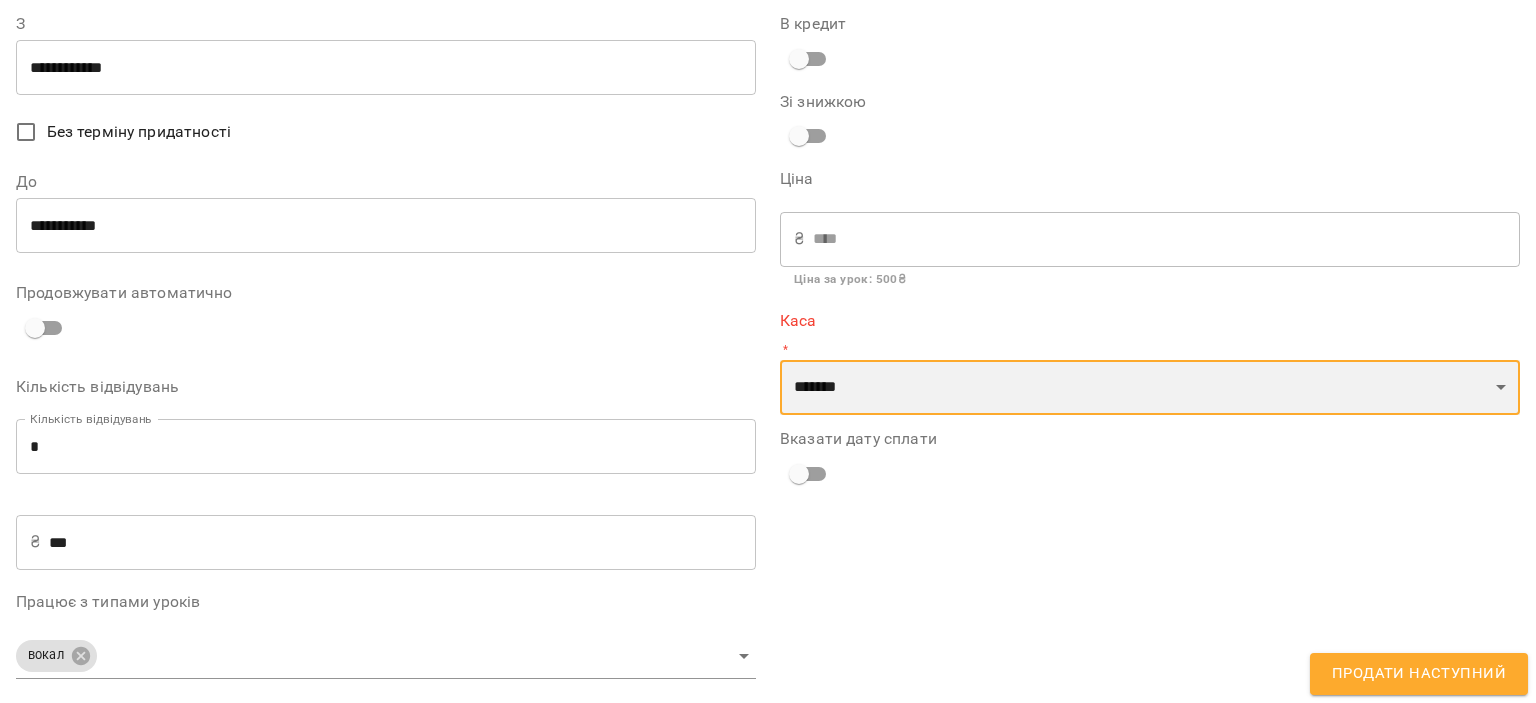 click on "**********" at bounding box center (1150, 388) 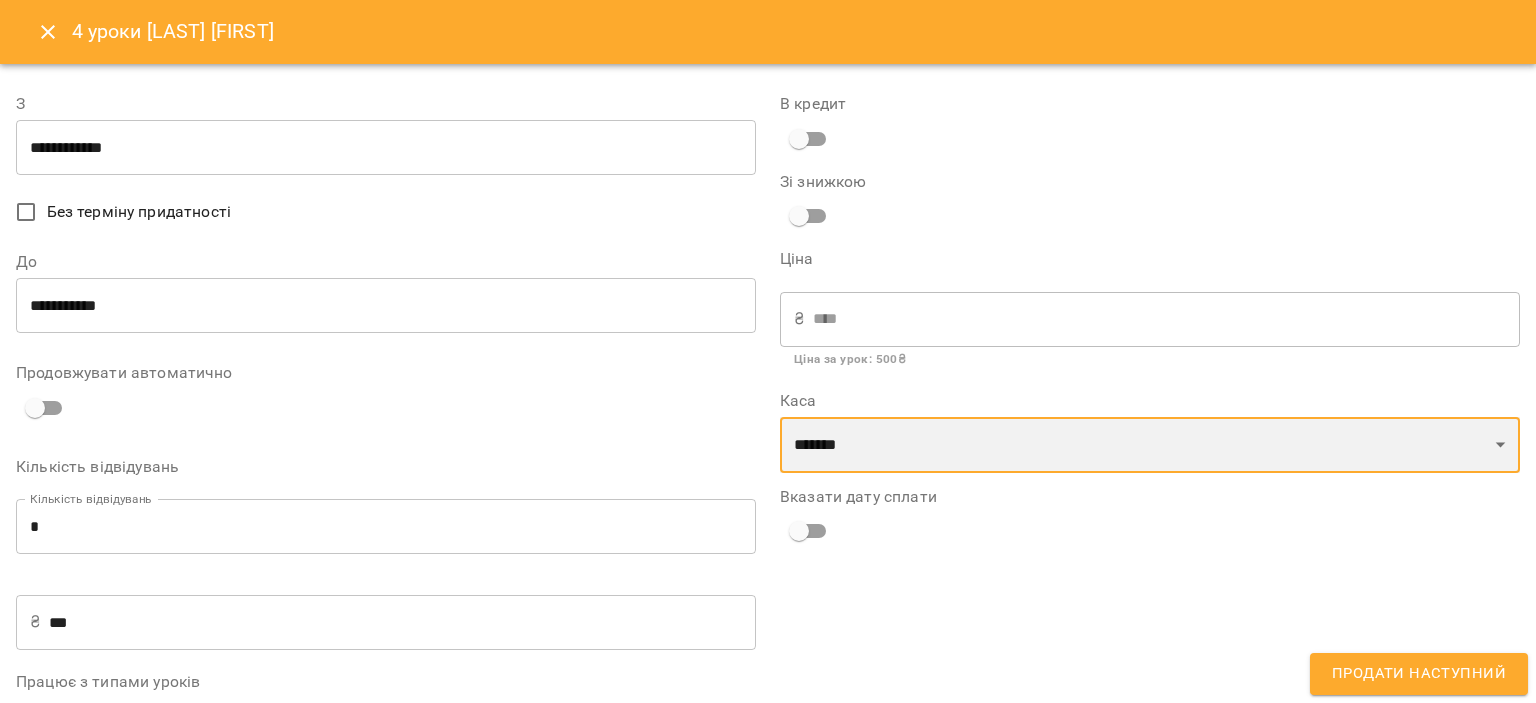 scroll, scrollTop: 87, scrollLeft: 0, axis: vertical 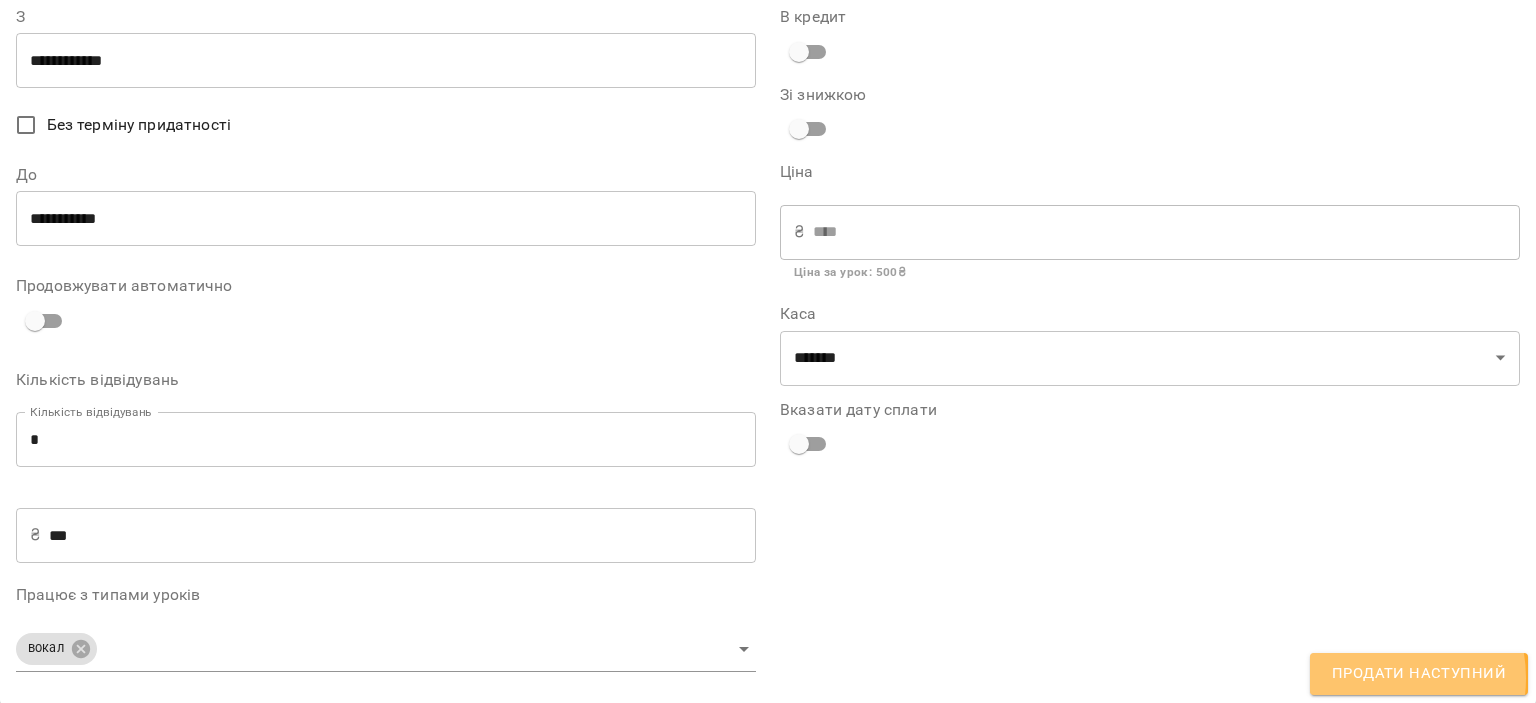 click on "Продати наступний" at bounding box center [1419, 674] 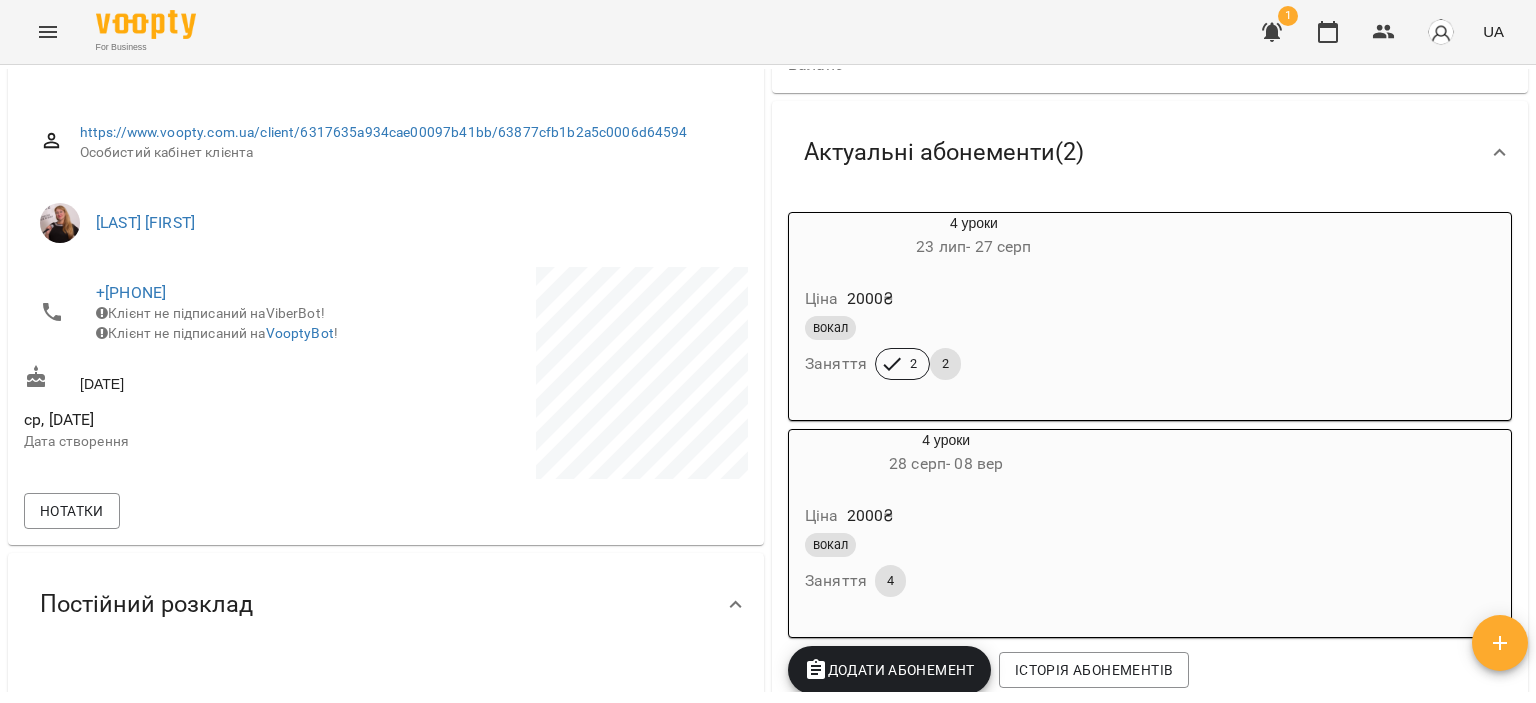 scroll, scrollTop: 0, scrollLeft: 0, axis: both 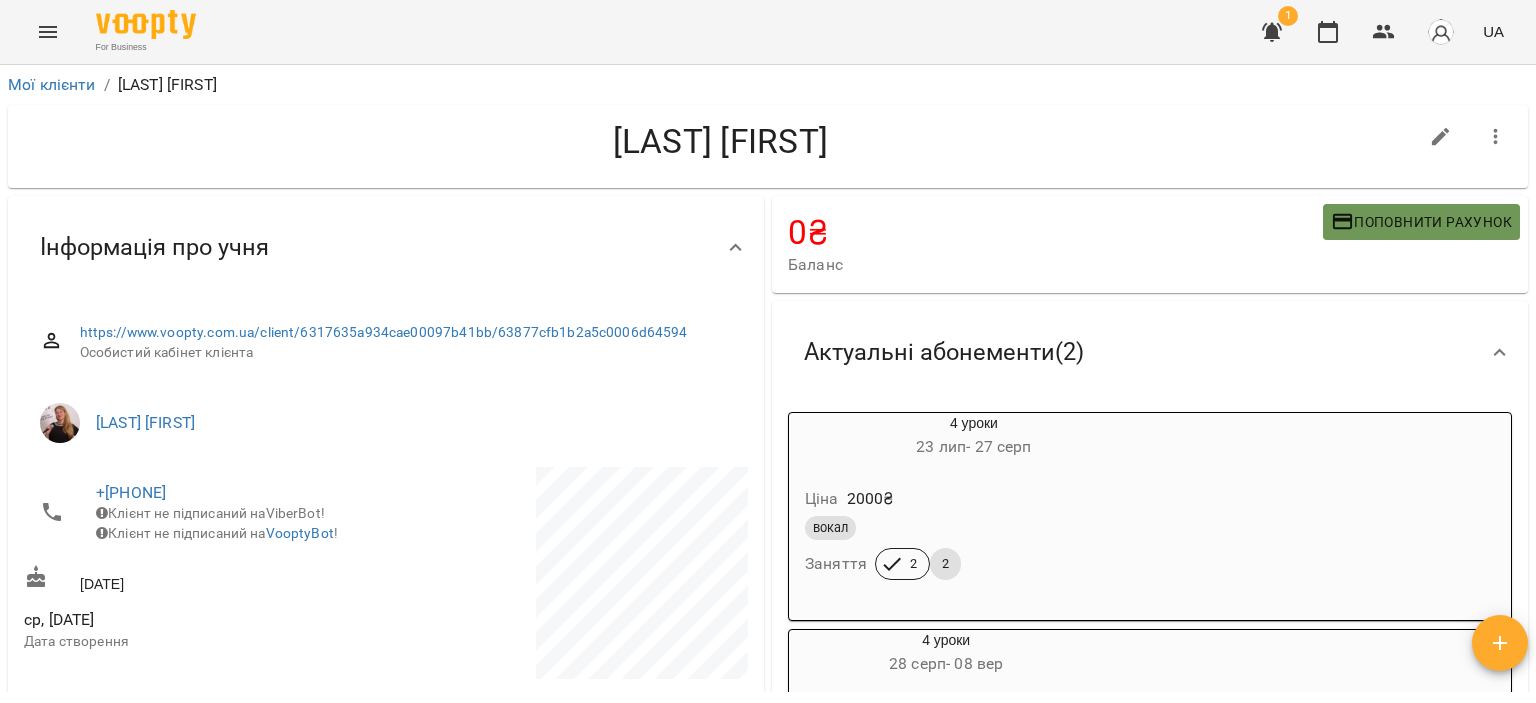 click on "Поповнити рахунок" at bounding box center (1421, 222) 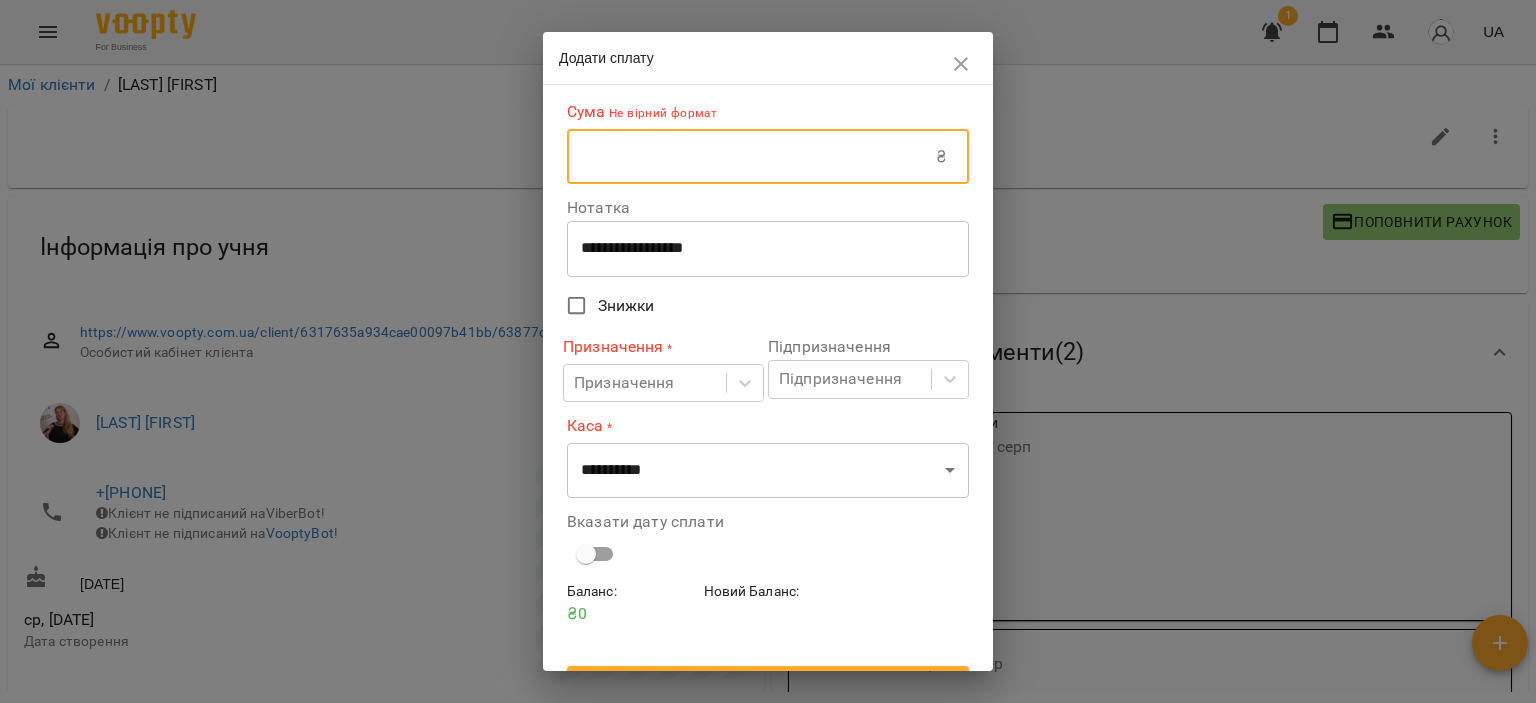 click at bounding box center (751, 157) 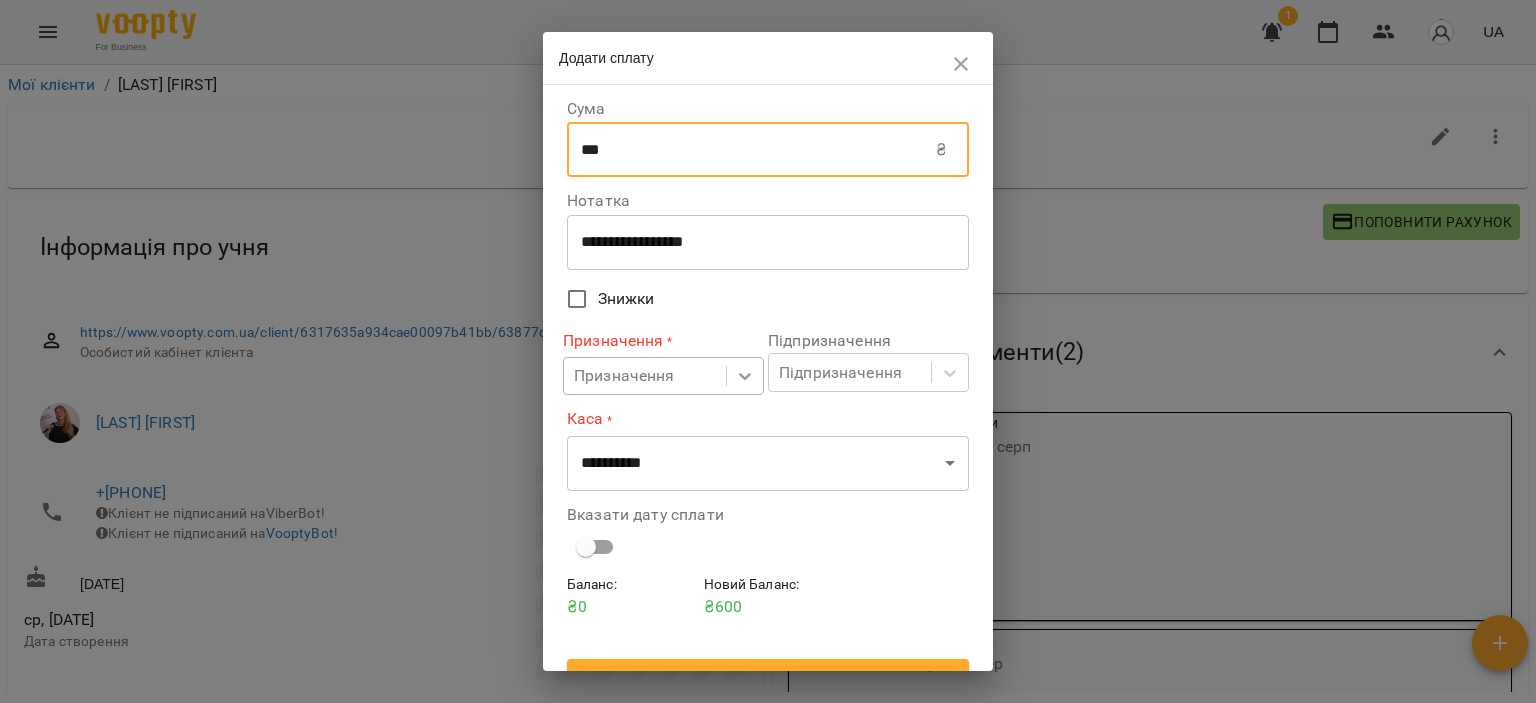 click 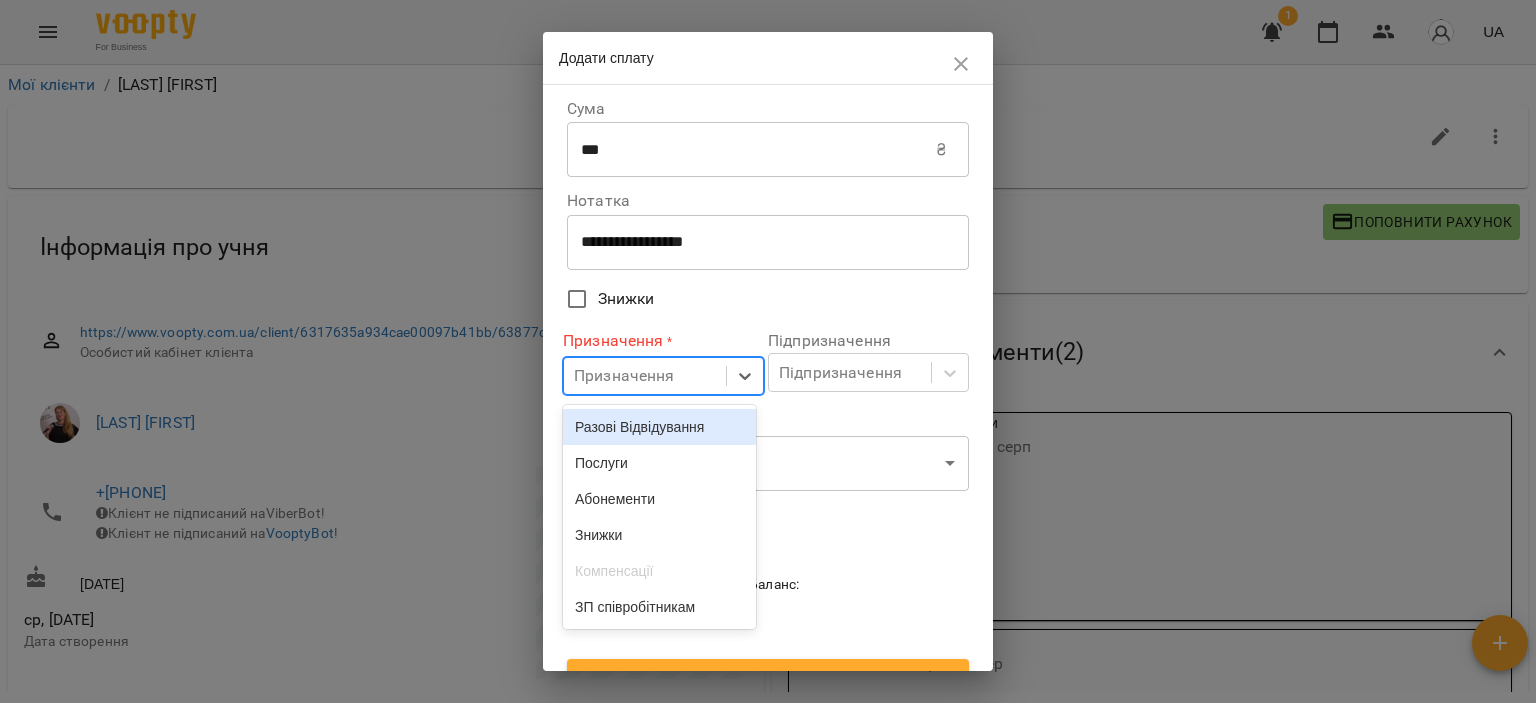 click on "Разові Відвідування" at bounding box center [659, 427] 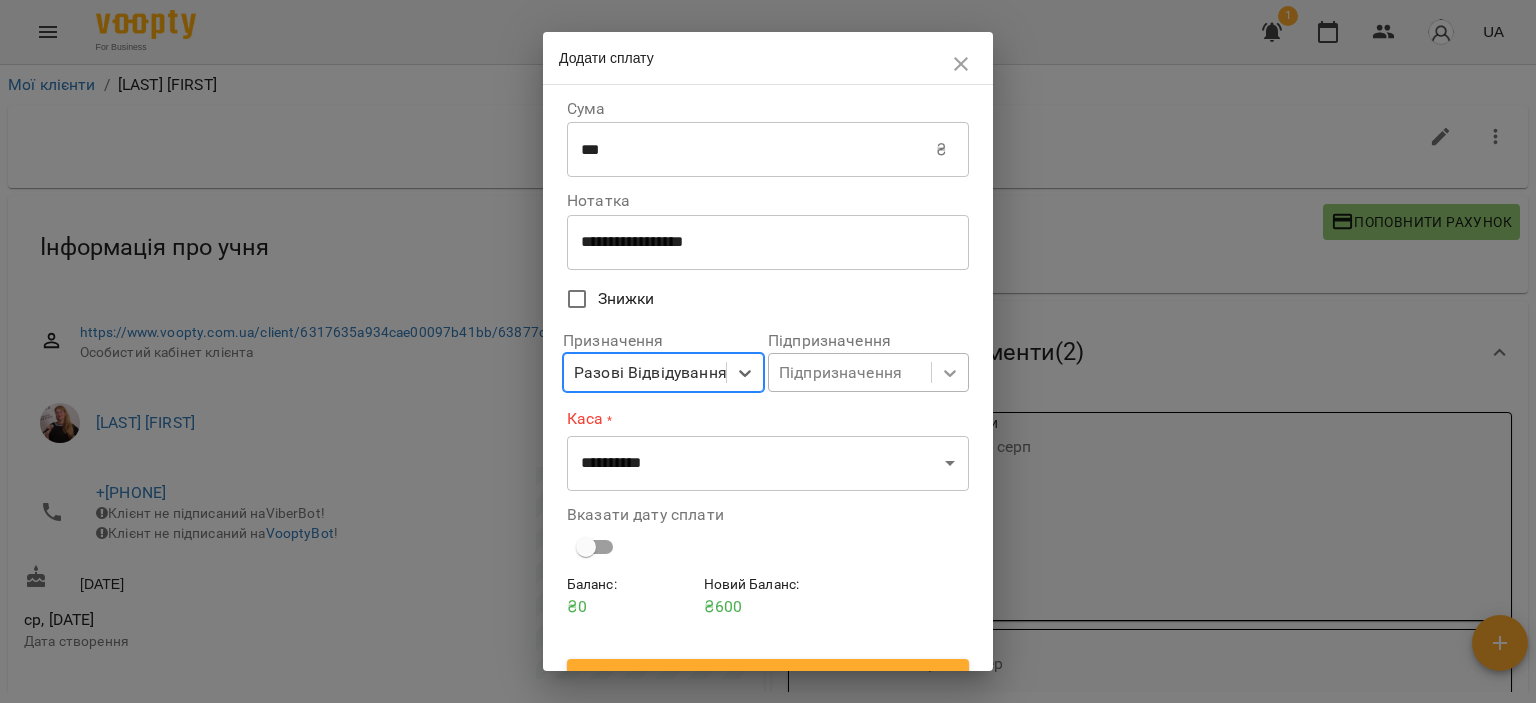 click 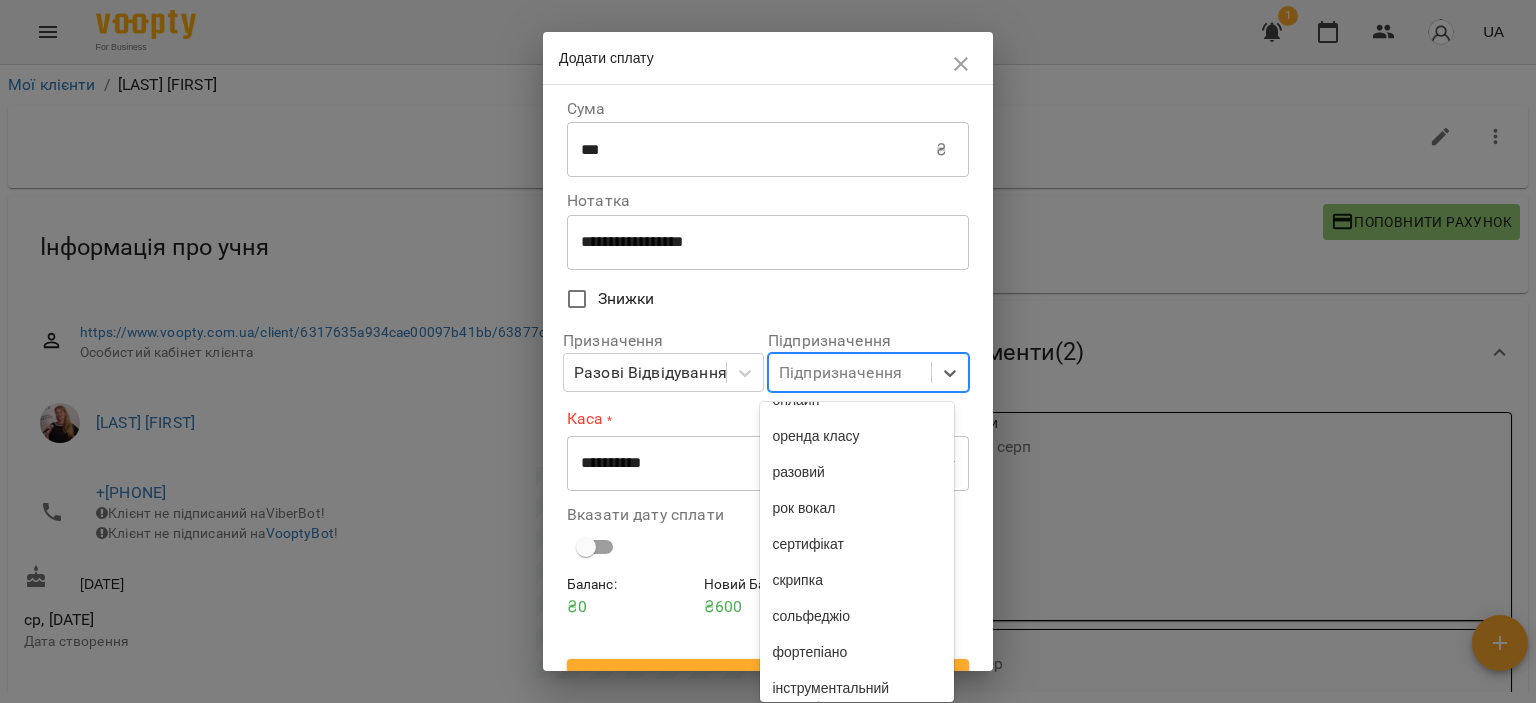 scroll, scrollTop: 900, scrollLeft: 0, axis: vertical 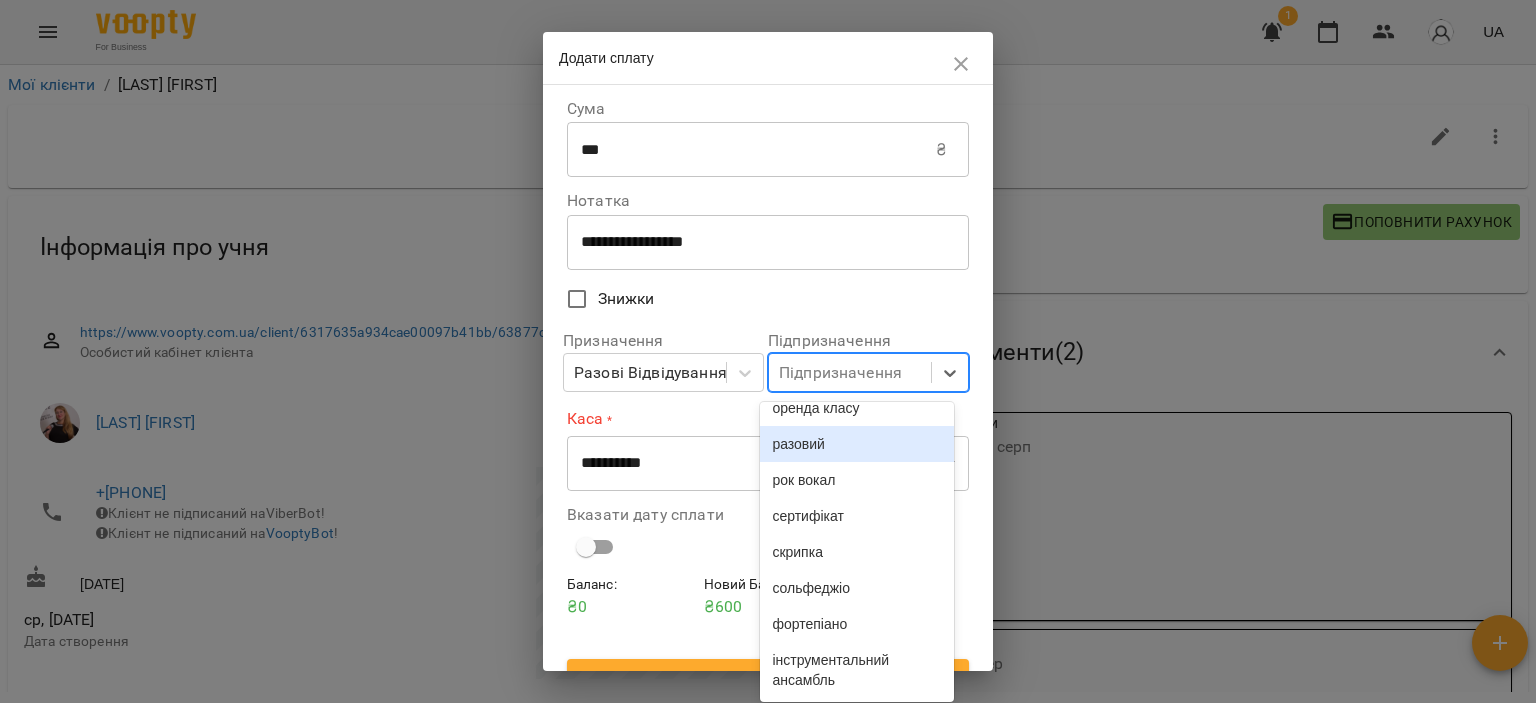 click on "разовий" at bounding box center (856, 444) 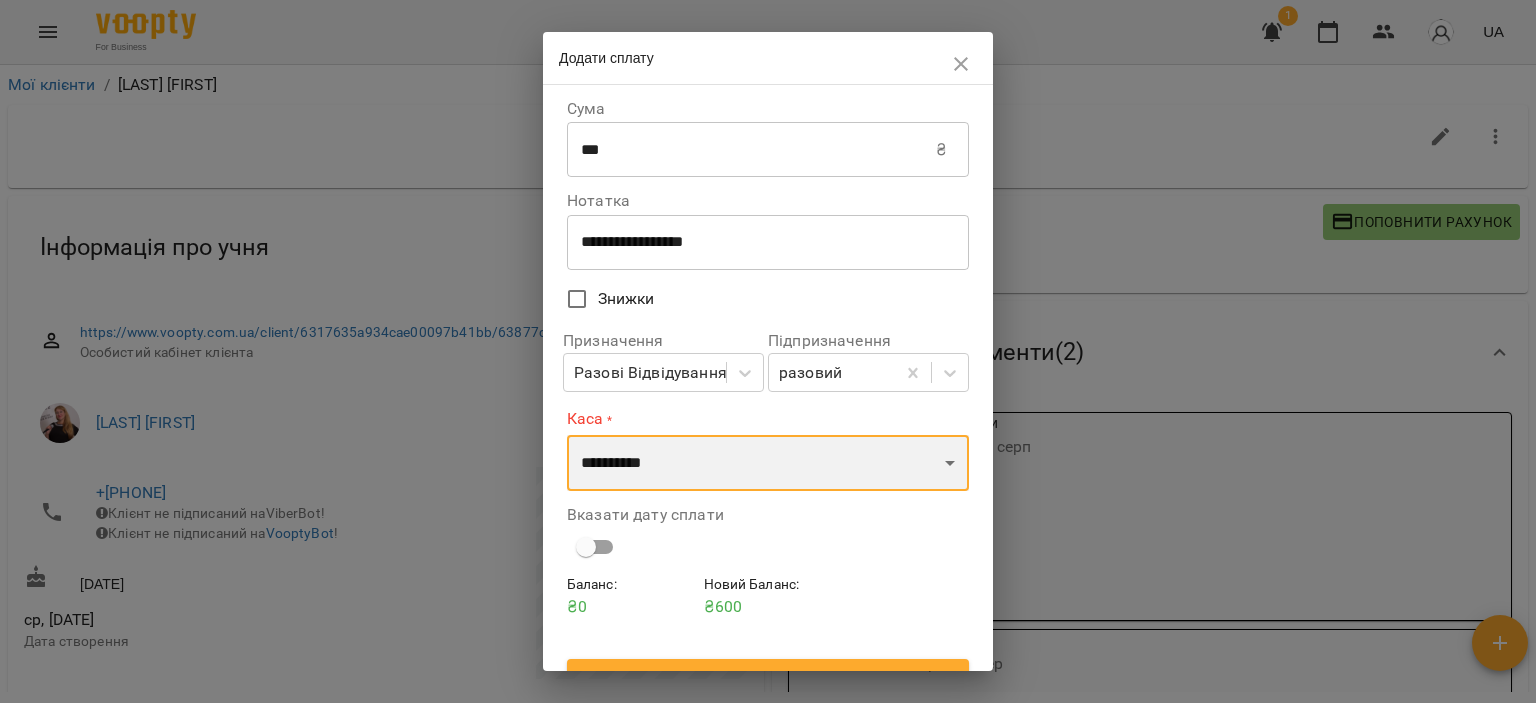 click on "**********" at bounding box center [768, 463] 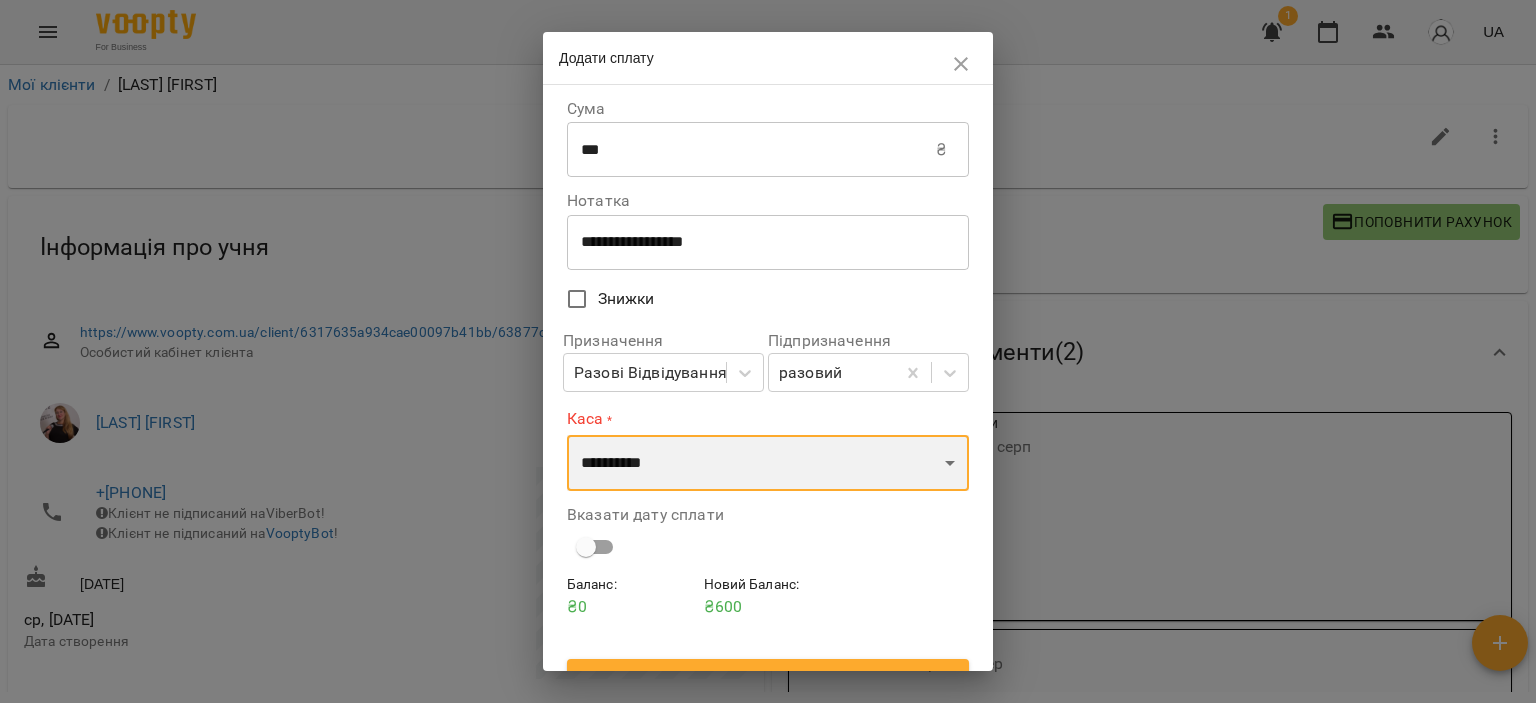select on "****" 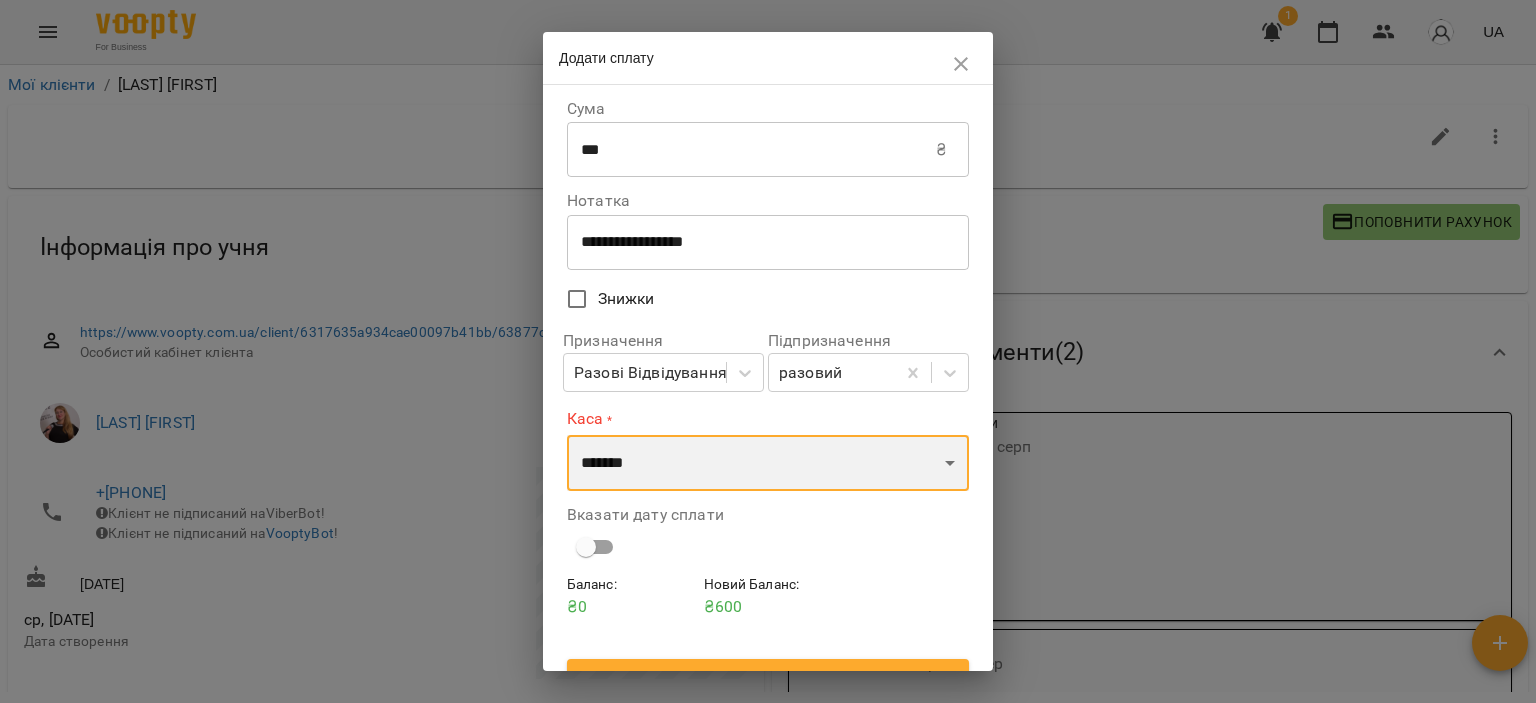 click on "**********" at bounding box center [768, 463] 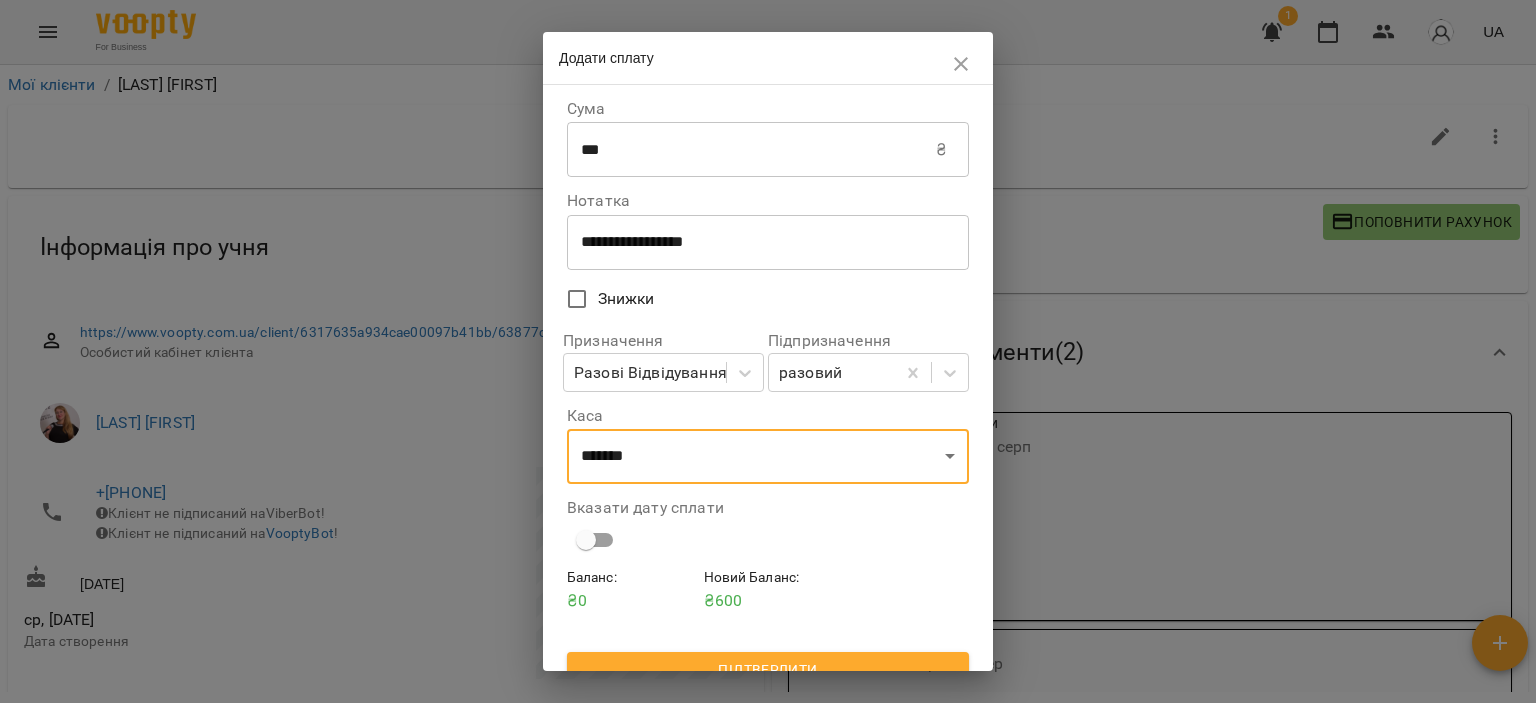 click on "Підтвердити" at bounding box center (768, 670) 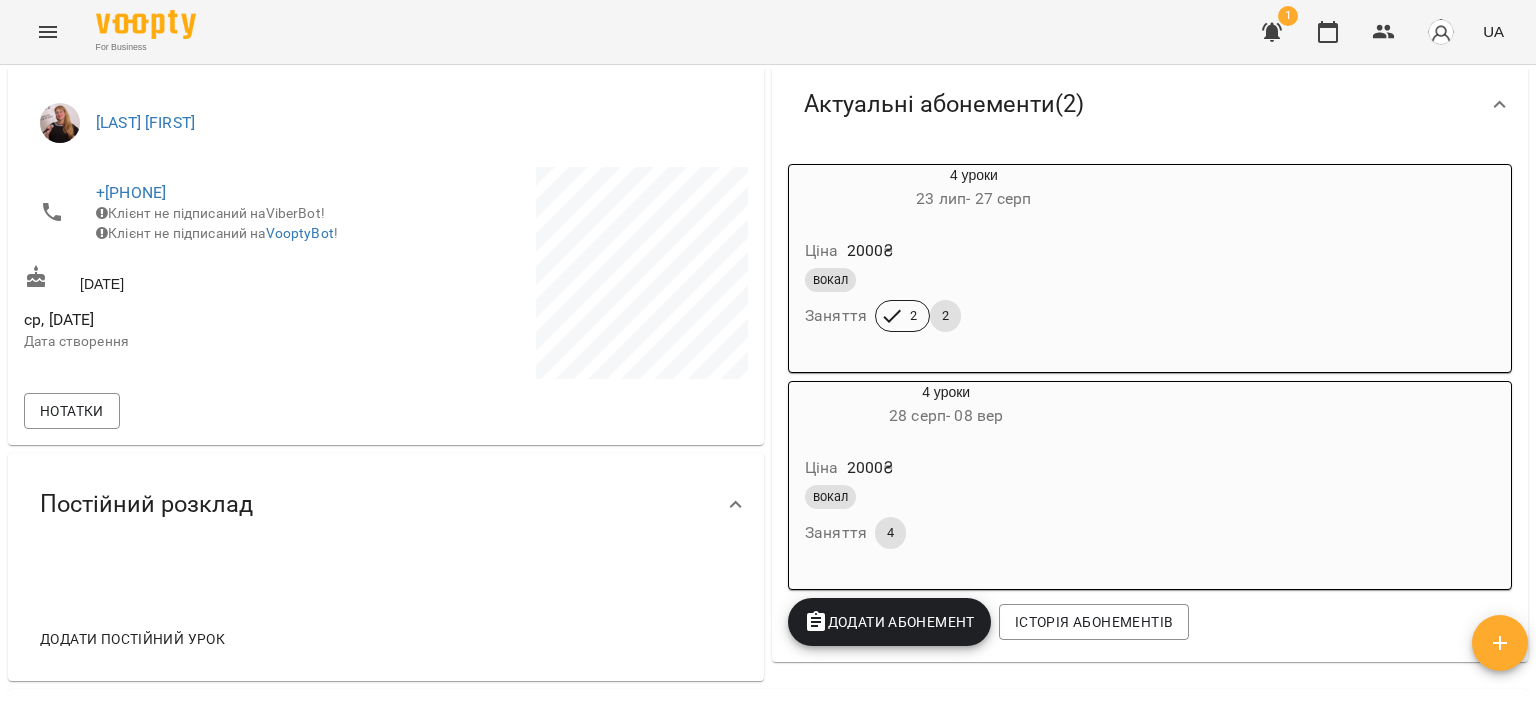 scroll, scrollTop: 0, scrollLeft: 0, axis: both 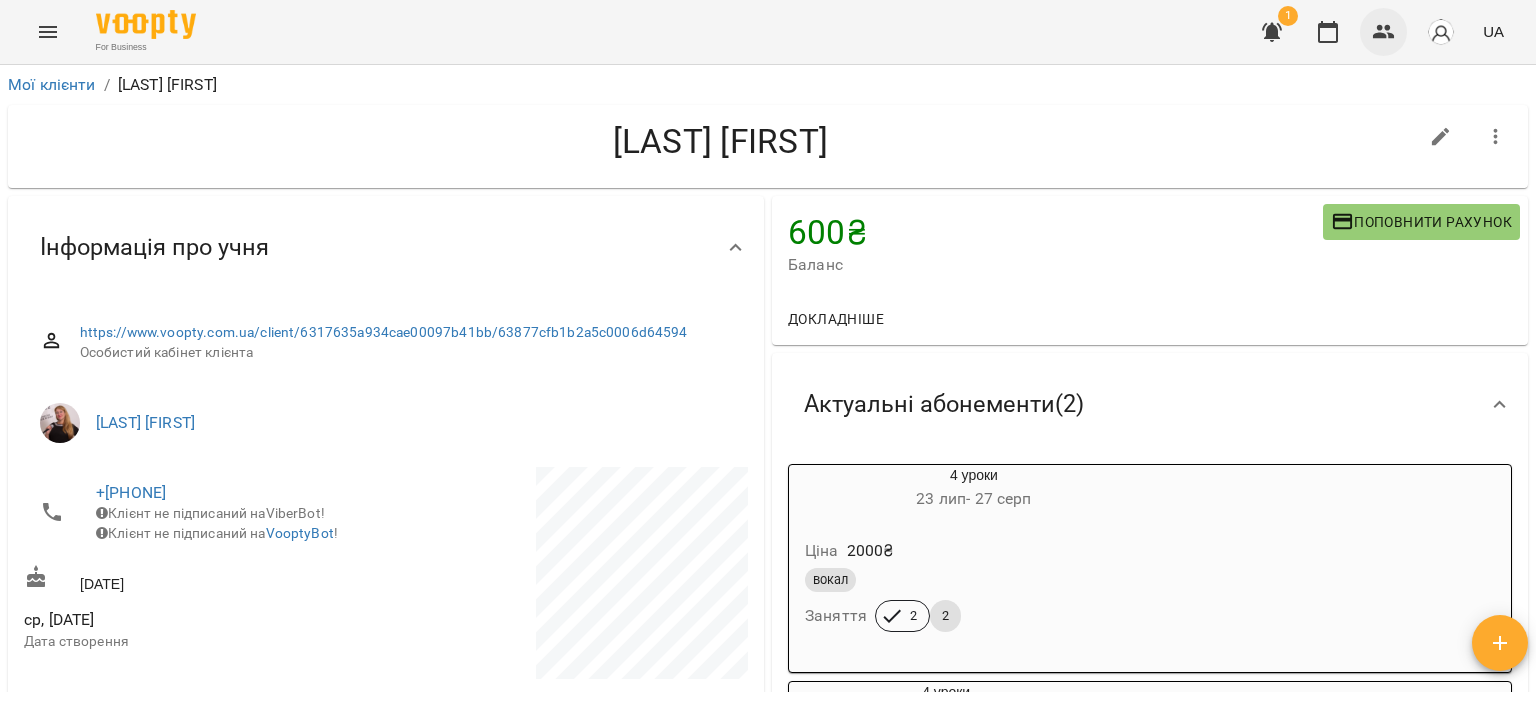click 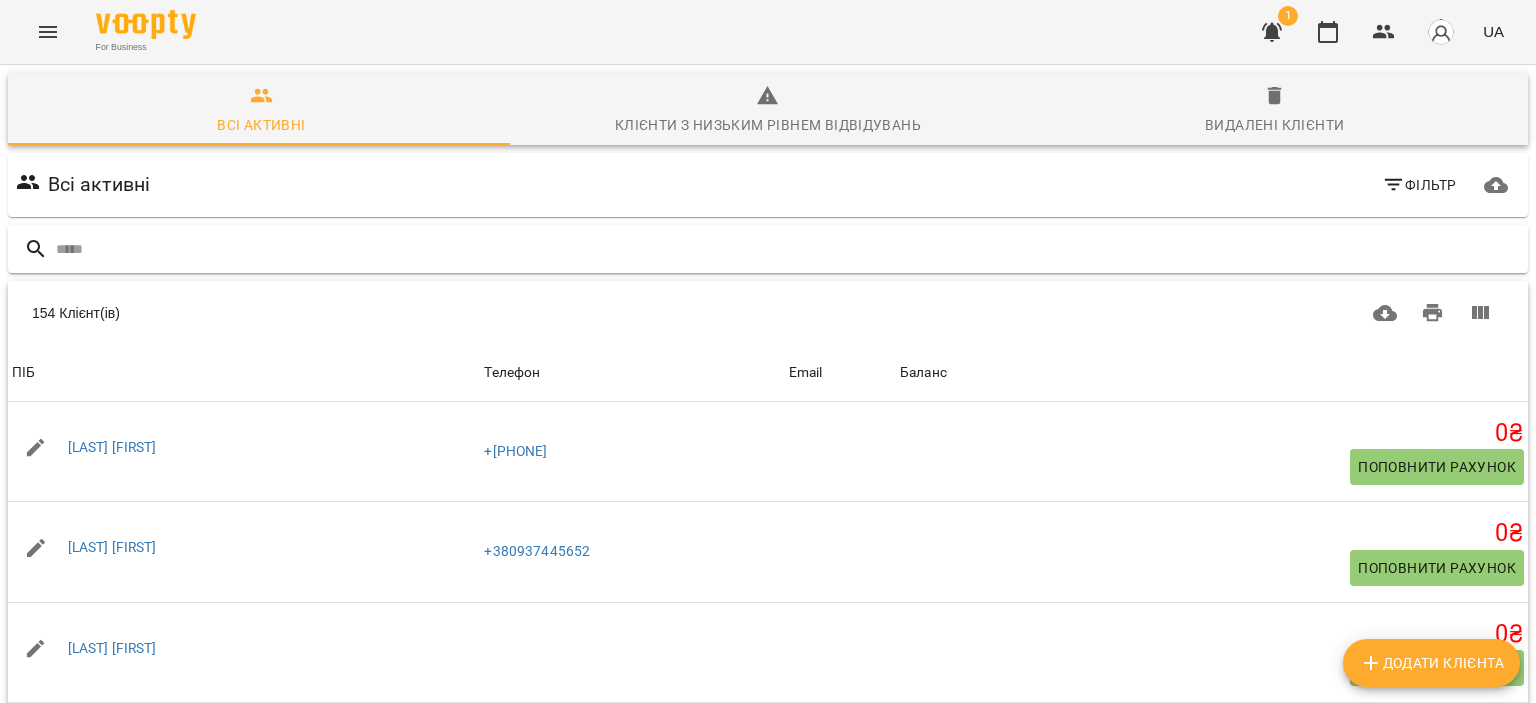 click at bounding box center (788, 249) 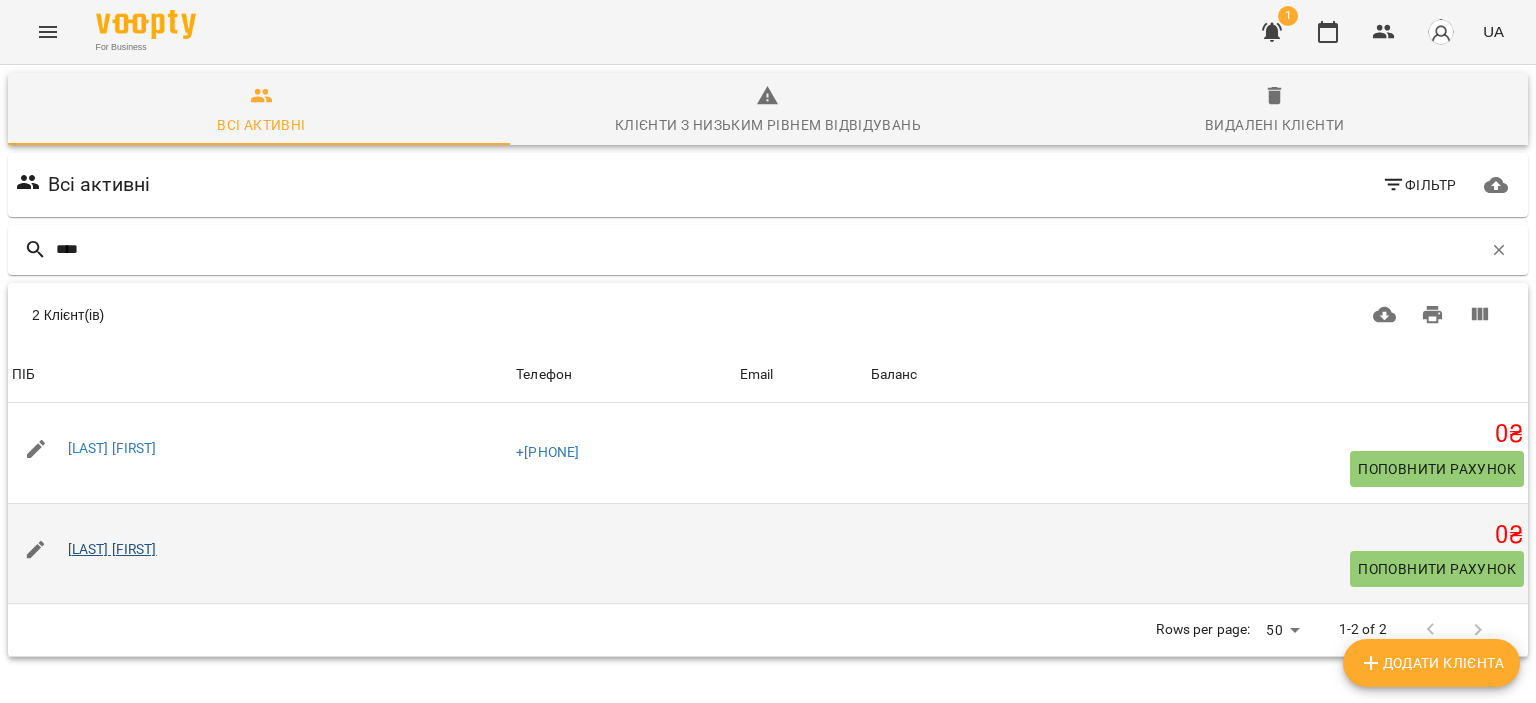 type on "****" 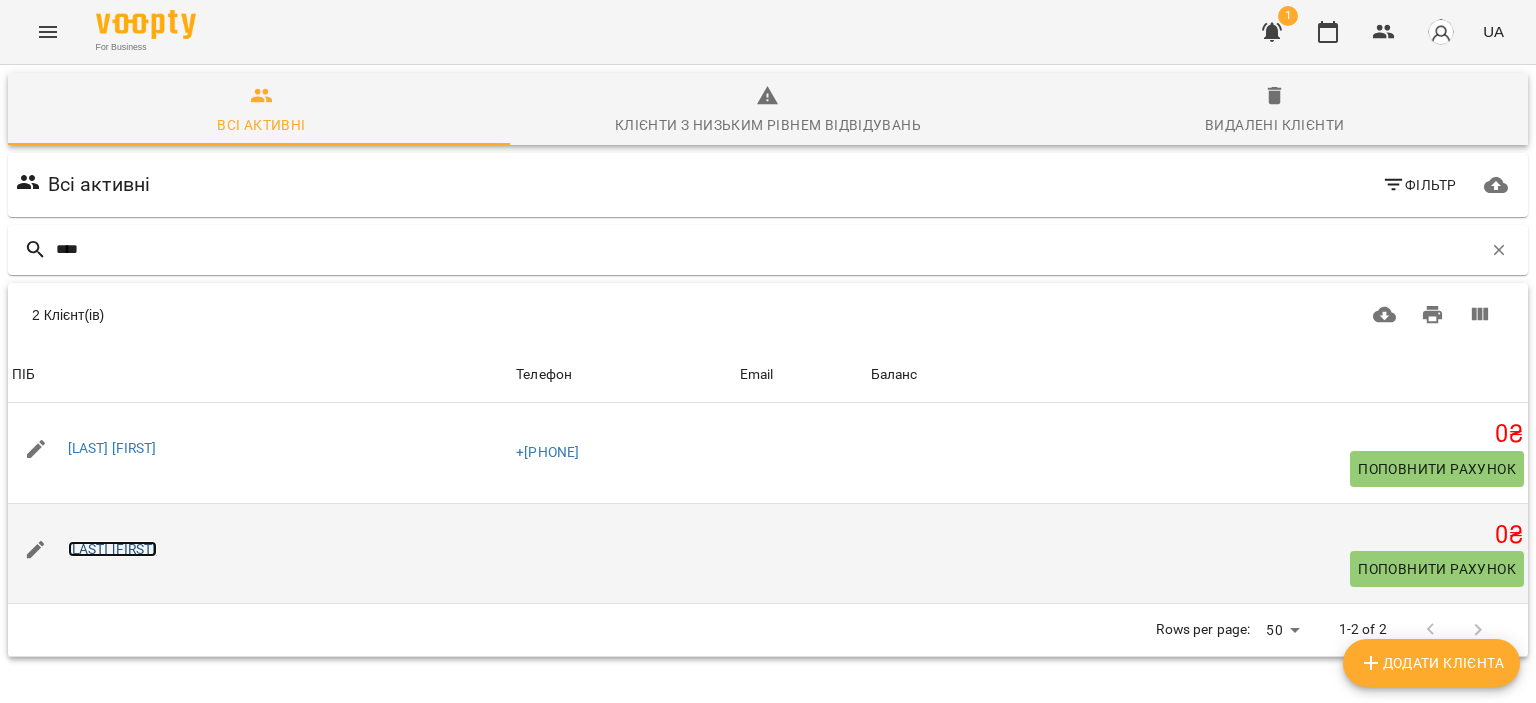 click on "[LAST] [FIRST]" at bounding box center [112, 549] 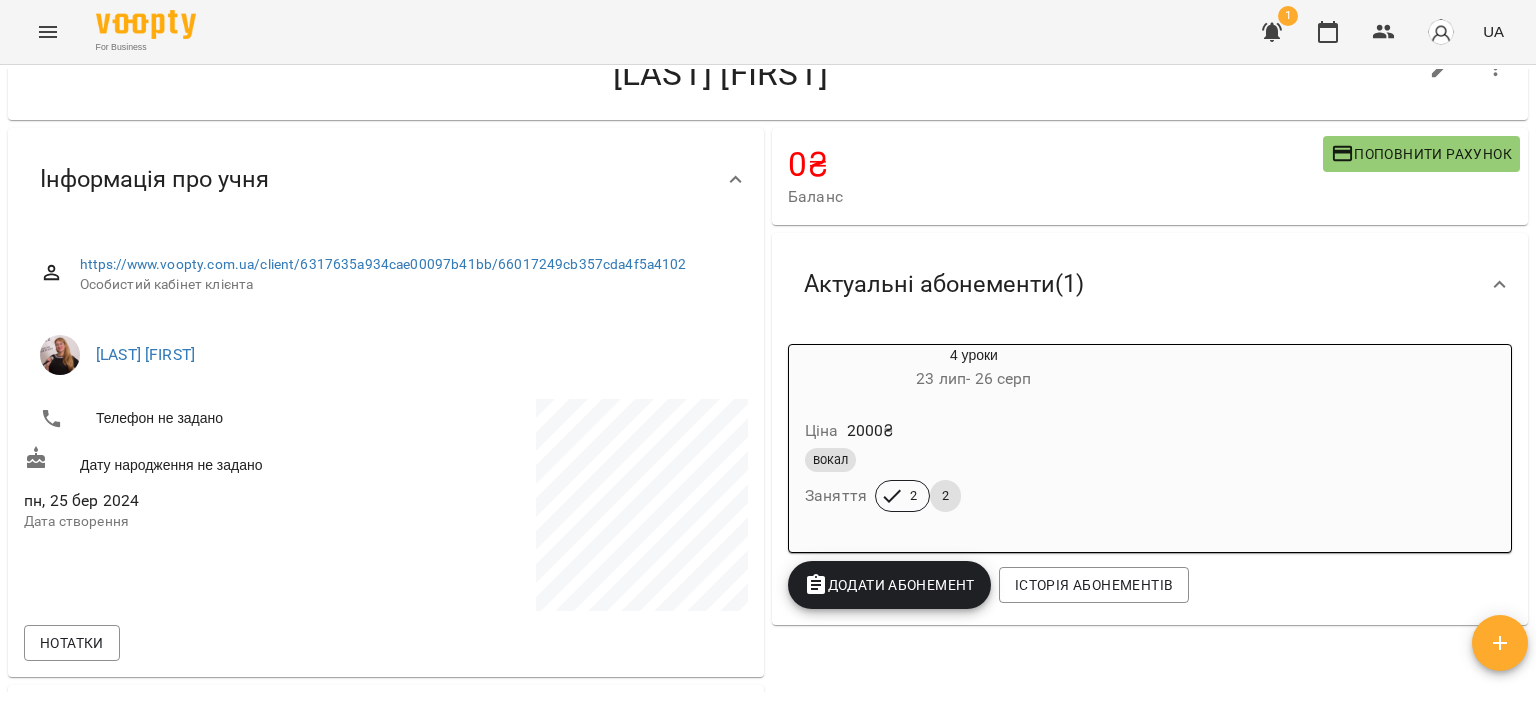 scroll, scrollTop: 100, scrollLeft: 0, axis: vertical 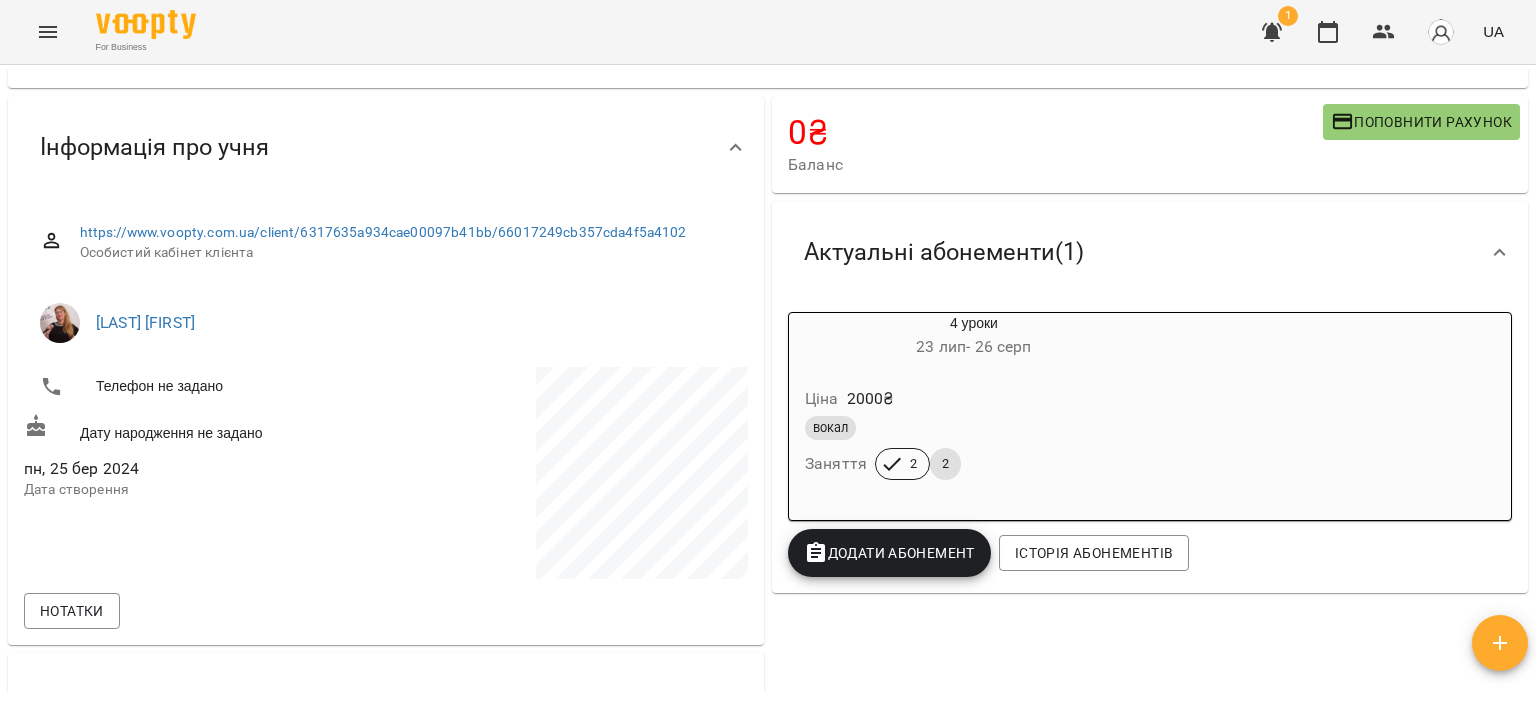 click on "Поповнити рахунок" at bounding box center [1421, 122] 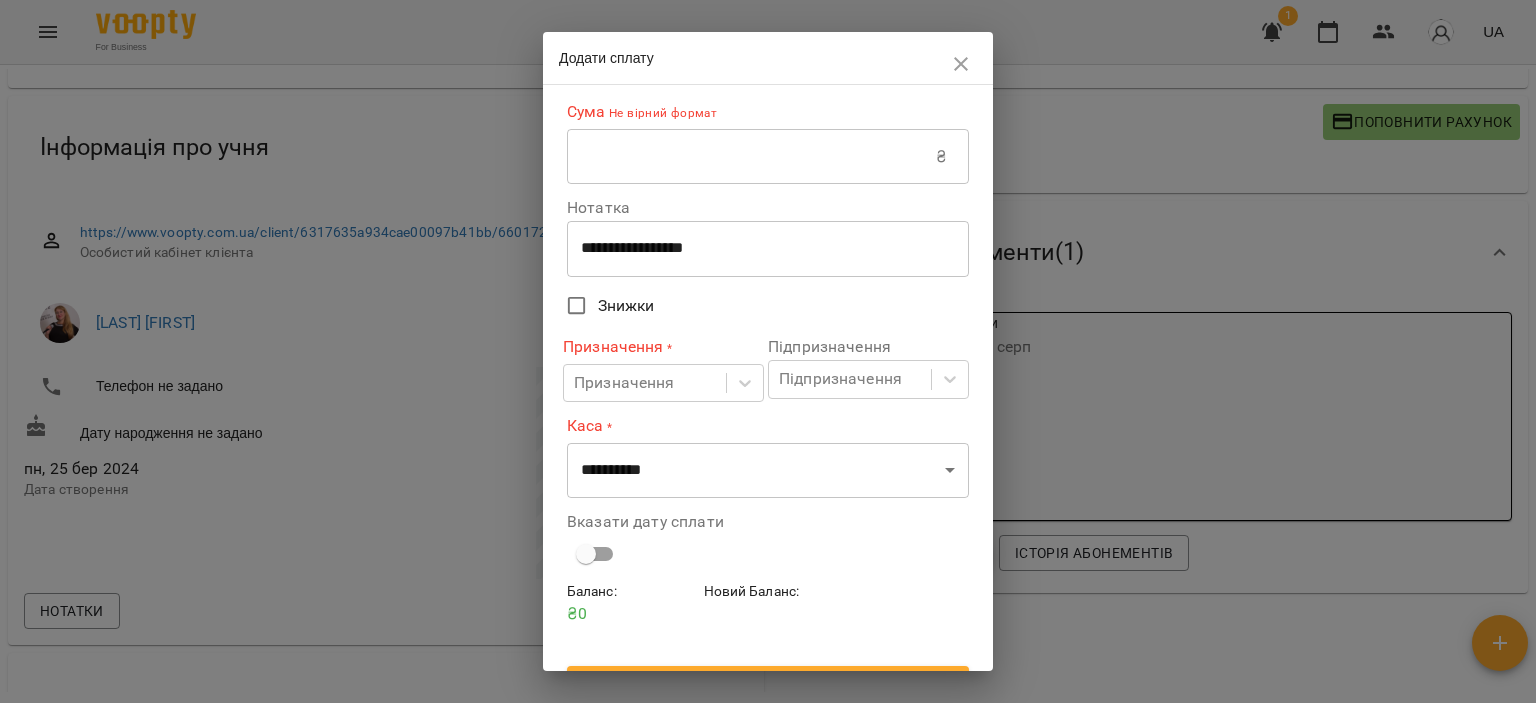click at bounding box center [751, 157] 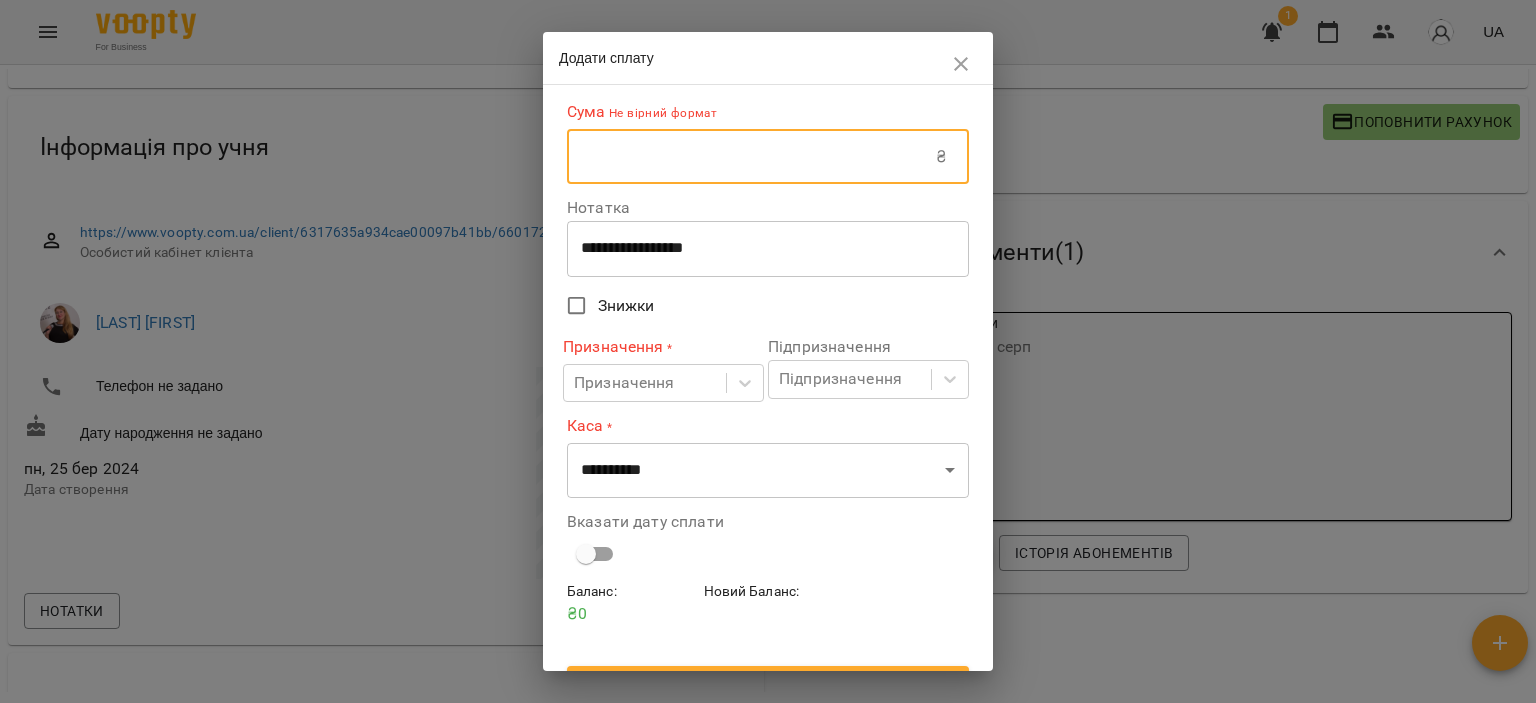 type on "***" 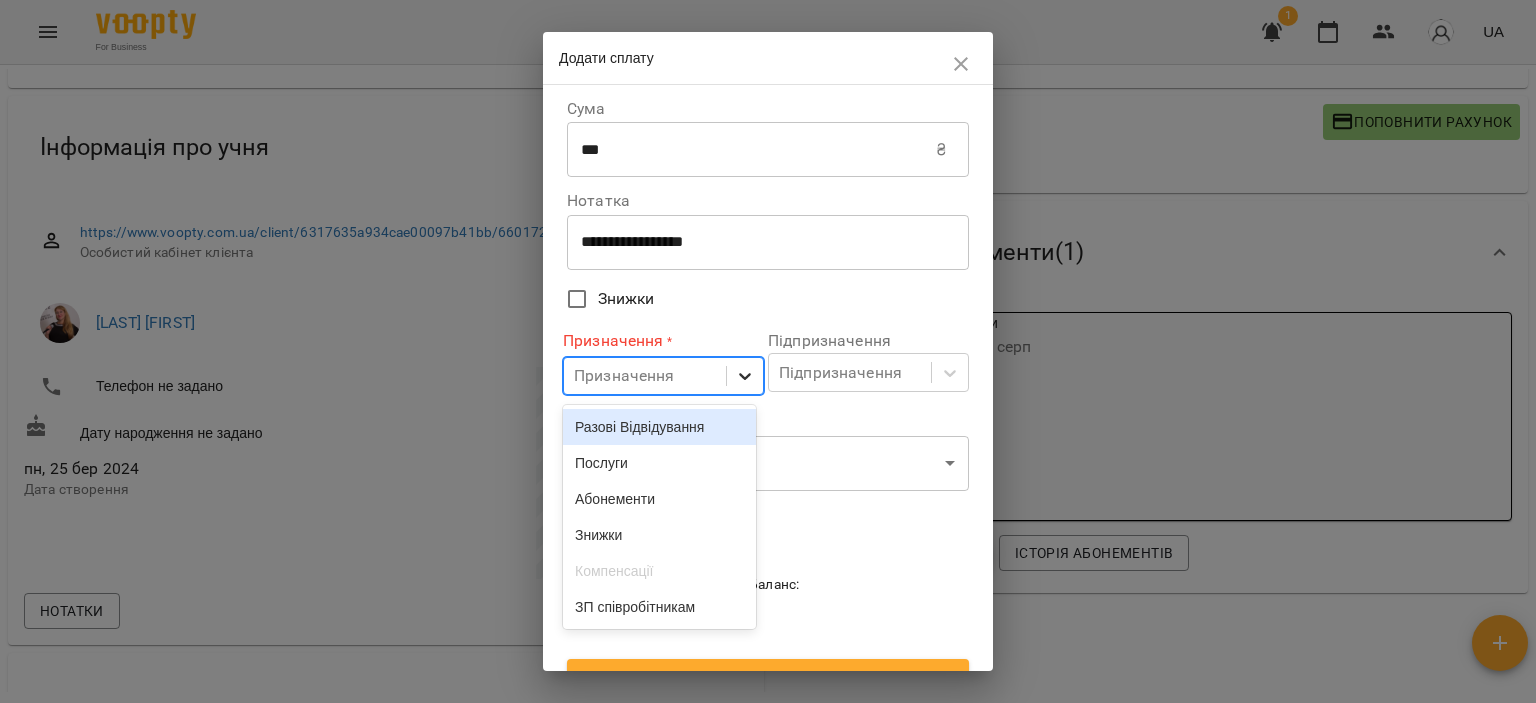 click 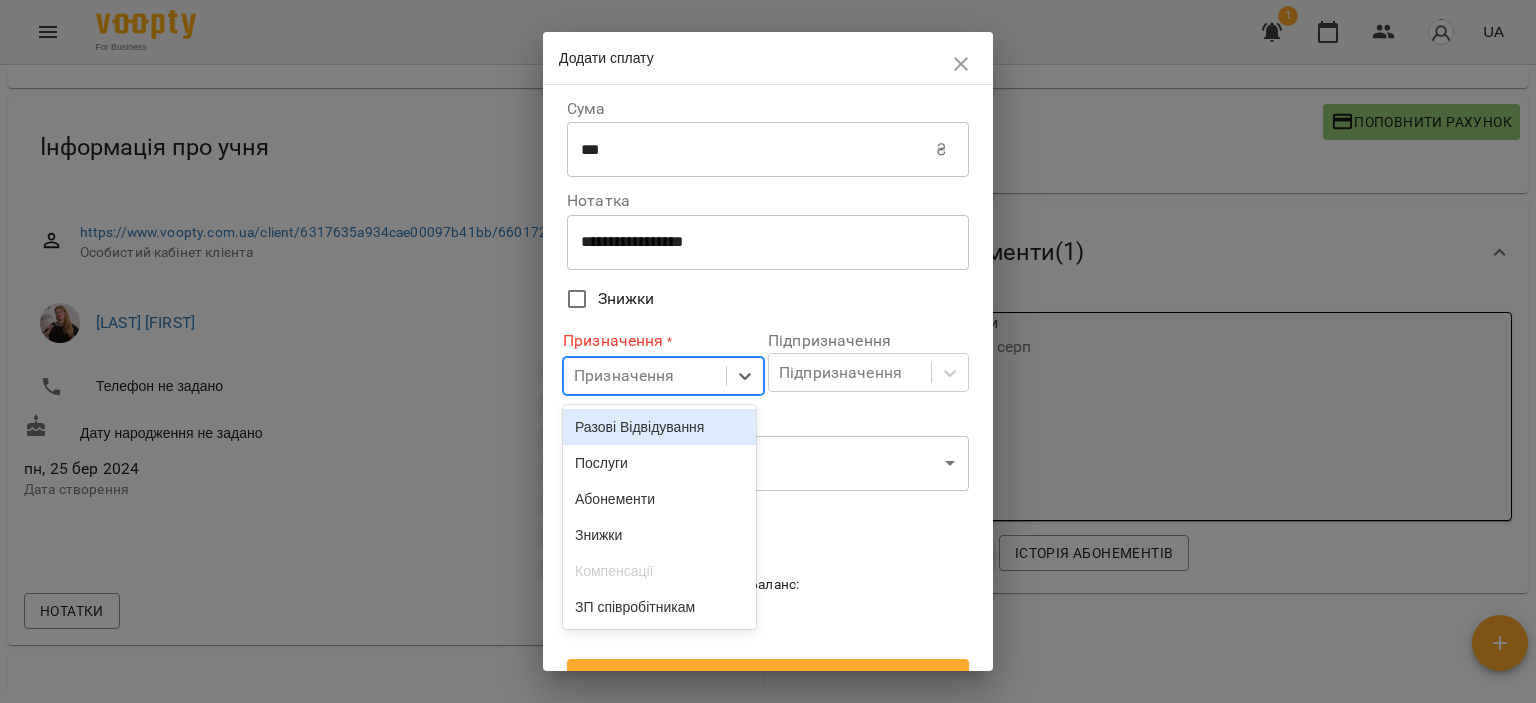 click on "Разові Відвідування" at bounding box center (659, 427) 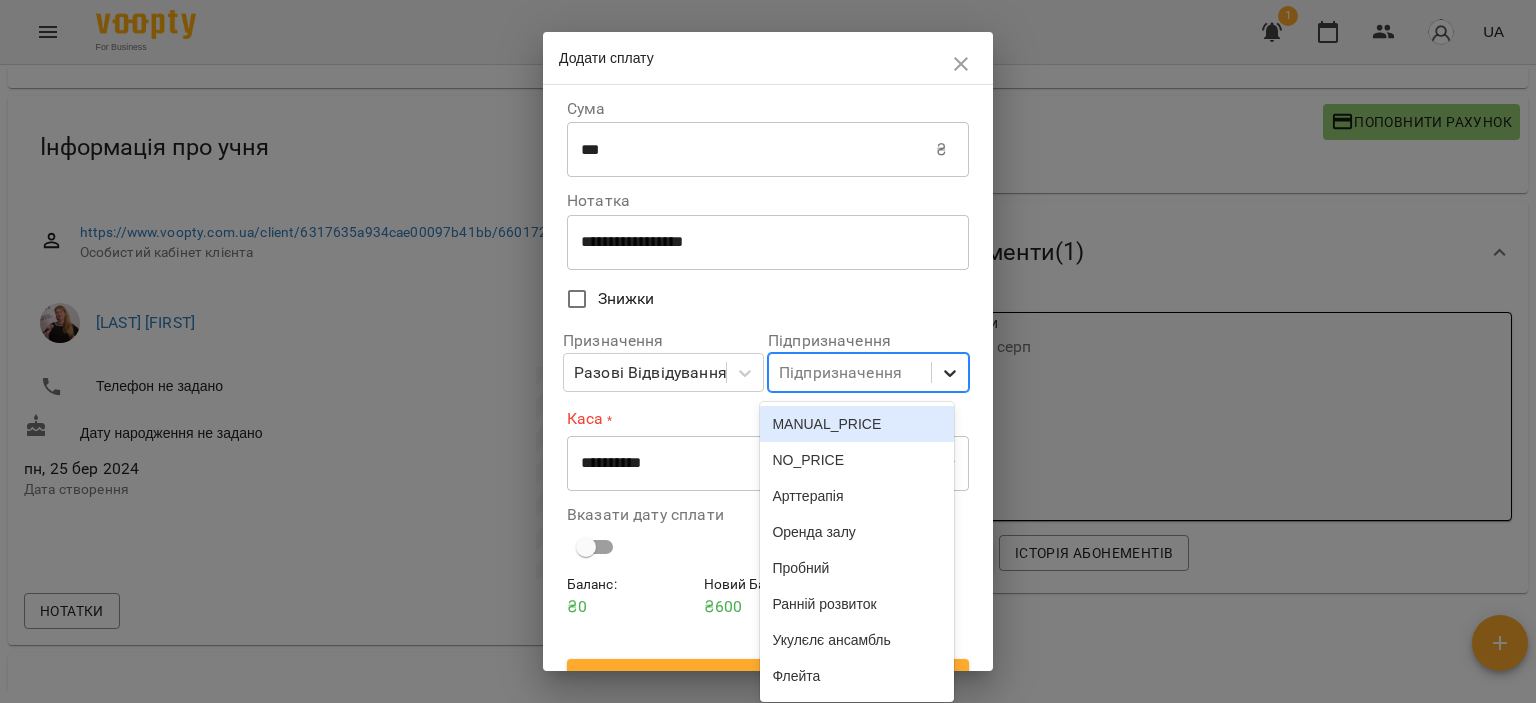 click 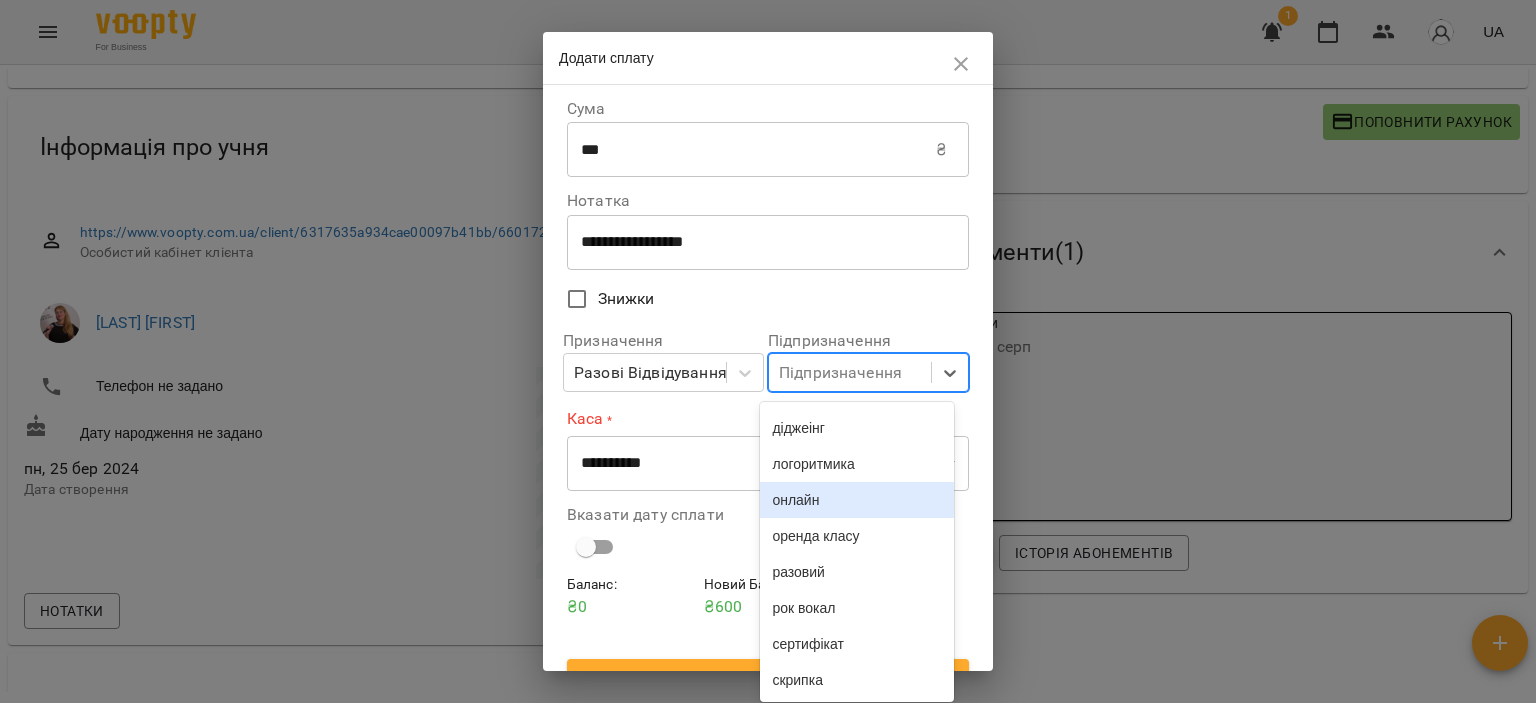 scroll, scrollTop: 900, scrollLeft: 0, axis: vertical 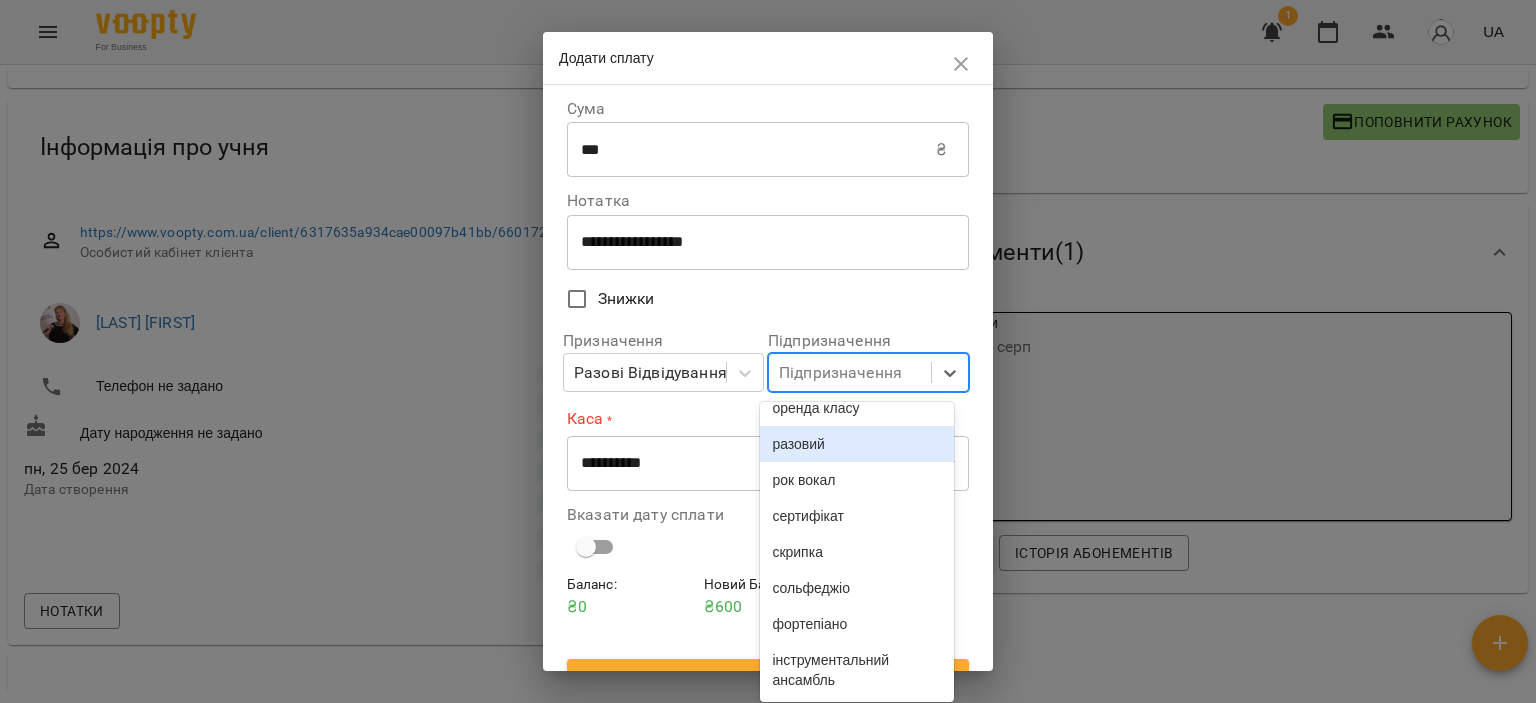 click on "разовий" at bounding box center (856, 444) 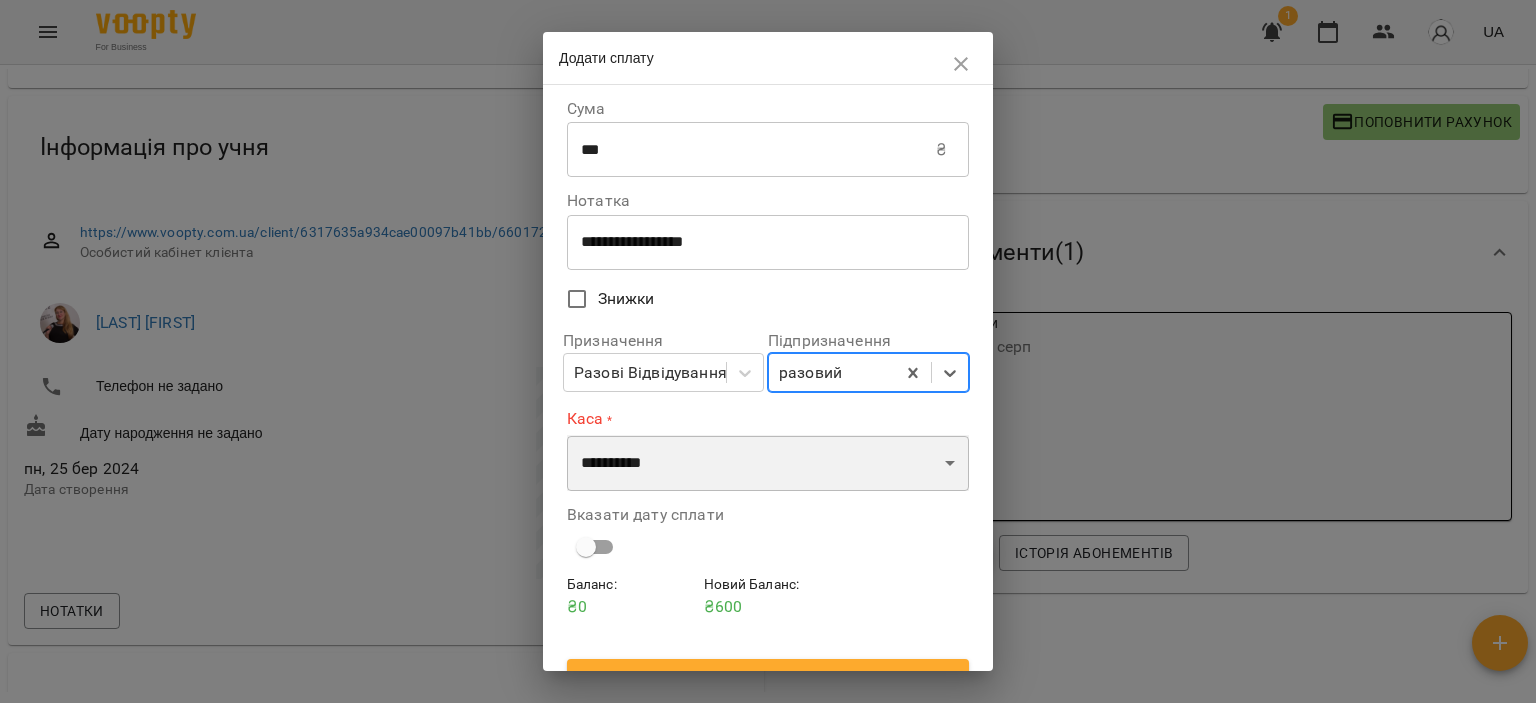 click on "**********" at bounding box center (768, 463) 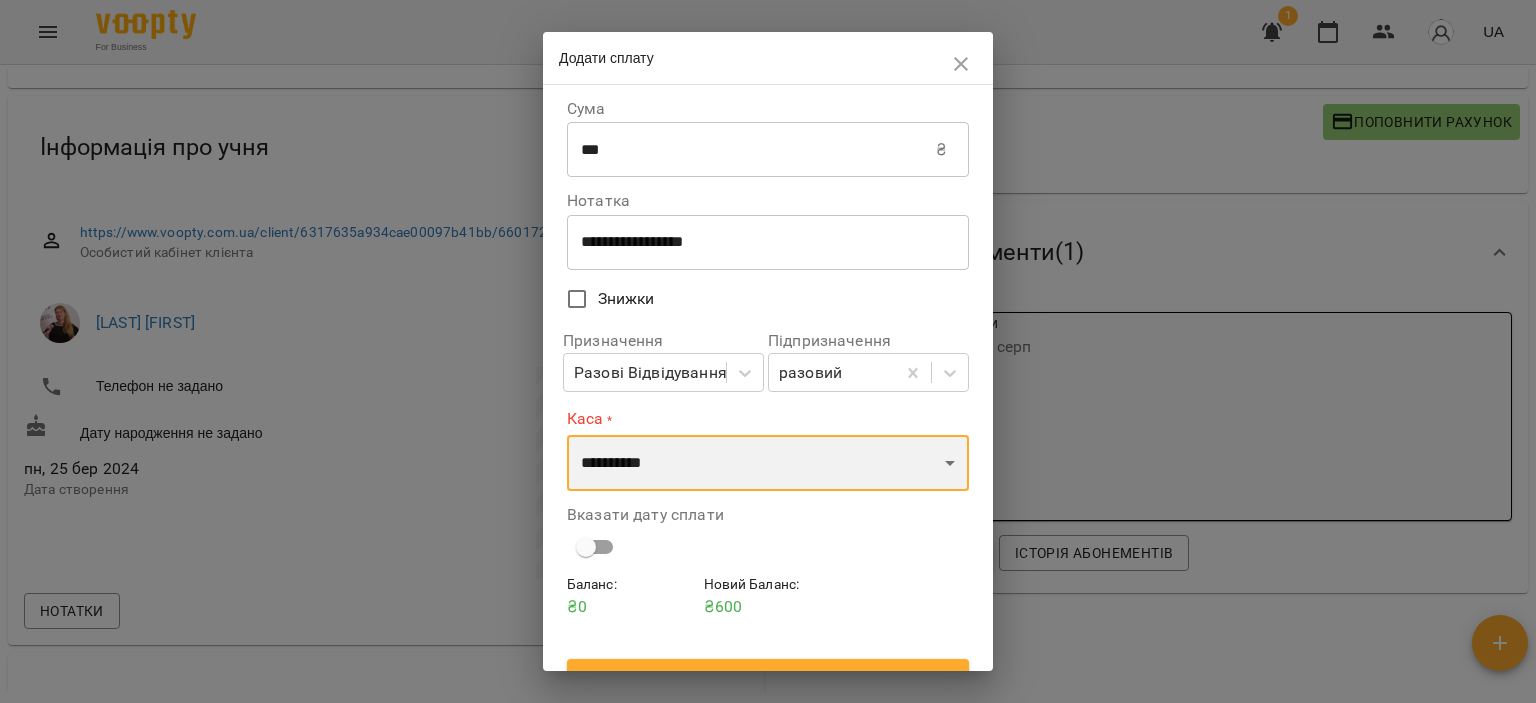 select on "****" 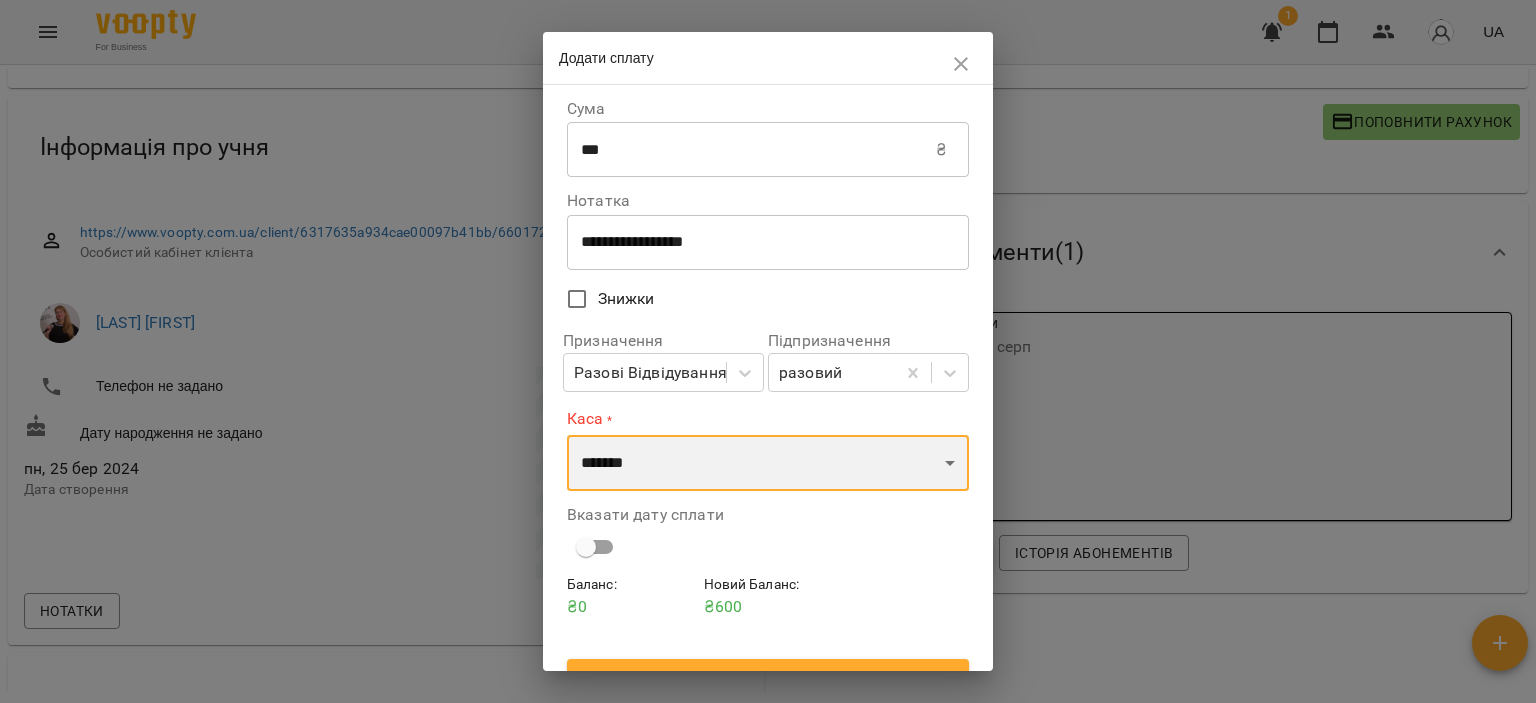 click on "**********" at bounding box center [768, 463] 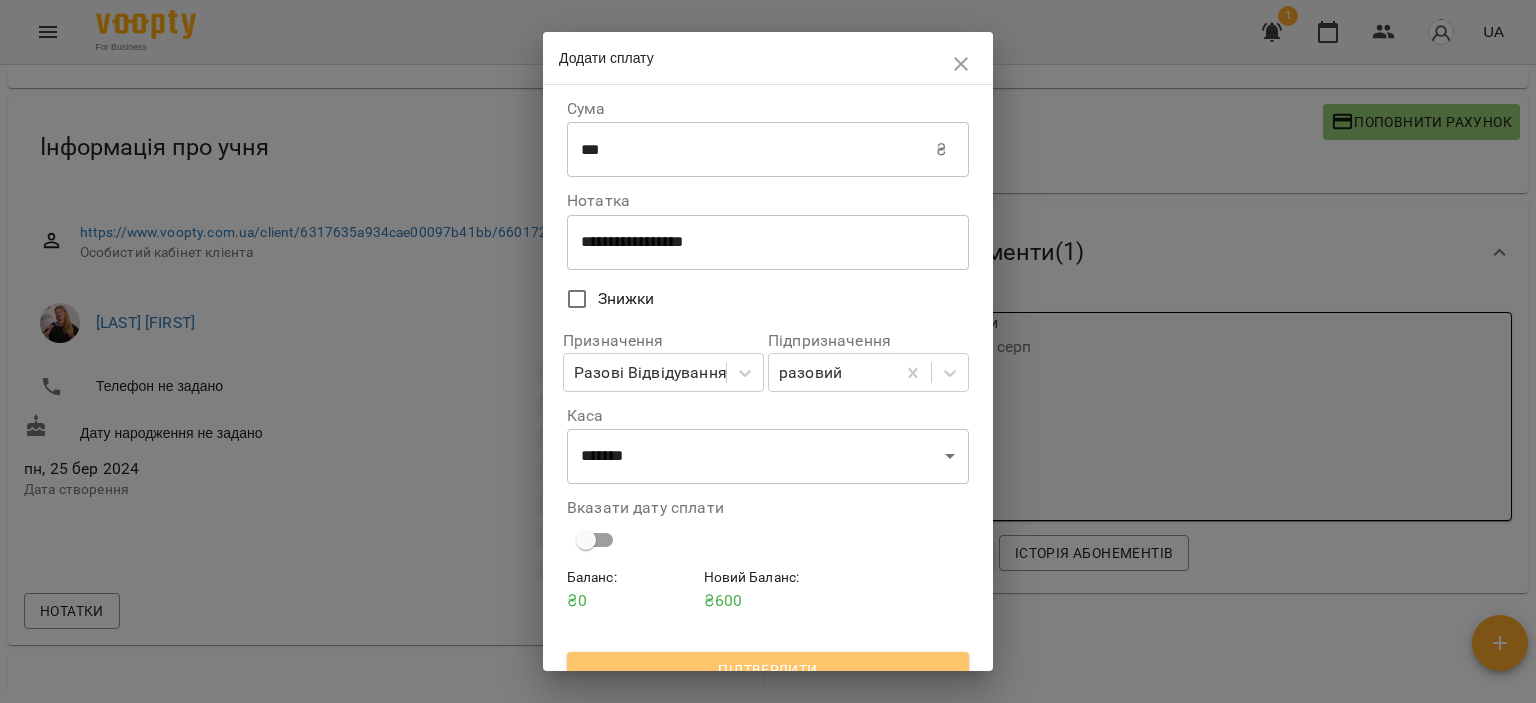 click on "Підтвердити" at bounding box center (768, 670) 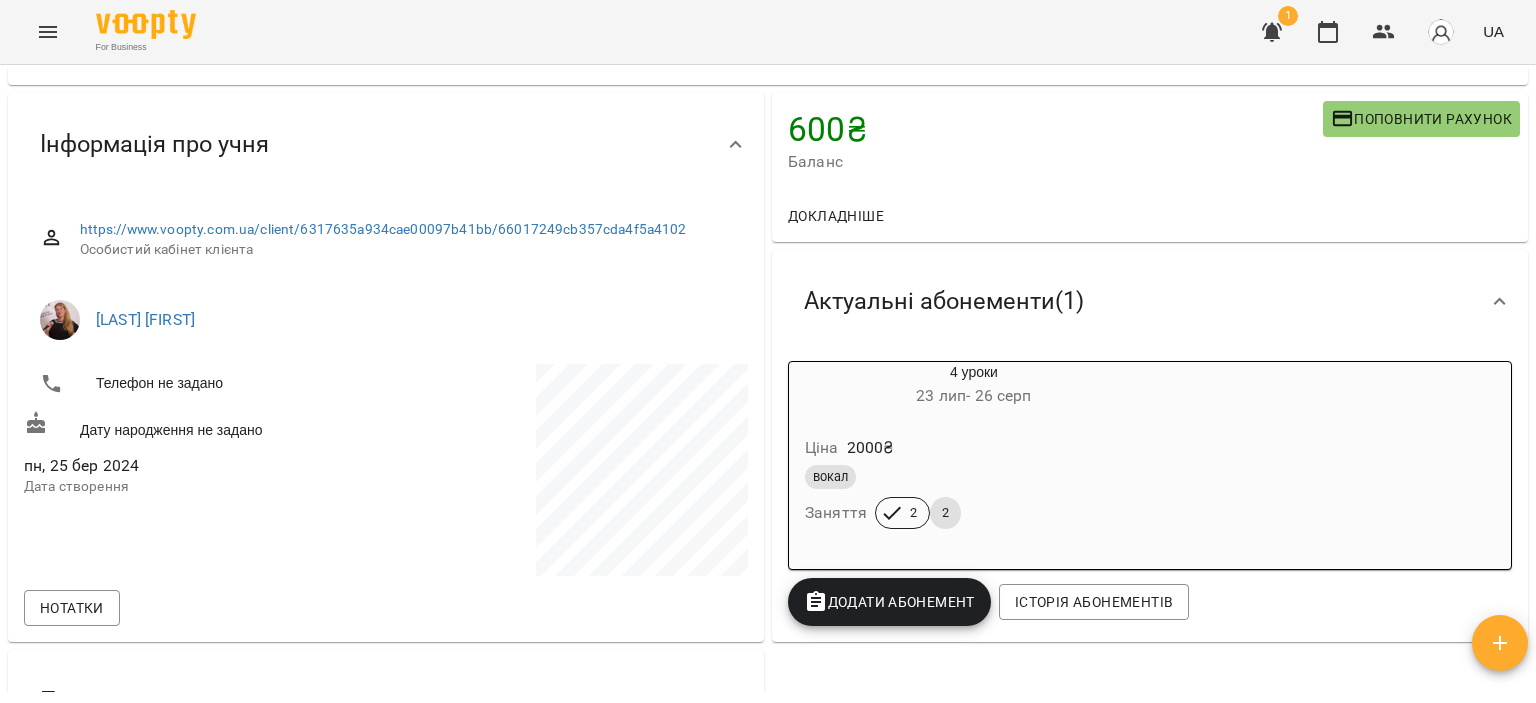 scroll, scrollTop: 100, scrollLeft: 0, axis: vertical 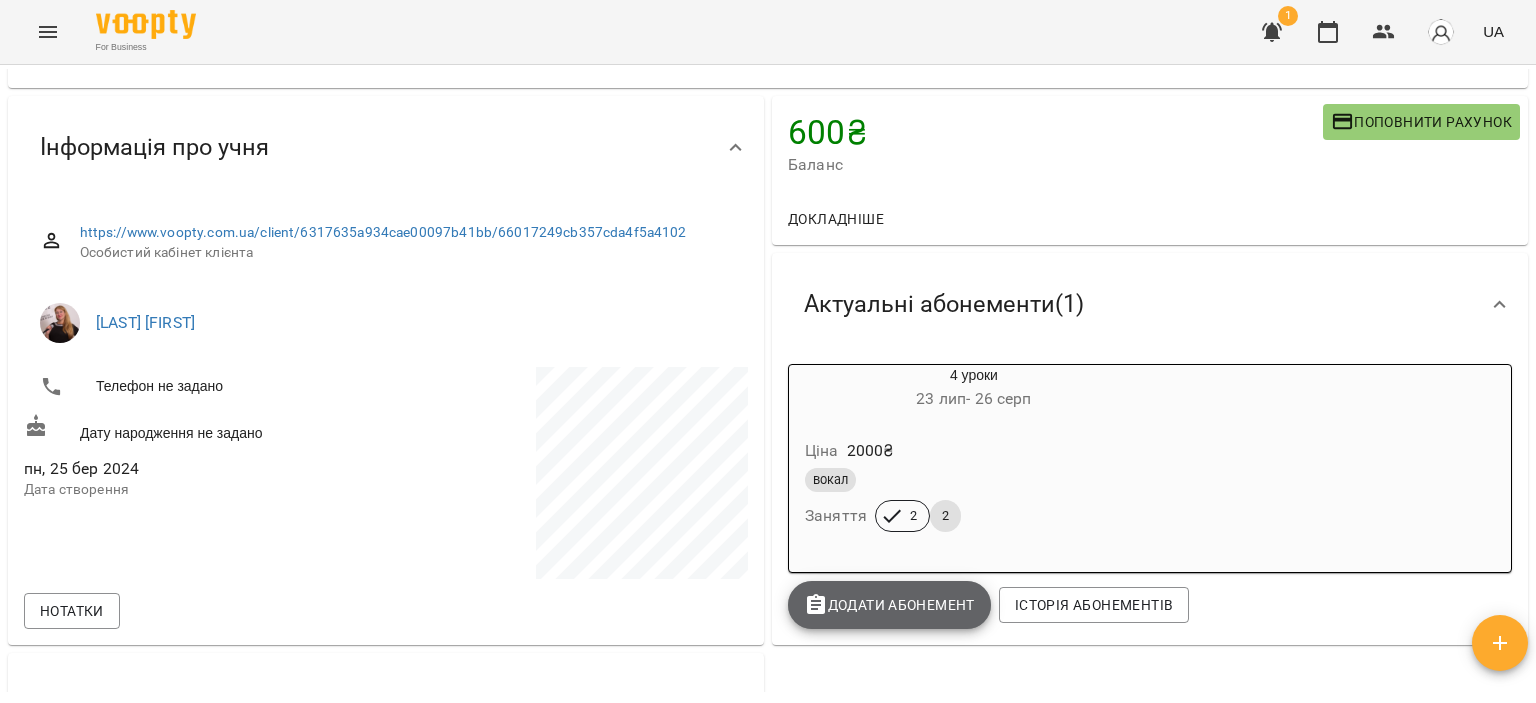click on "Додати Абонемент" at bounding box center (889, 605) 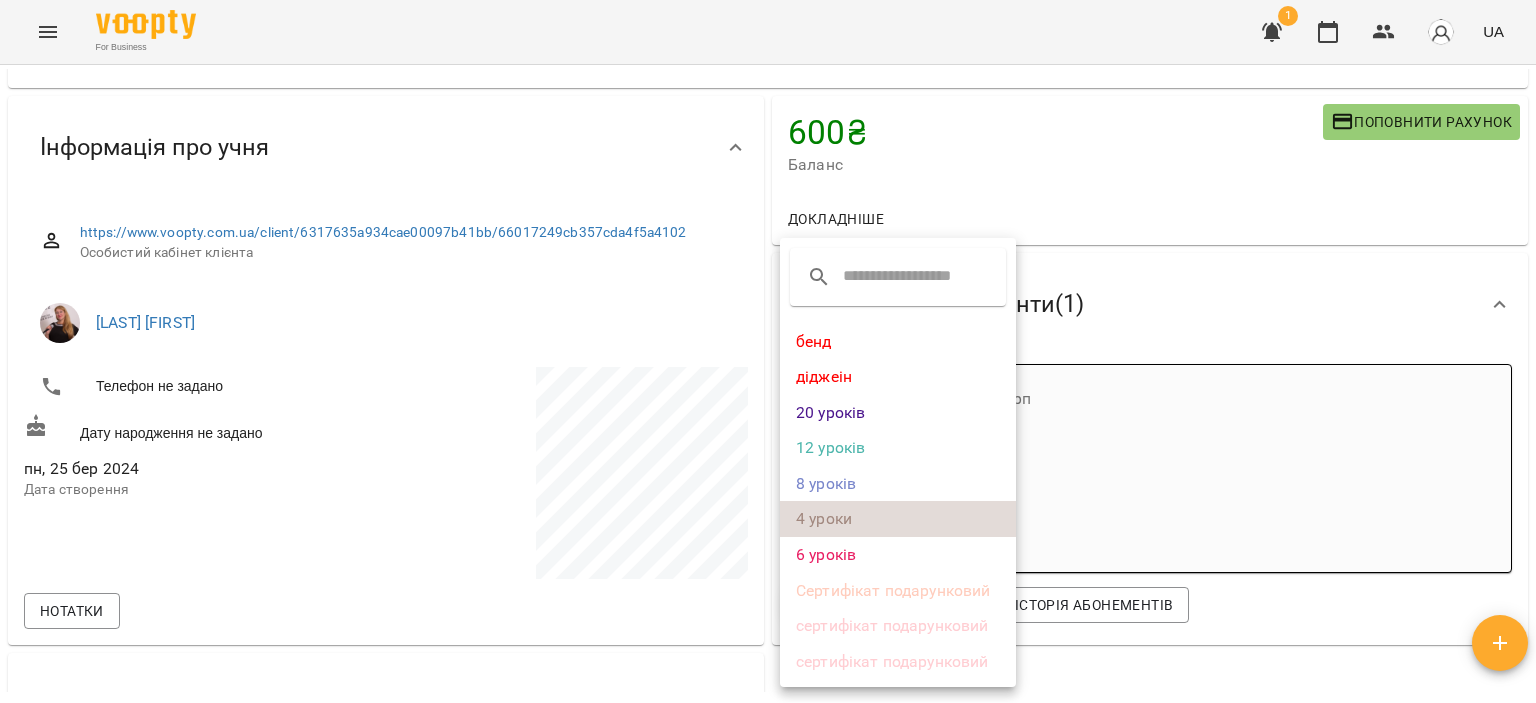 click on "4 уроки" at bounding box center (898, 519) 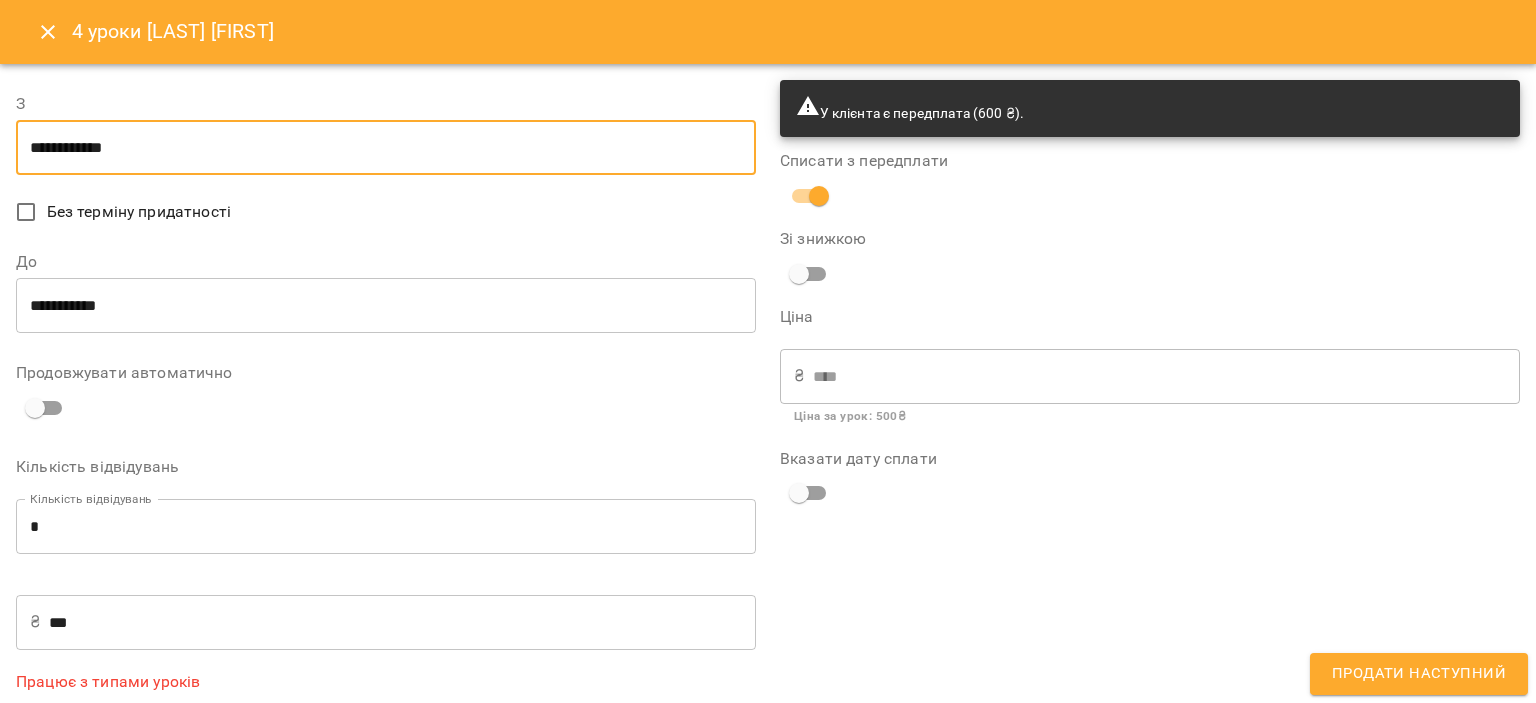 click on "**********" at bounding box center (386, 148) 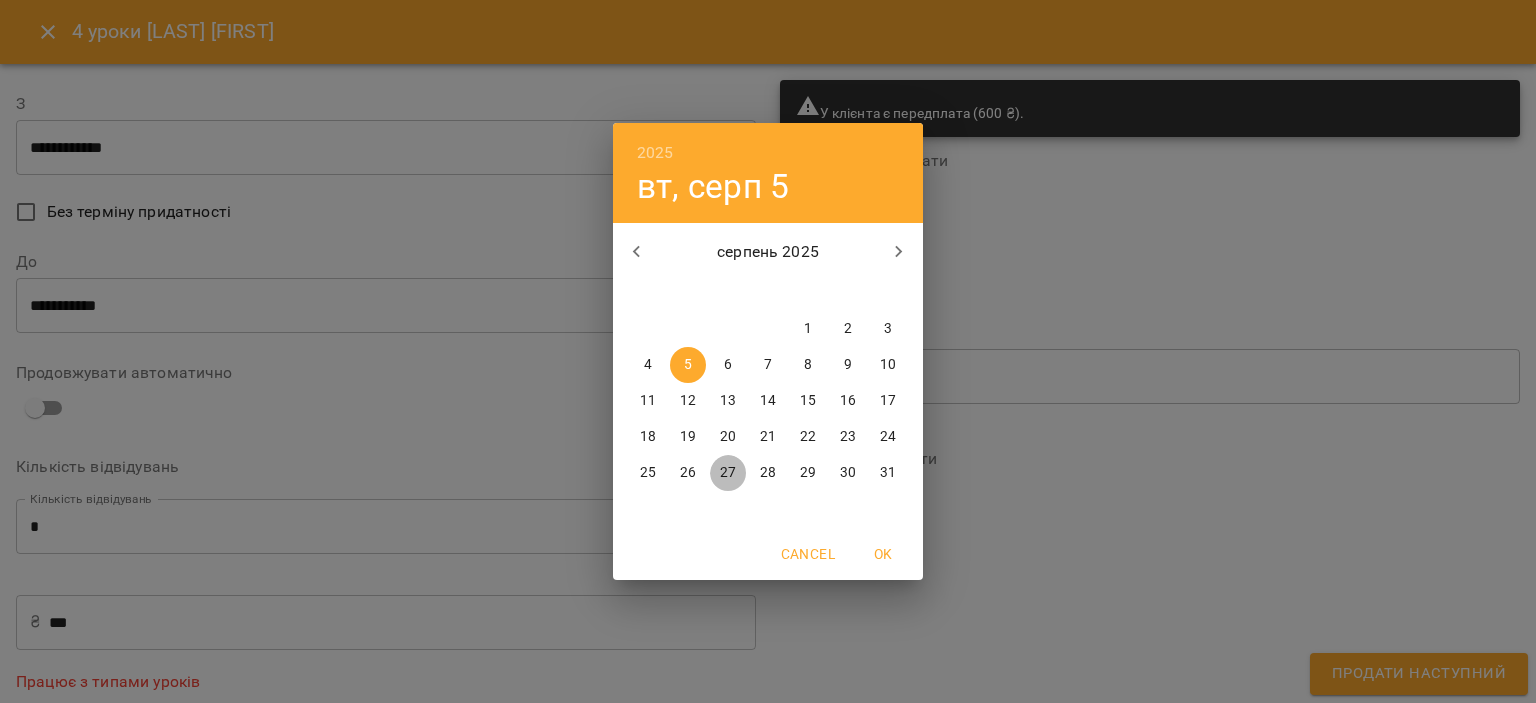 click on "27" at bounding box center [728, 473] 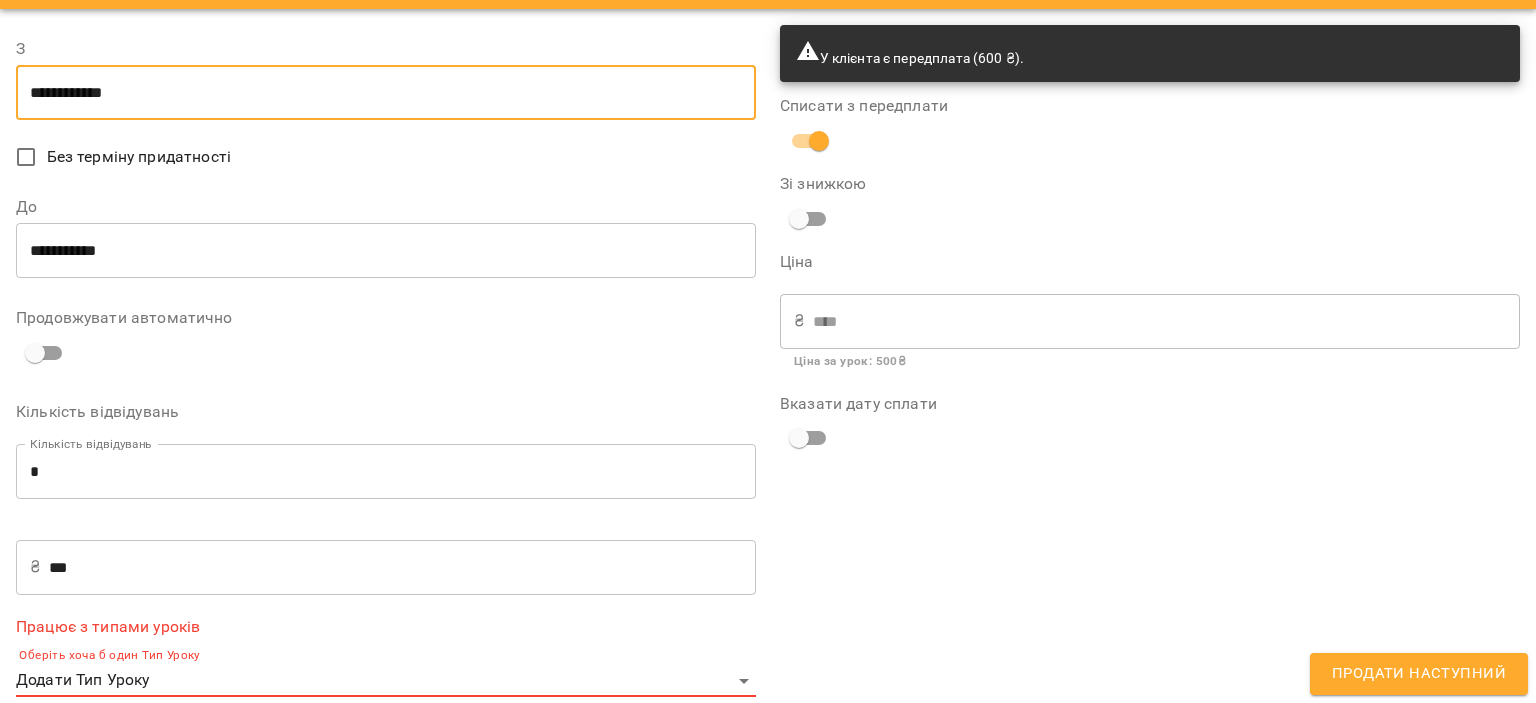 scroll, scrollTop: 80, scrollLeft: 0, axis: vertical 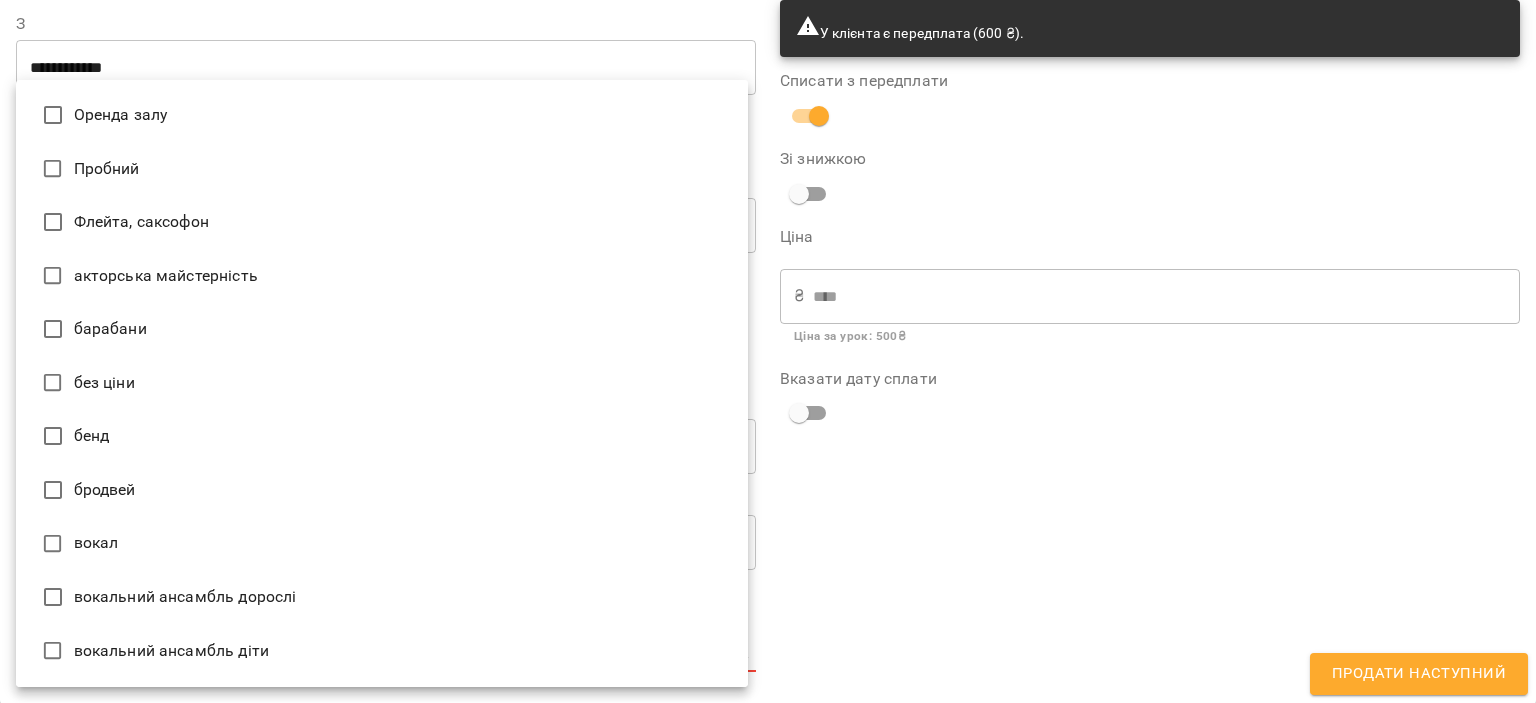 click on "**********" at bounding box center [768, 384] 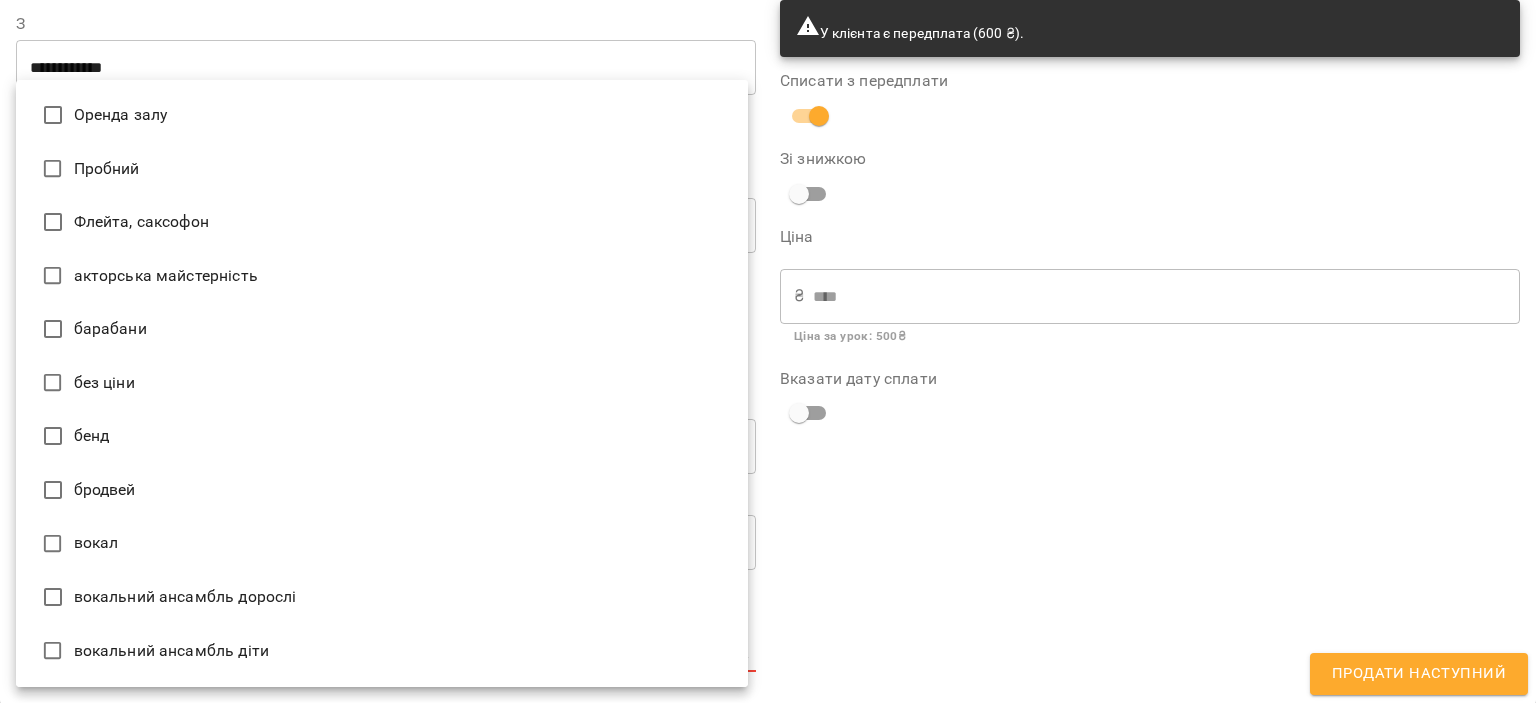 click on "вокал" at bounding box center [382, 544] 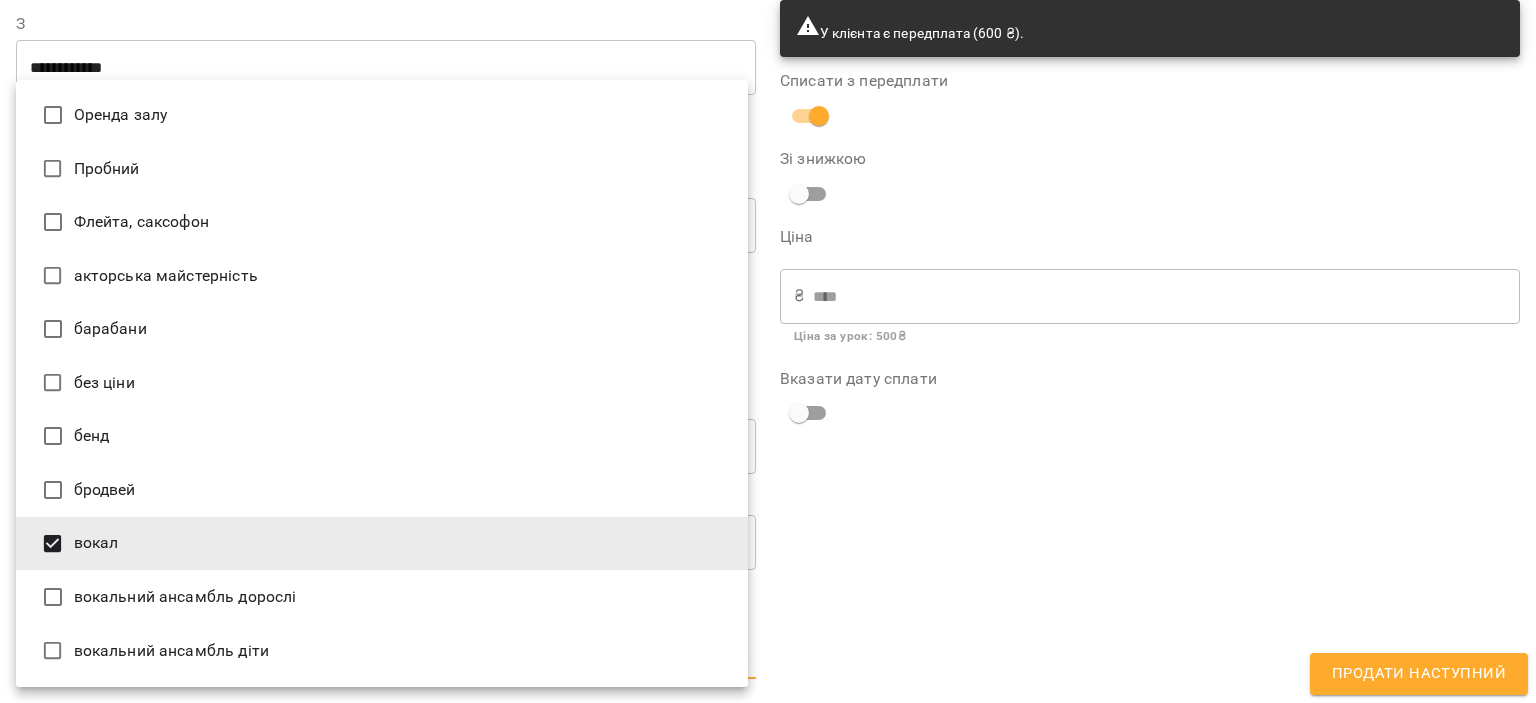 click at bounding box center [768, 351] 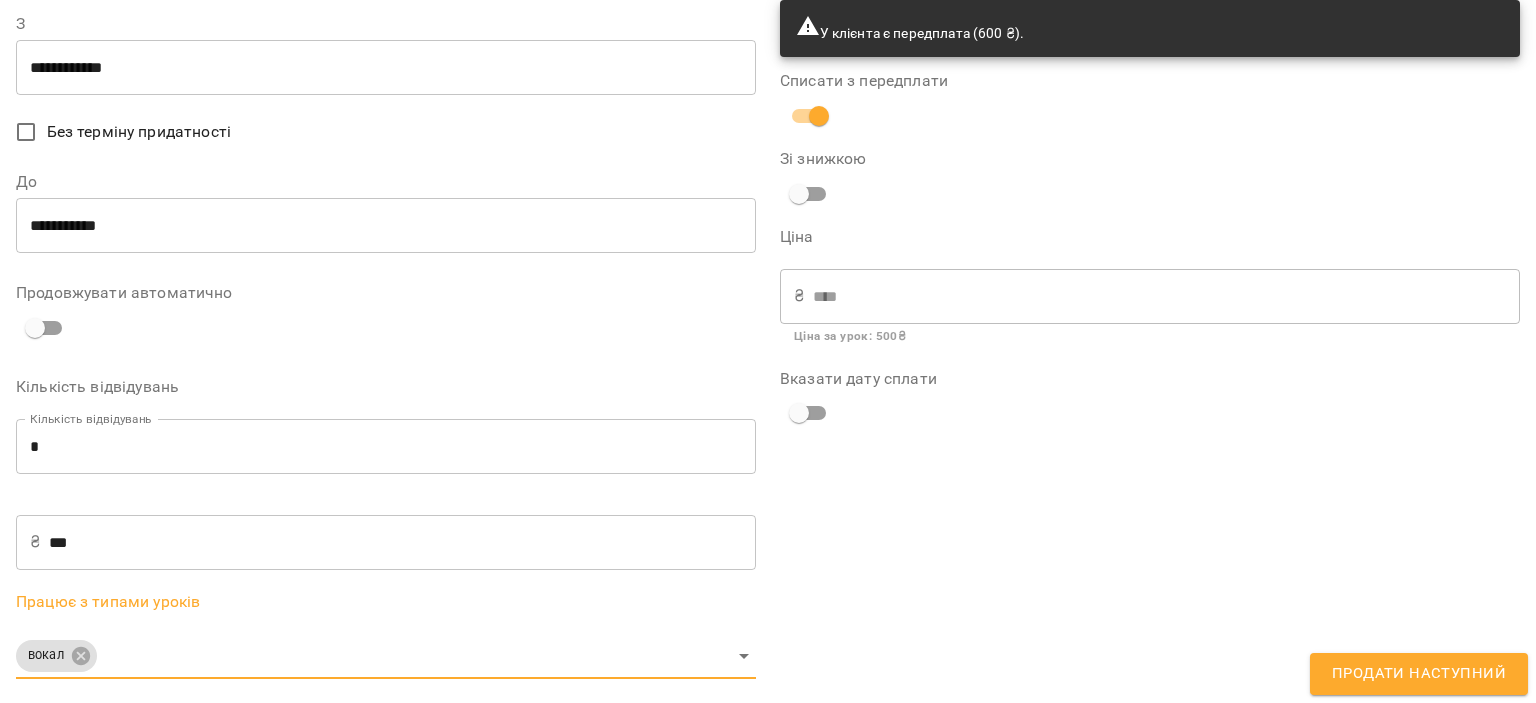 click on "Продати наступний" at bounding box center (1419, 674) 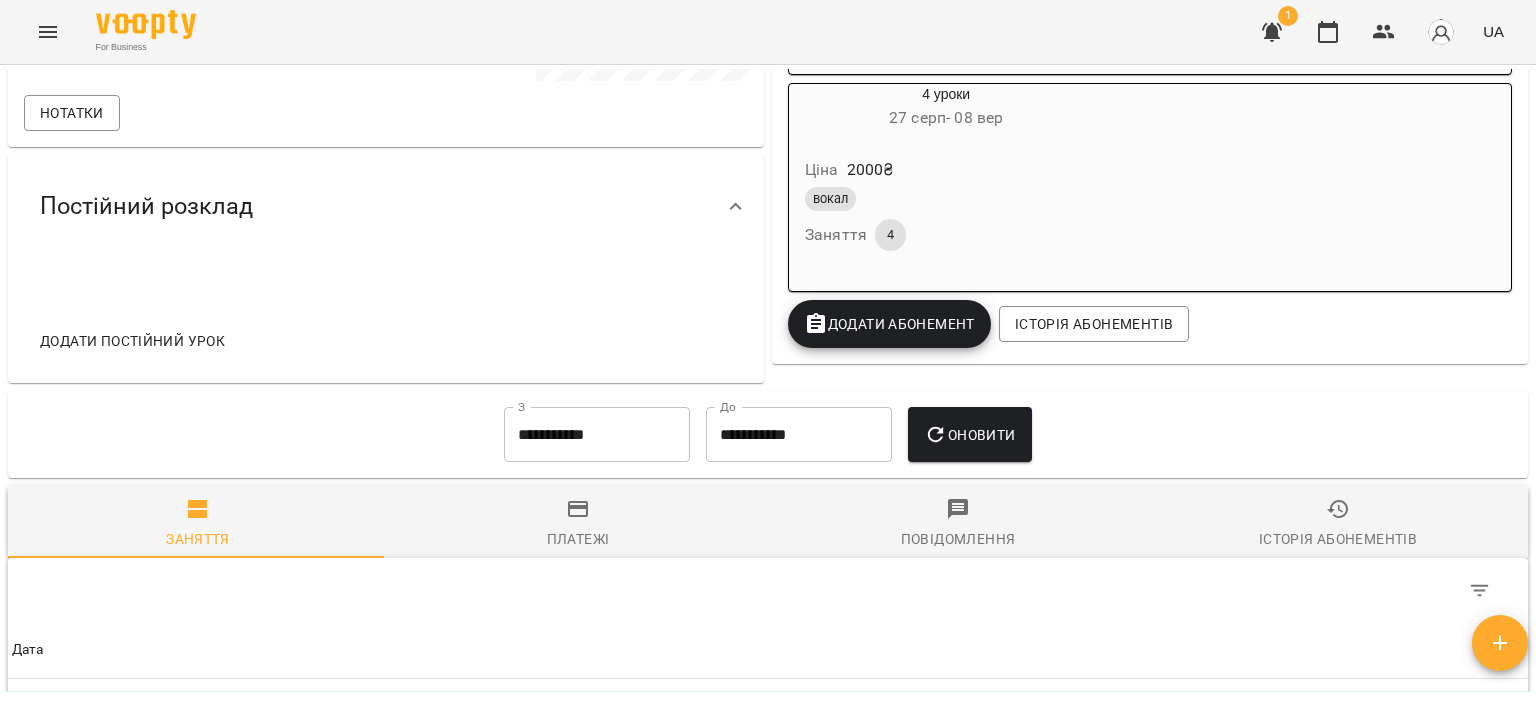 scroll, scrollTop: 600, scrollLeft: 0, axis: vertical 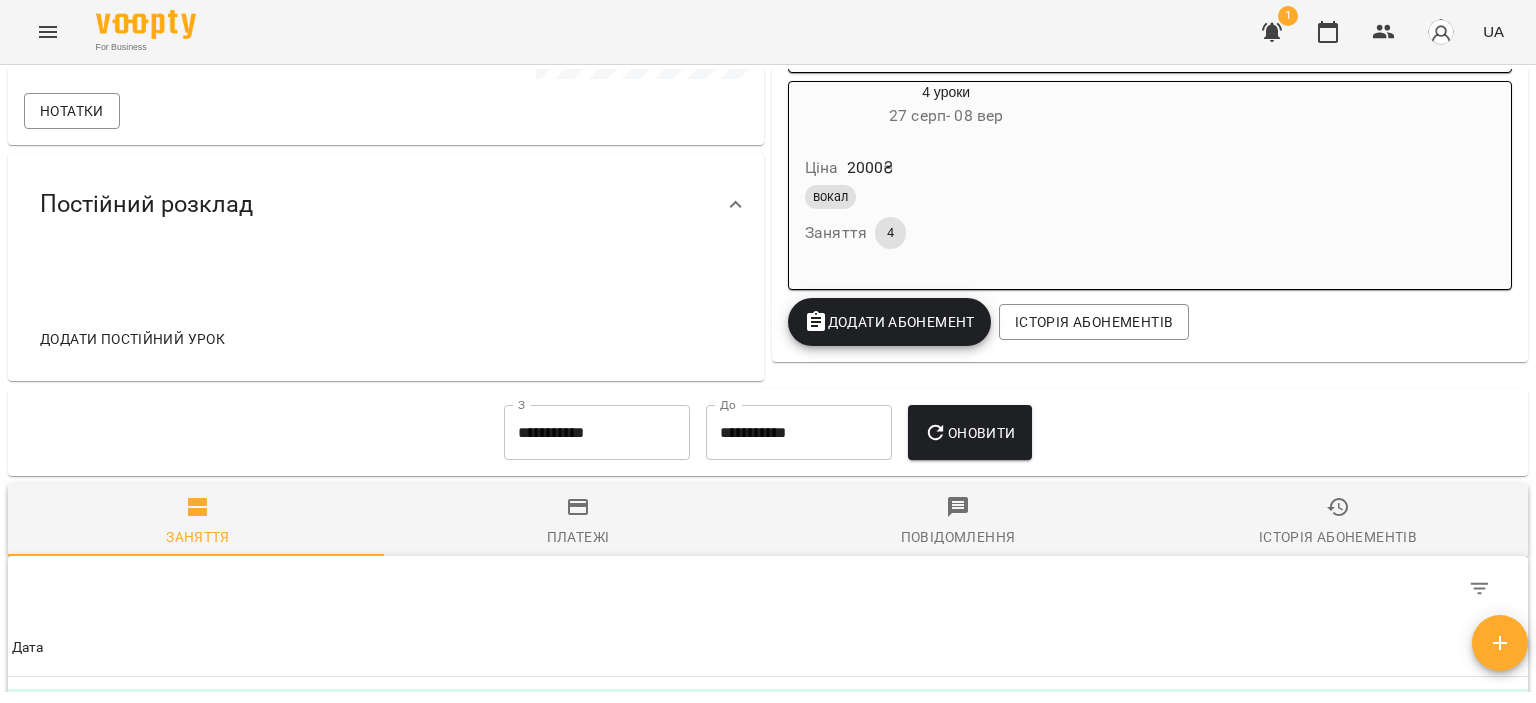 click 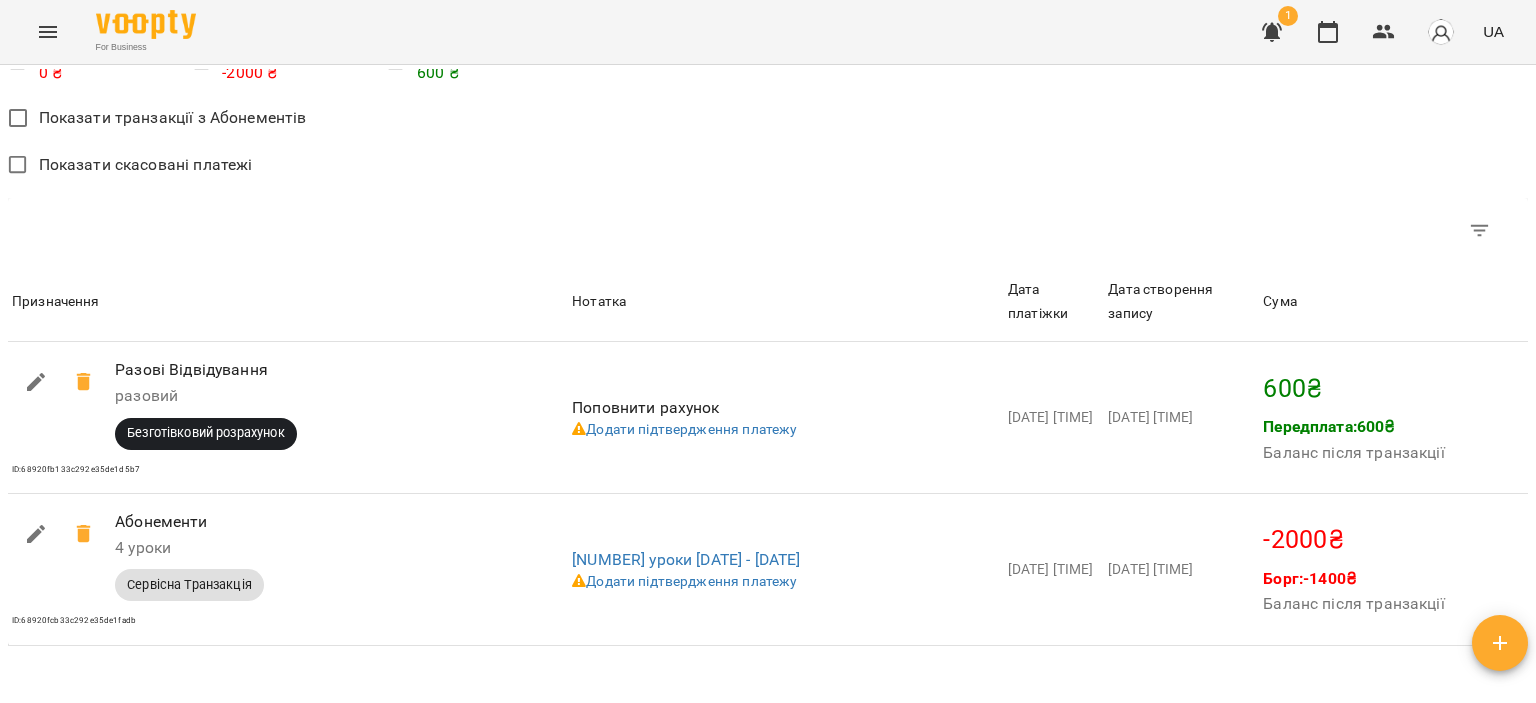 scroll, scrollTop: 1200, scrollLeft: 0, axis: vertical 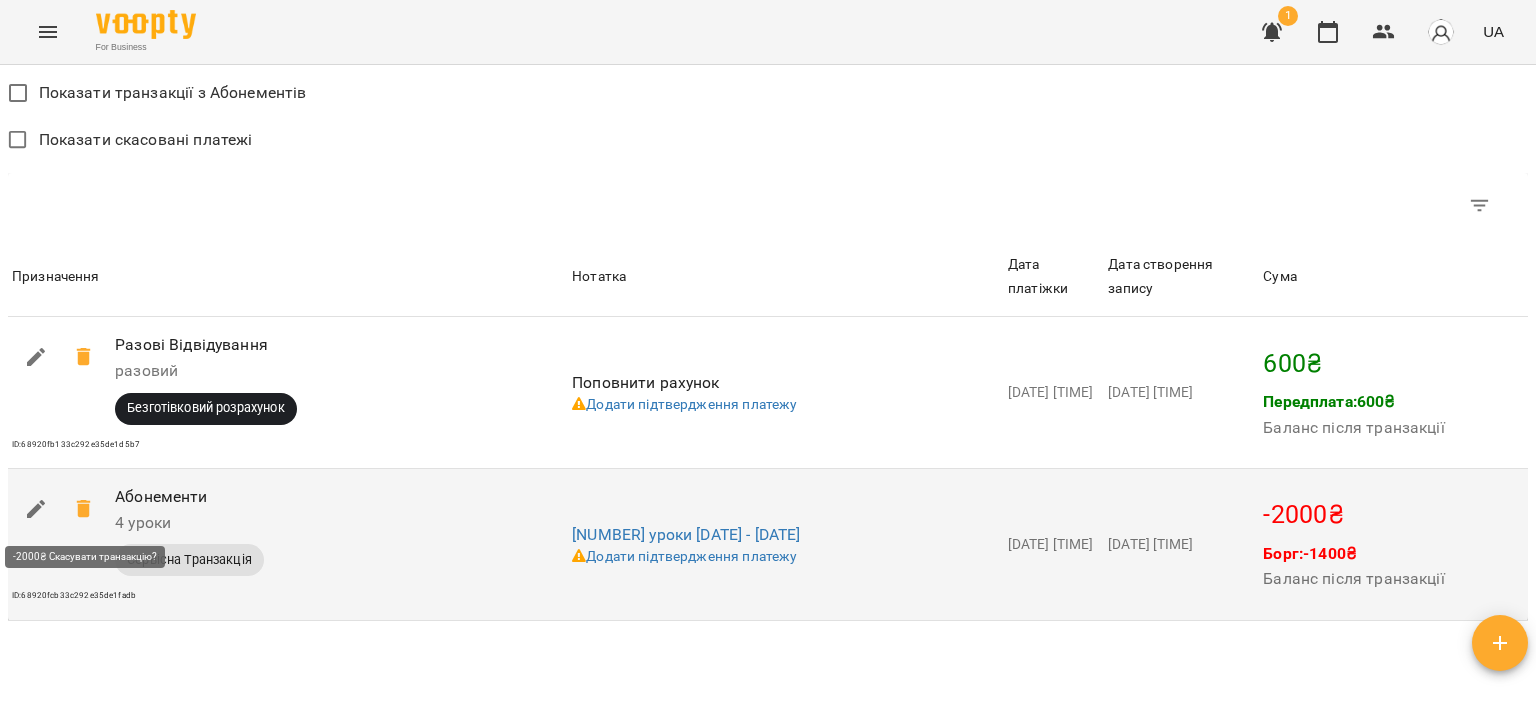 click 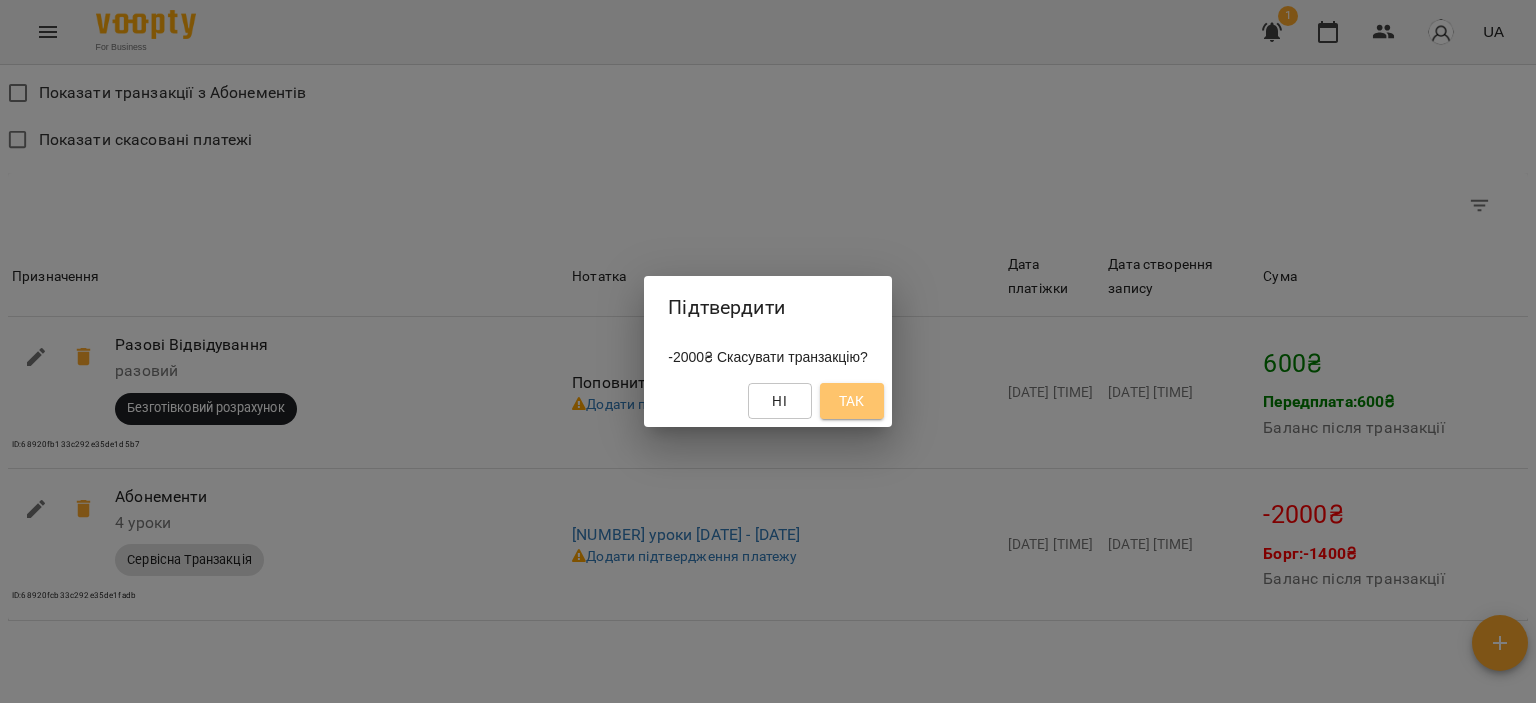 click on "Так" at bounding box center [852, 401] 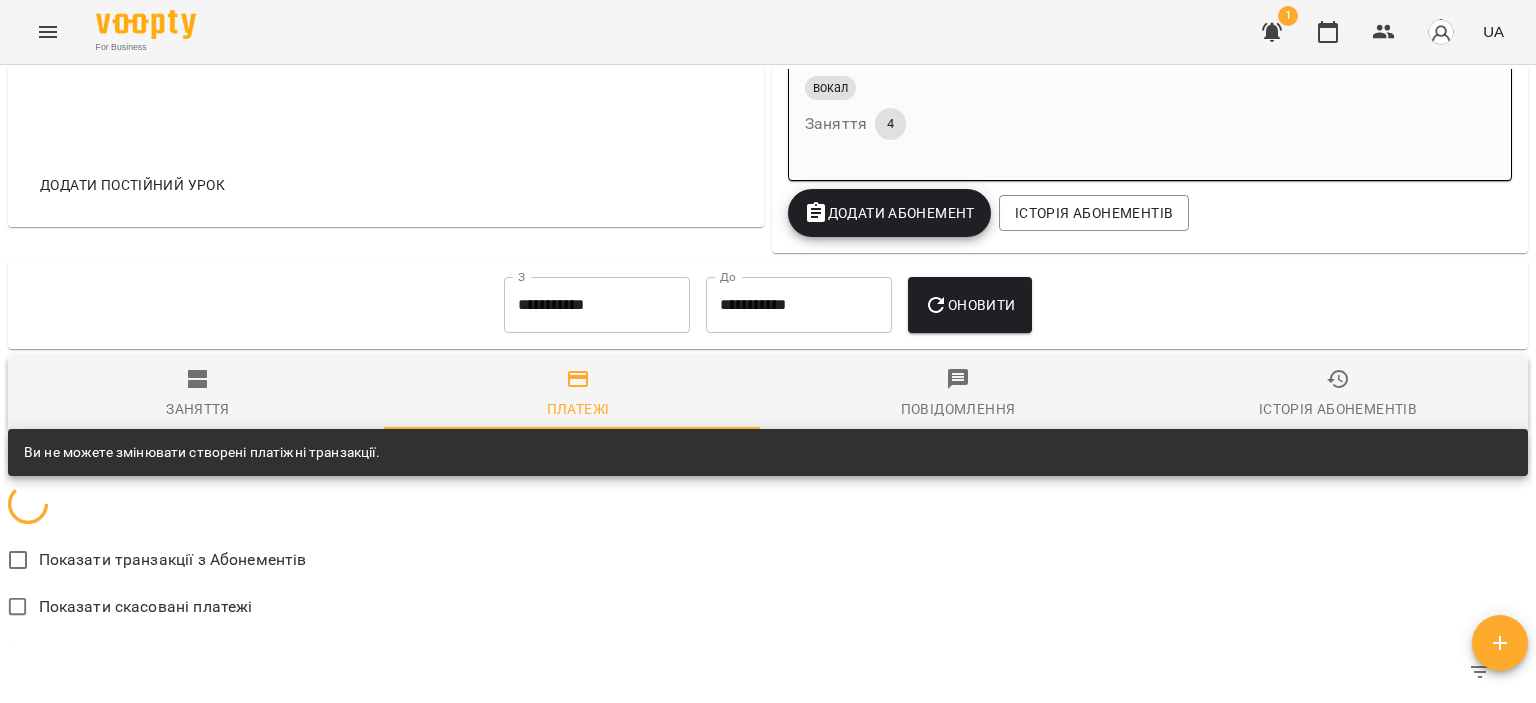 scroll, scrollTop: 1207, scrollLeft: 0, axis: vertical 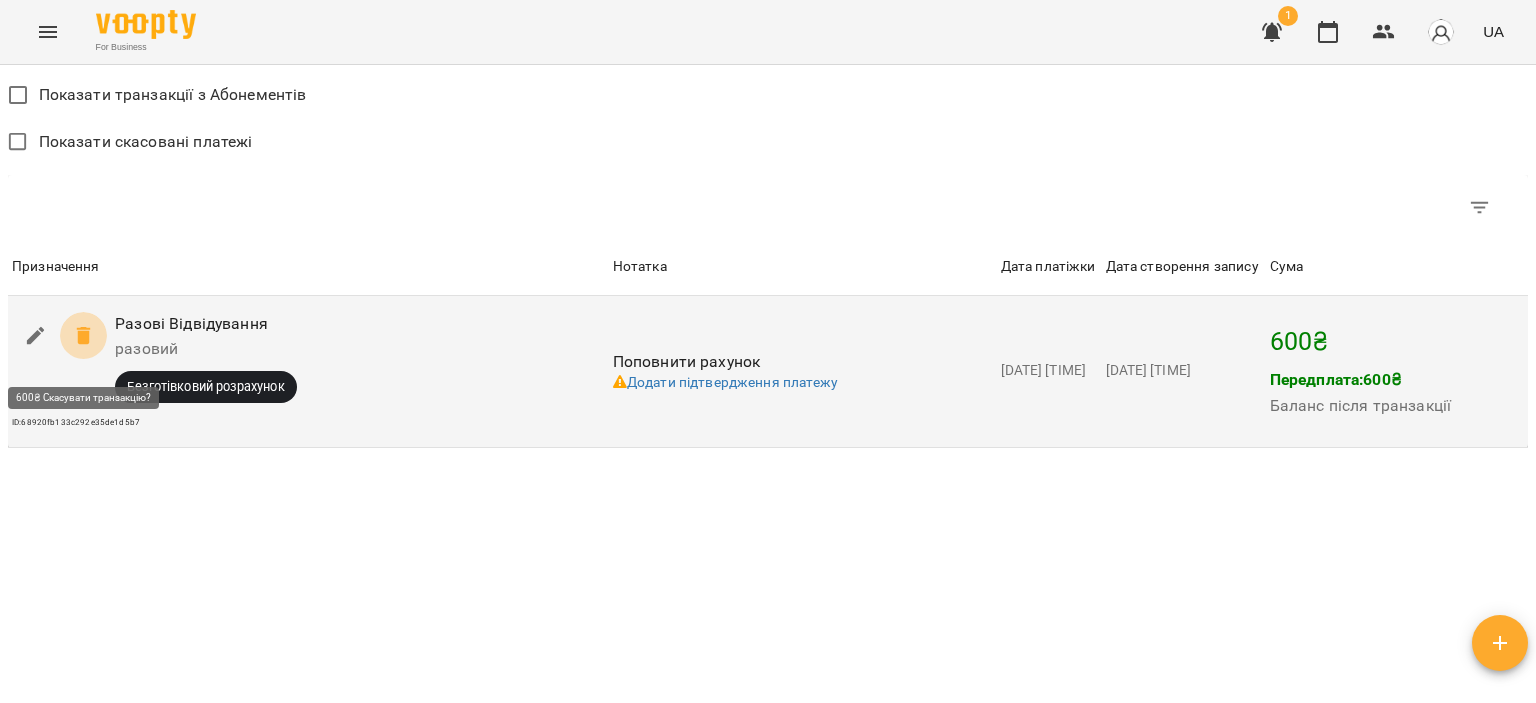 click 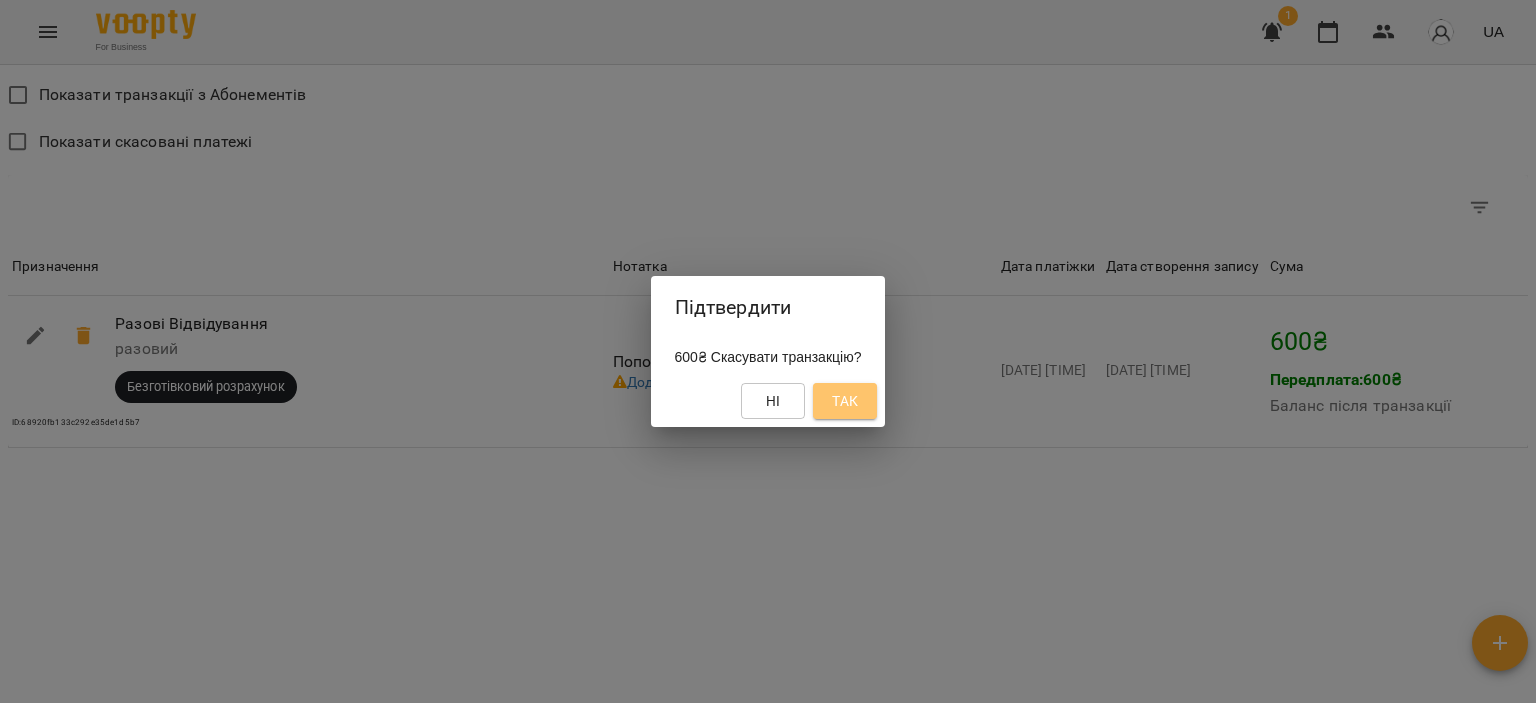 click on "Так" at bounding box center [845, 401] 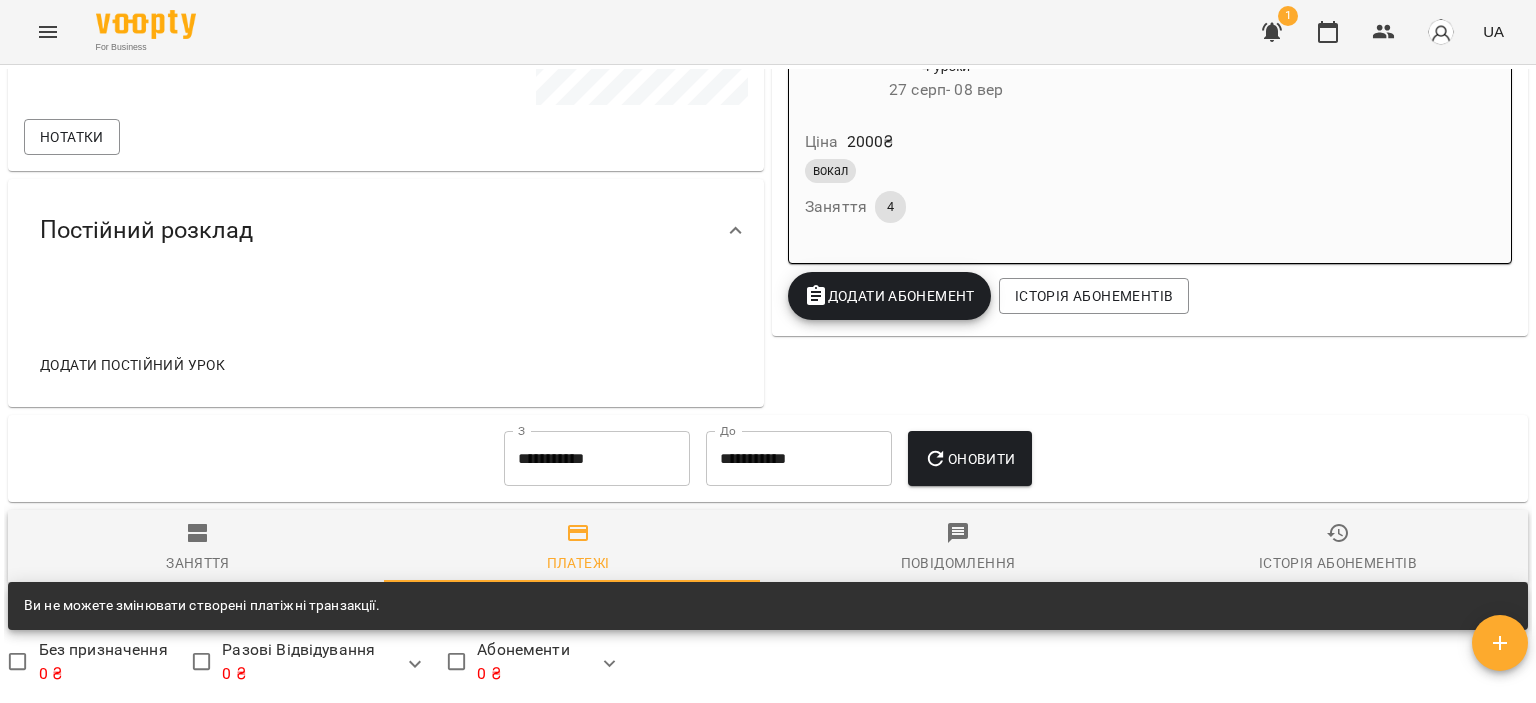 scroll, scrollTop: 700, scrollLeft: 0, axis: vertical 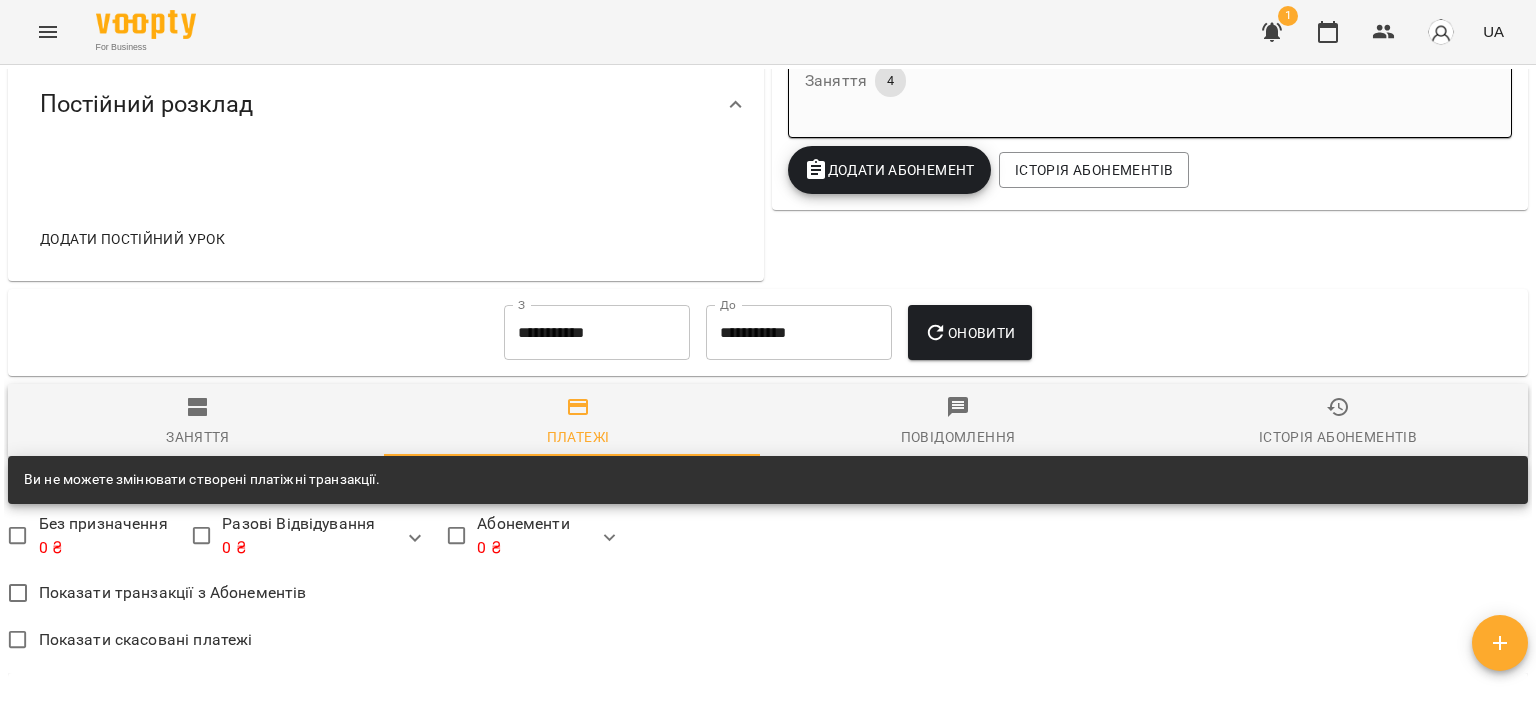 click on "Заняття" at bounding box center (198, 422) 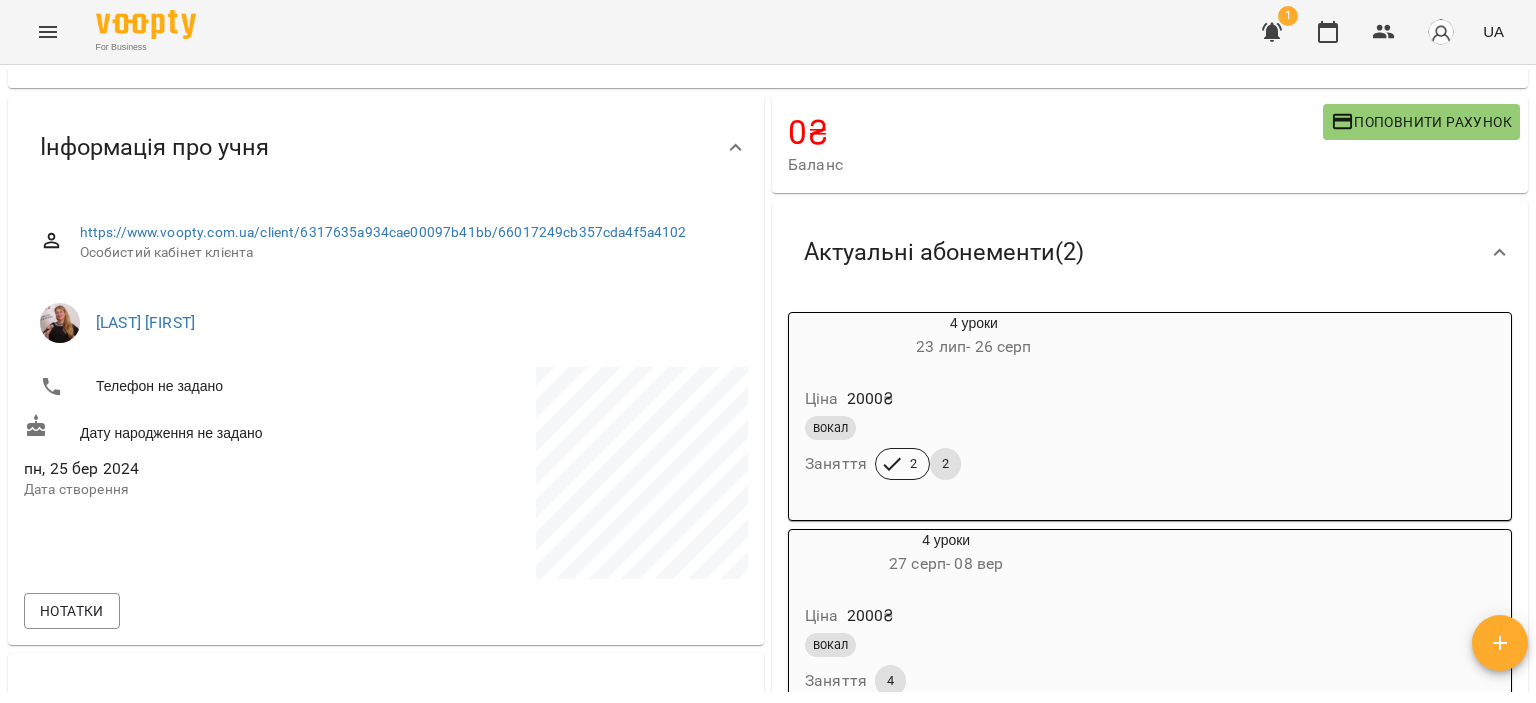 scroll, scrollTop: 0, scrollLeft: 0, axis: both 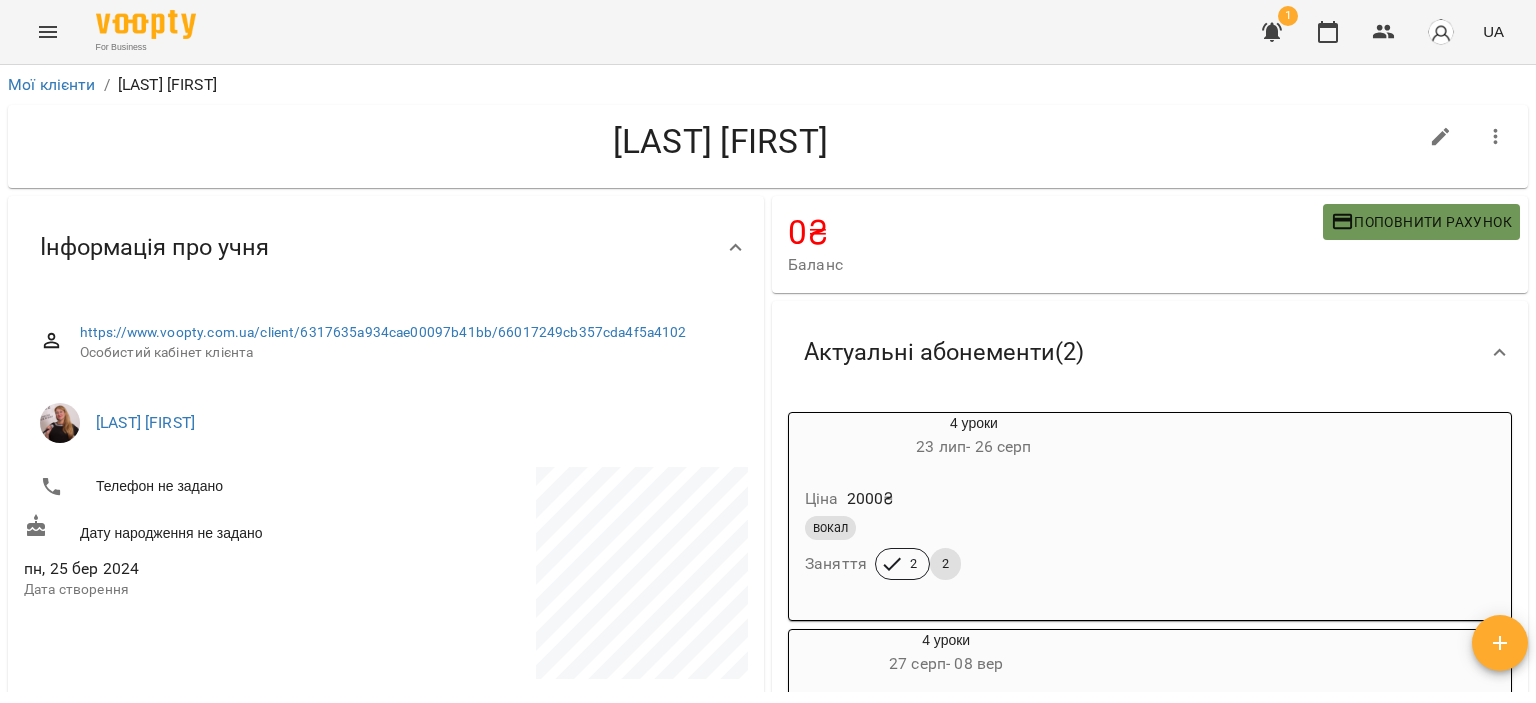 click on "Поповнити рахунок" at bounding box center [1421, 222] 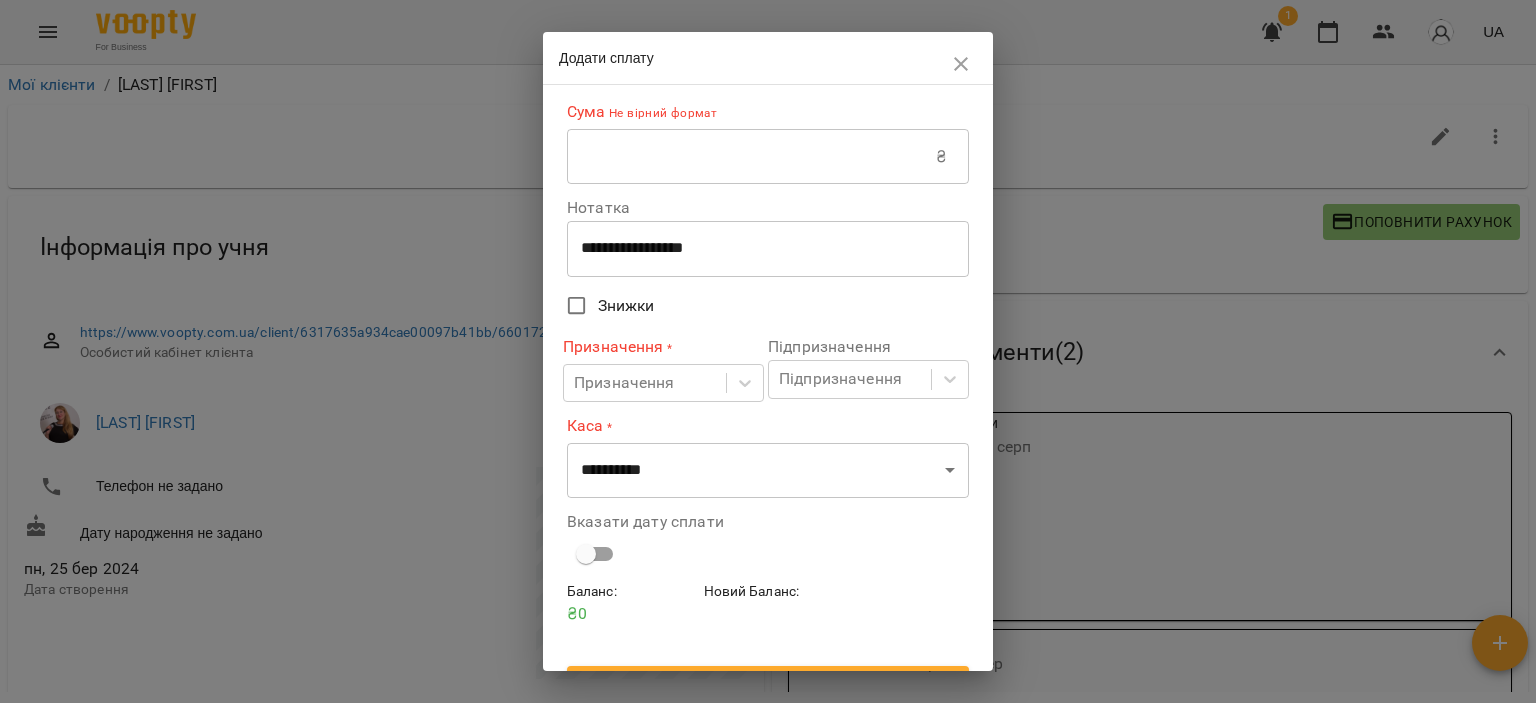 click at bounding box center [751, 157] 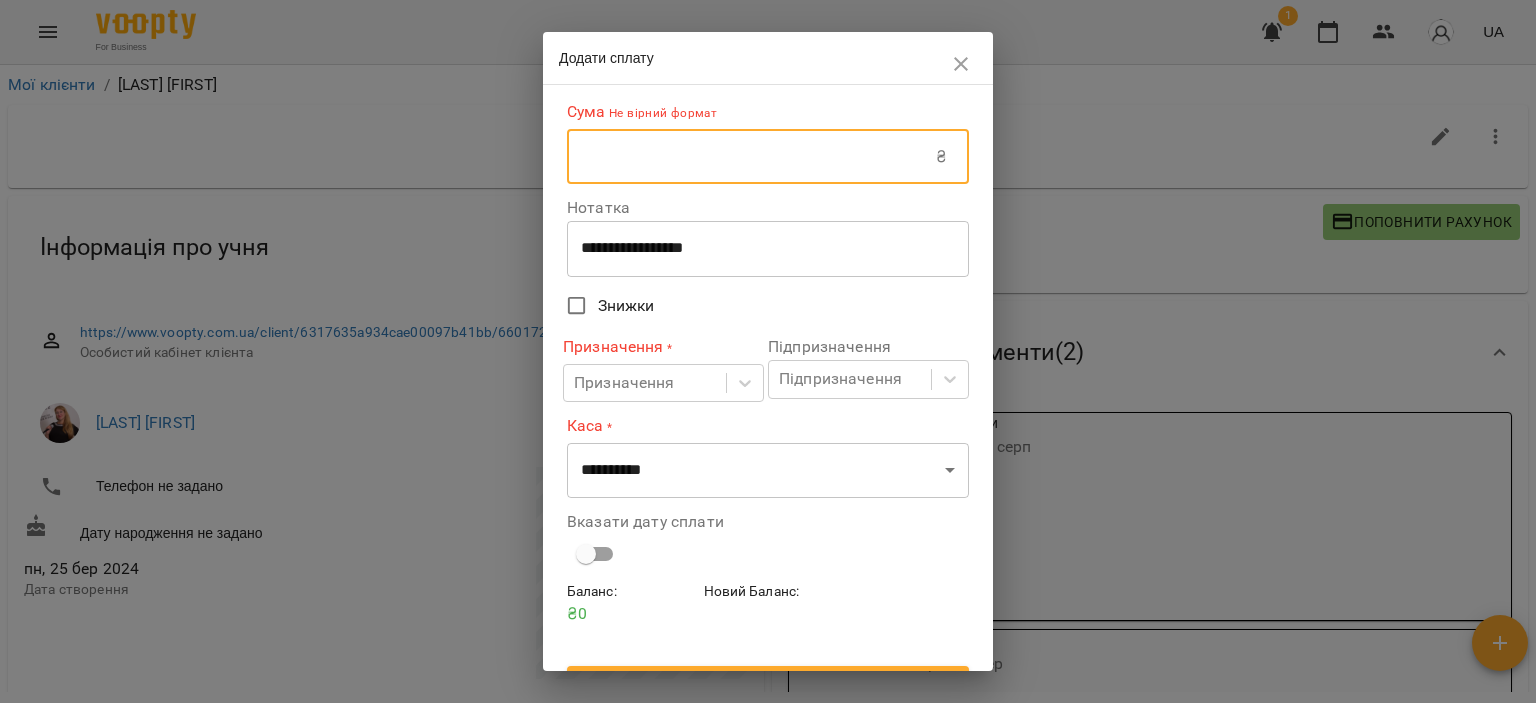 type on "***" 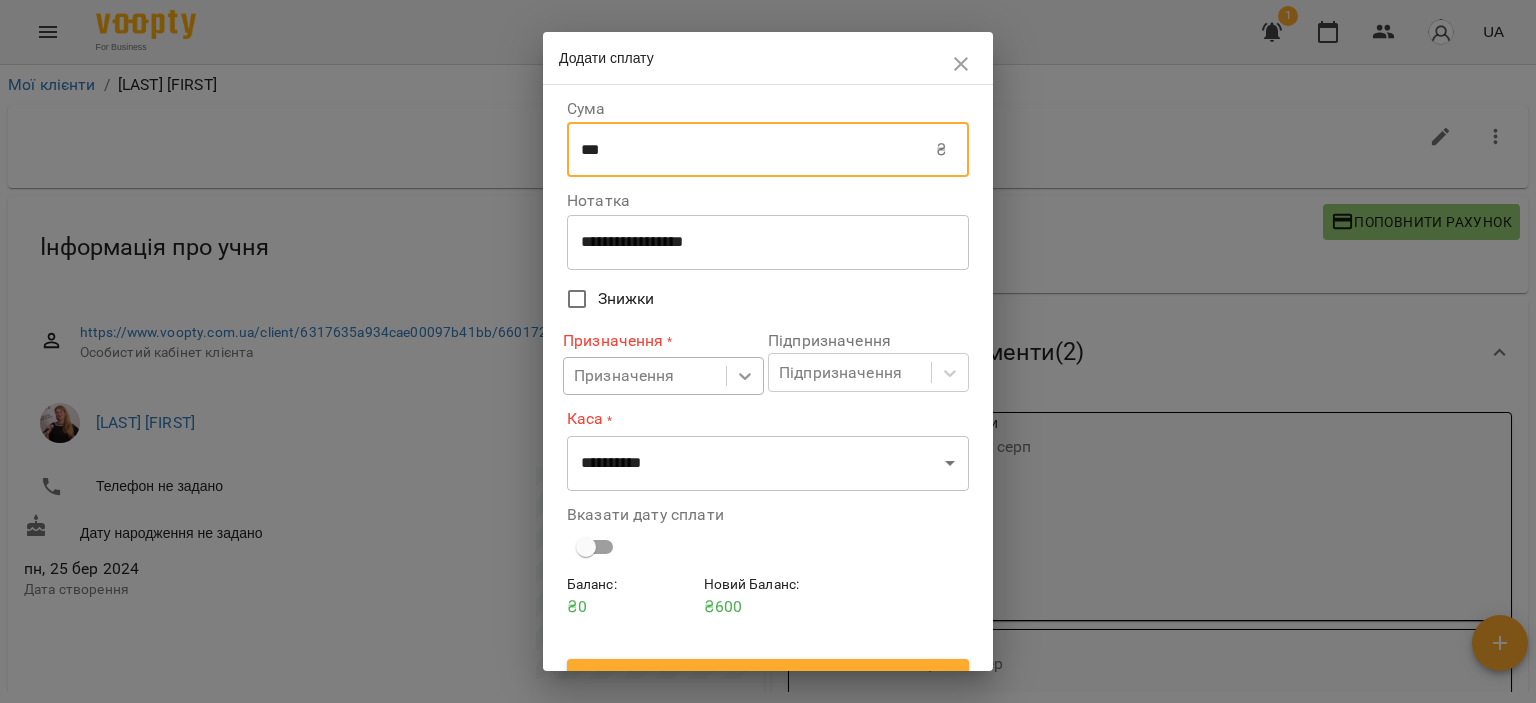 click 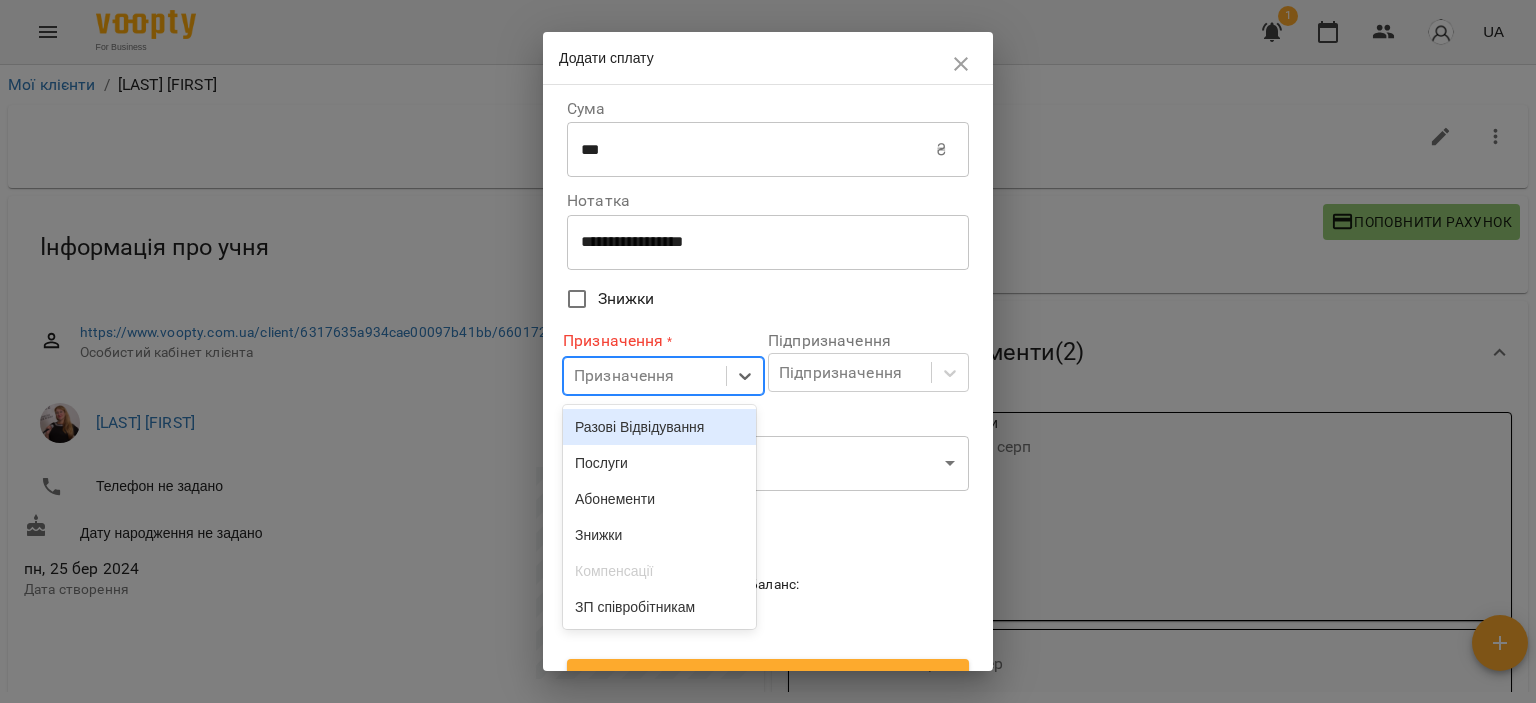 click on "Разові Відвідування" at bounding box center [659, 427] 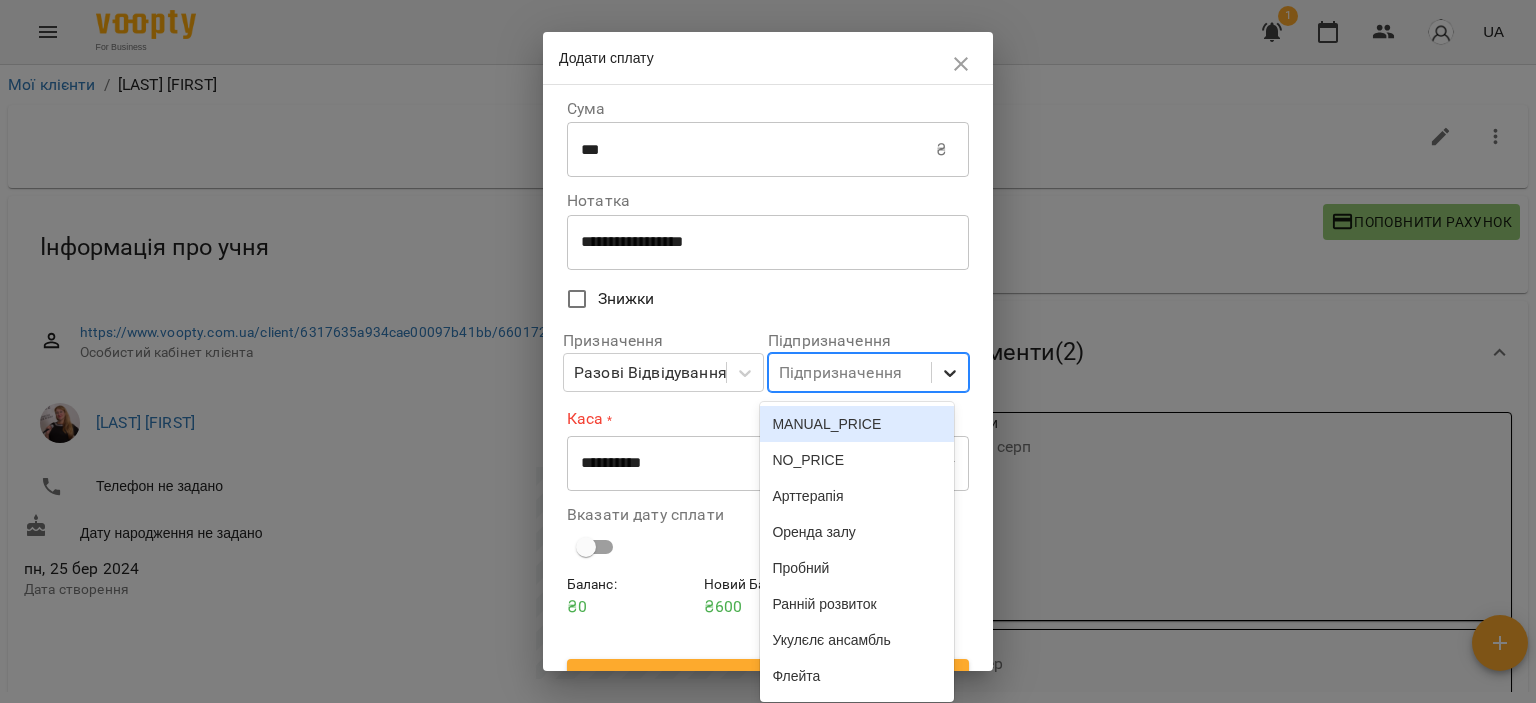 click 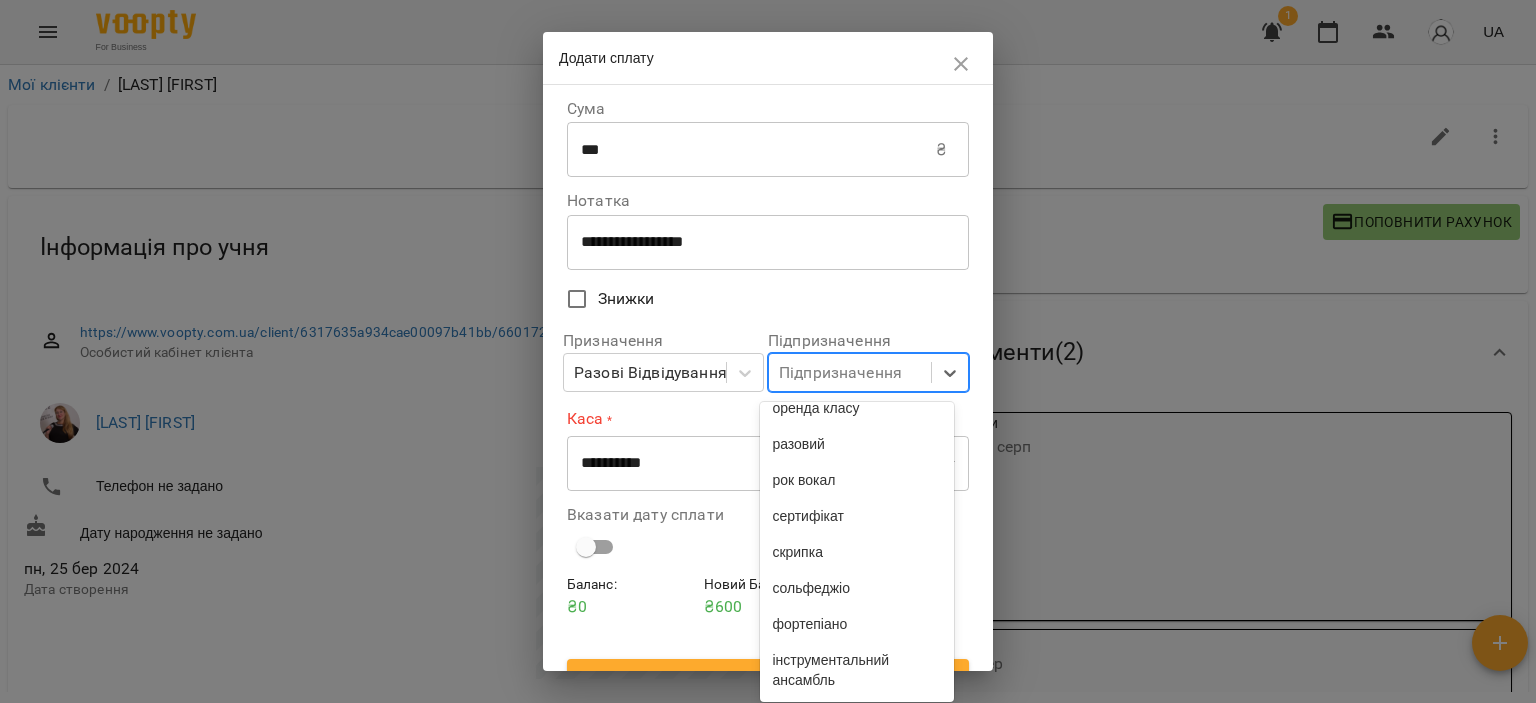 scroll, scrollTop: 987, scrollLeft: 0, axis: vertical 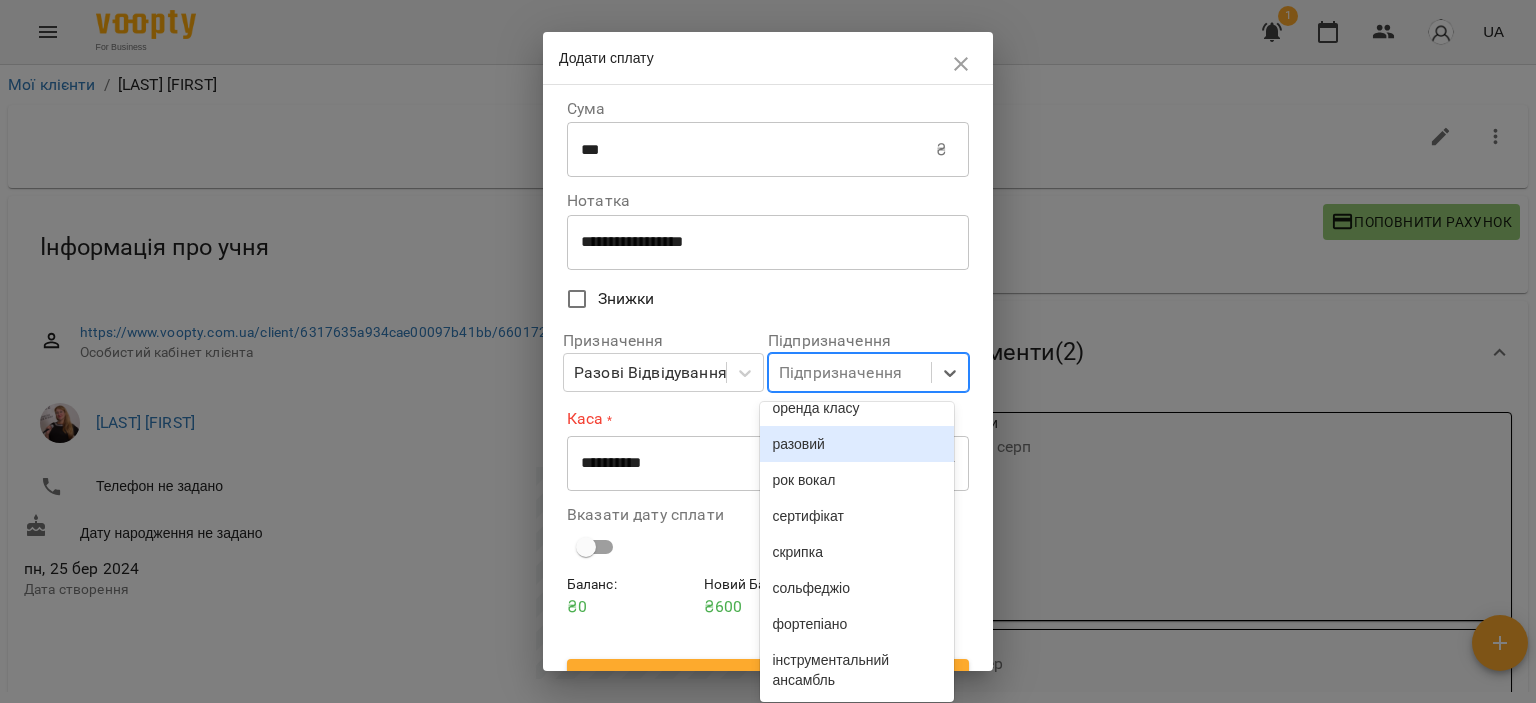 click on "разовий" at bounding box center (856, 444) 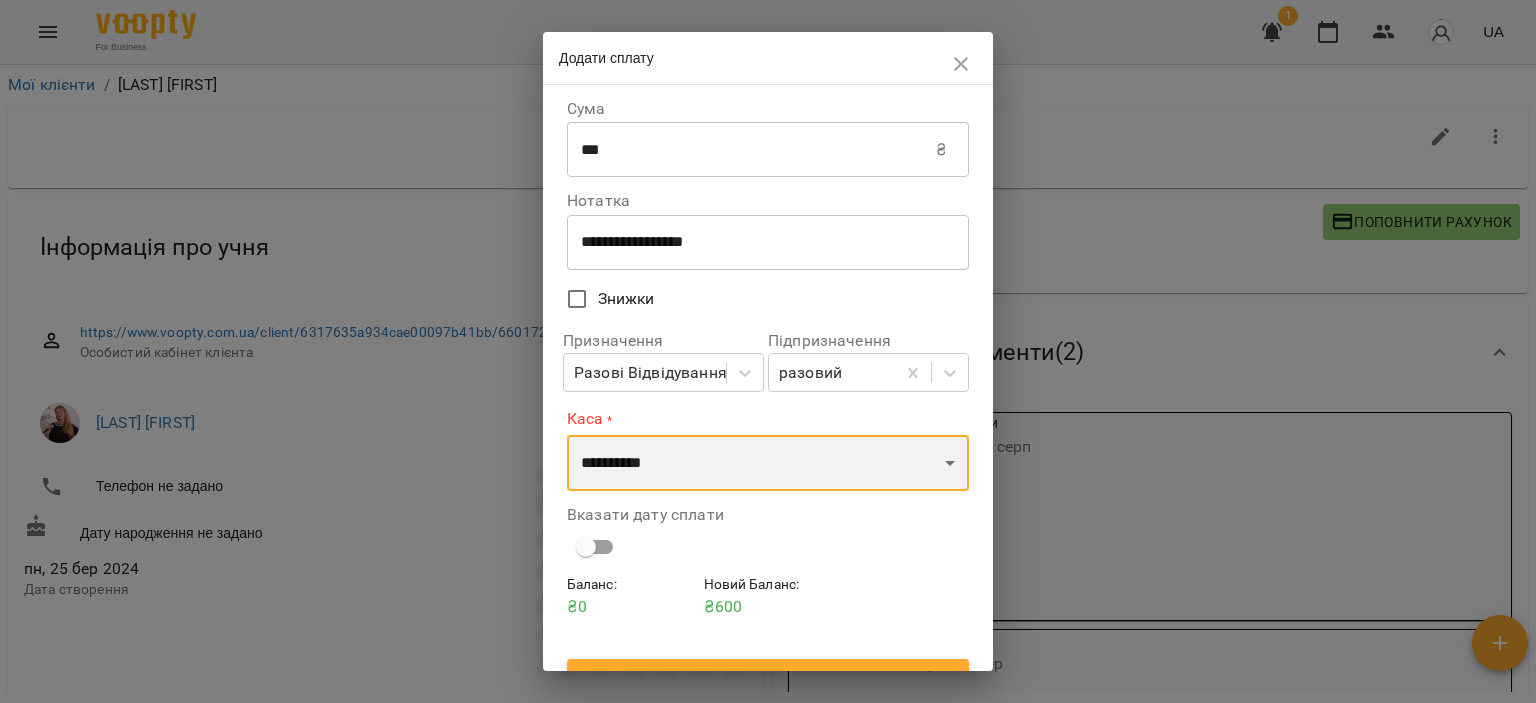 click on "**********" at bounding box center (768, 463) 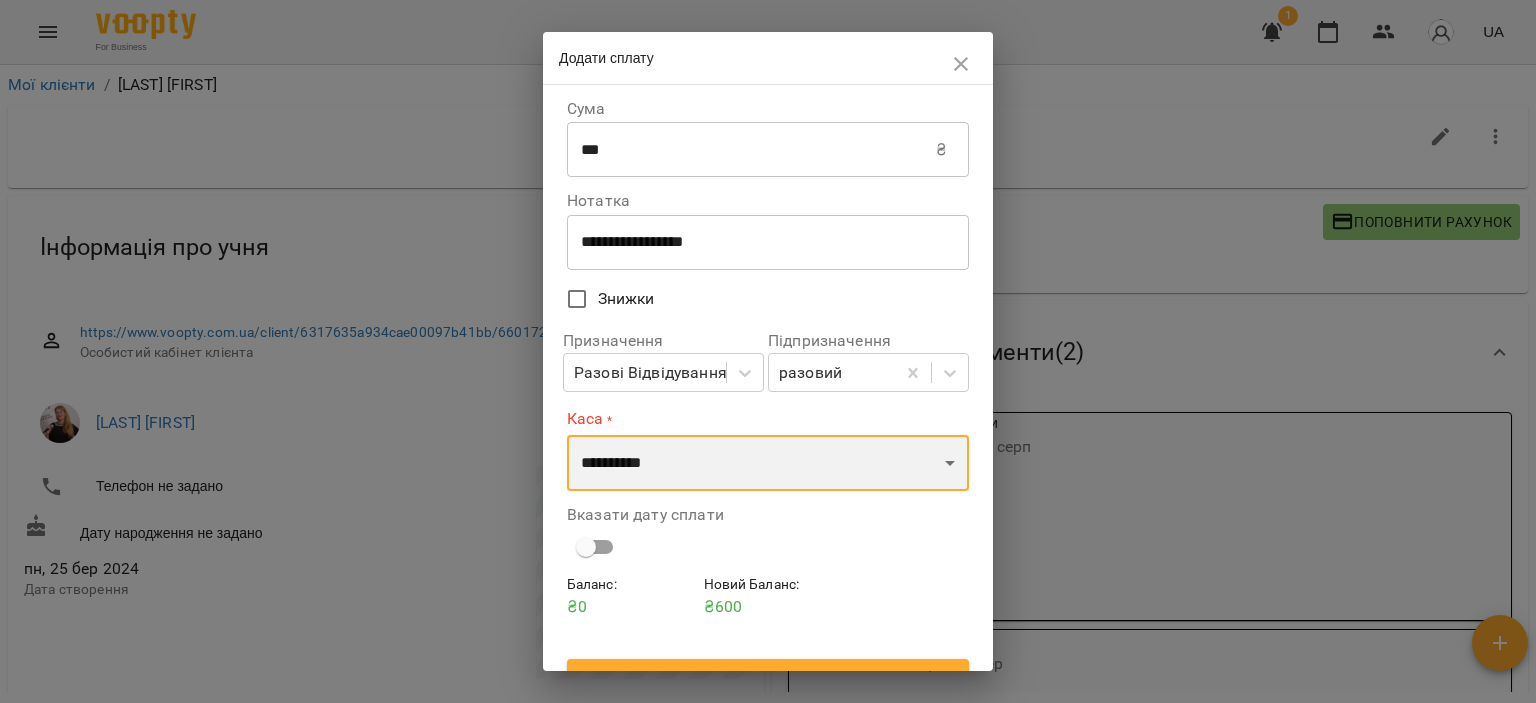 select on "****" 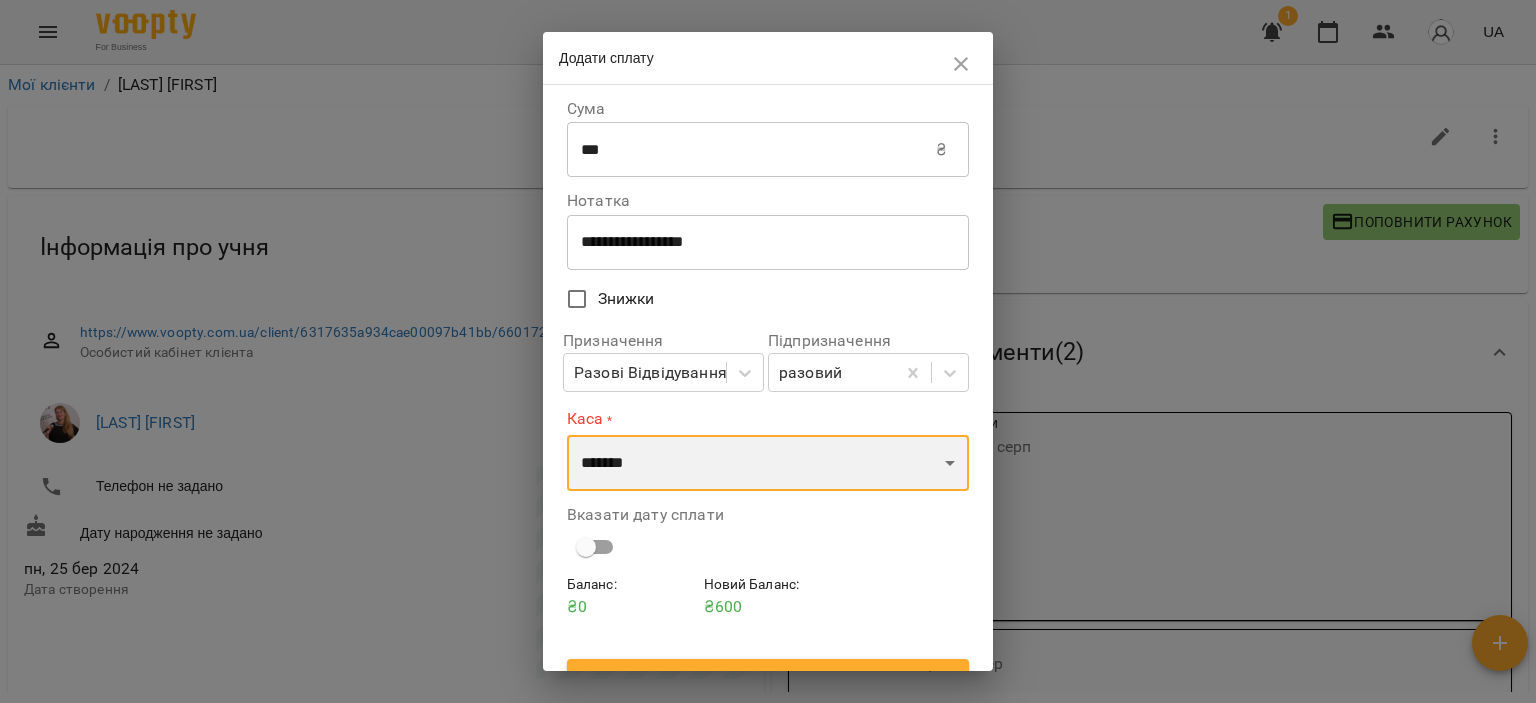 click on "**********" at bounding box center (768, 463) 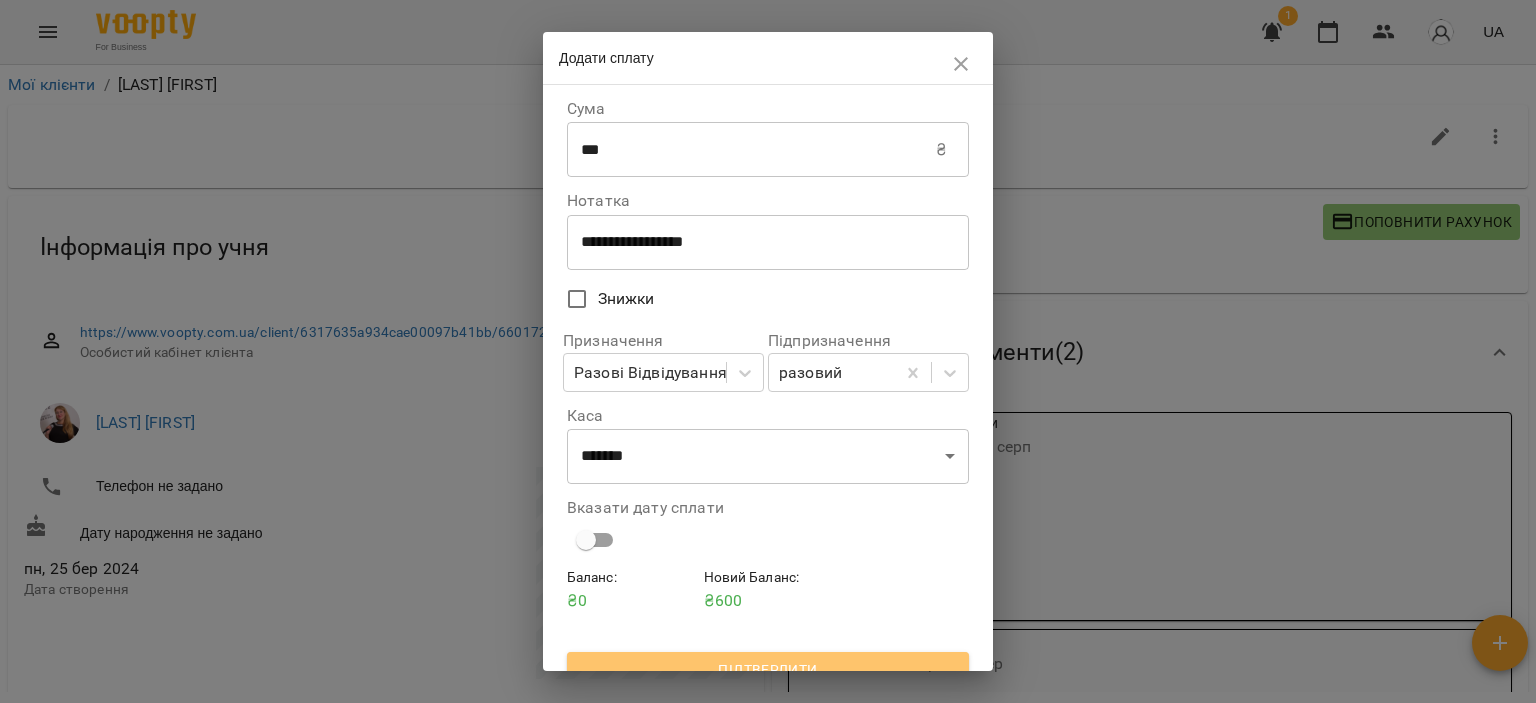 click on "Підтвердити" at bounding box center [768, 670] 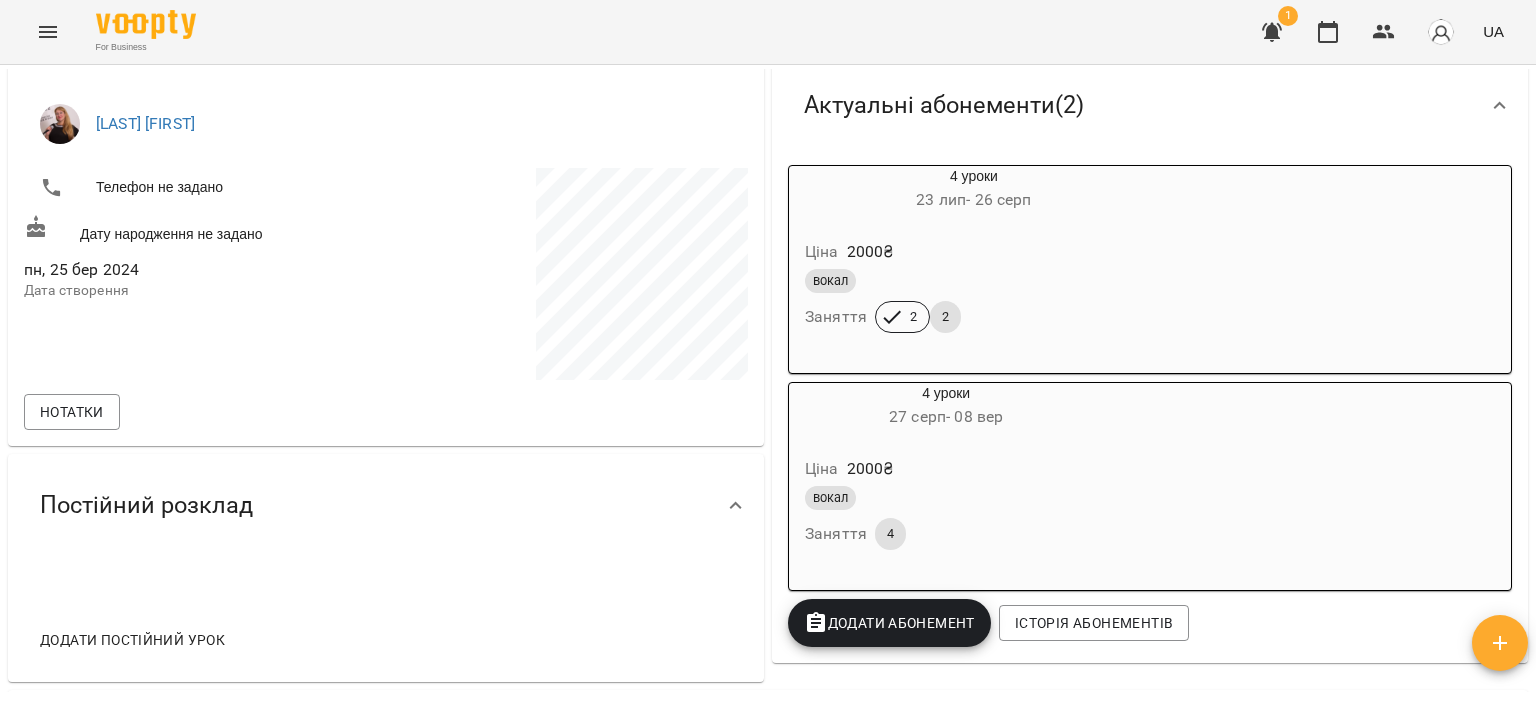 scroll, scrollTop: 300, scrollLeft: 0, axis: vertical 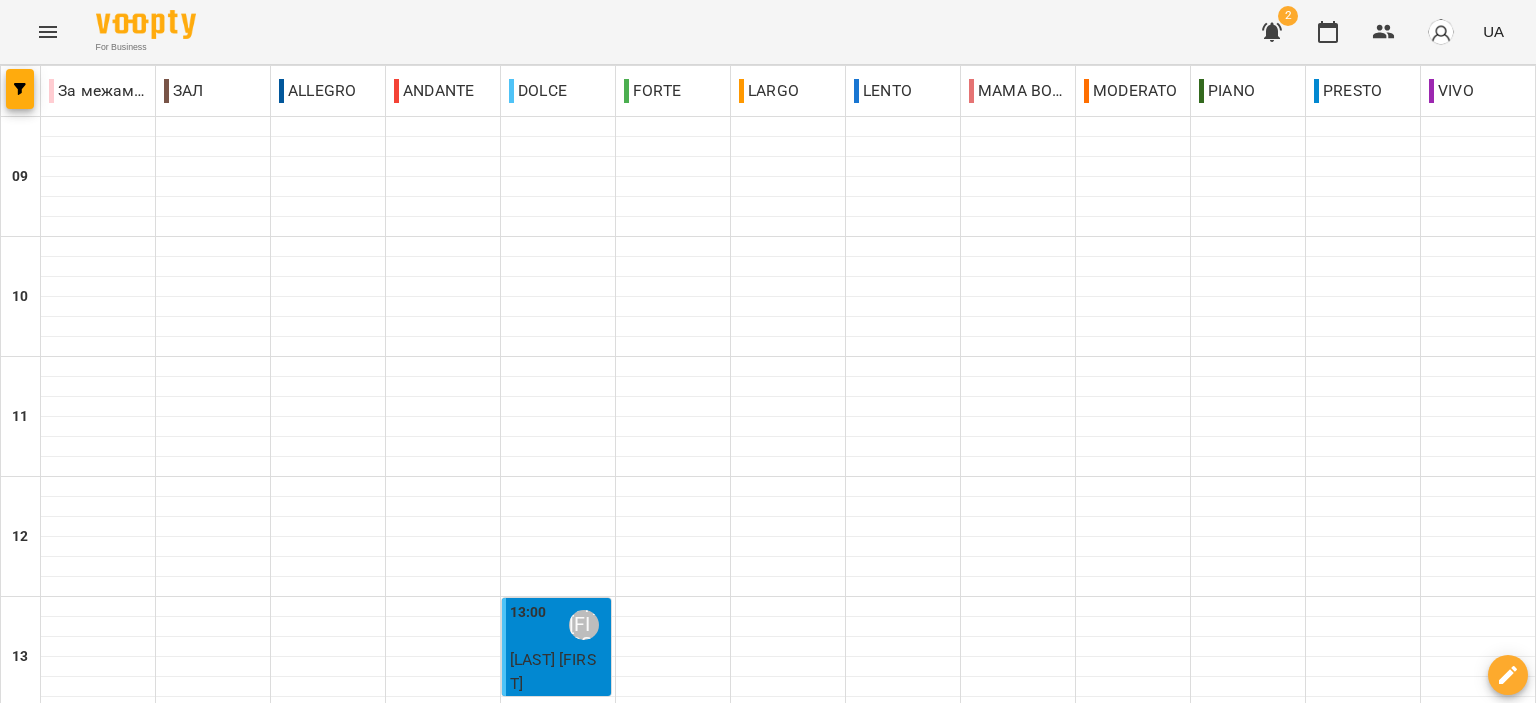 click on "[LAST] [FIRST]" at bounding box center [1013, 1031] 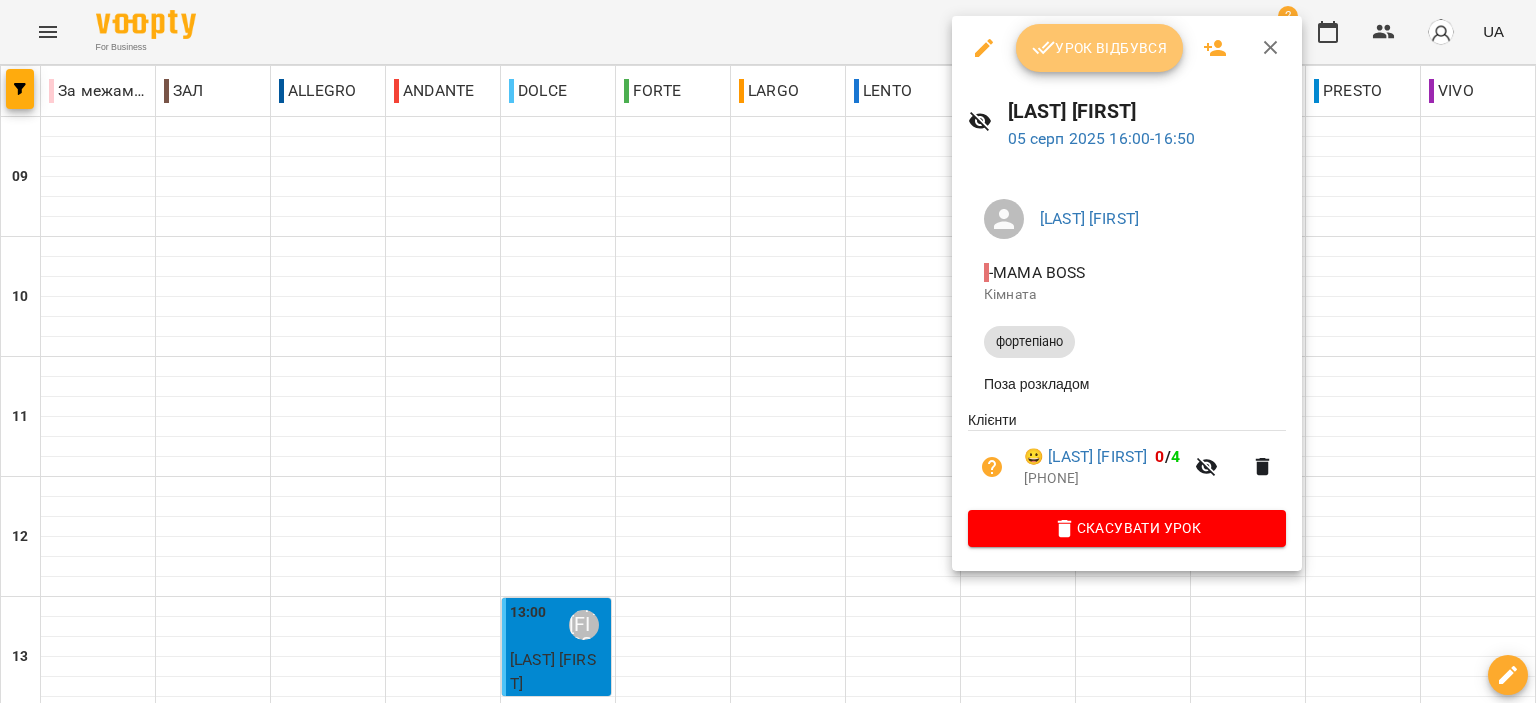 click on "Урок відбувся" at bounding box center [1100, 48] 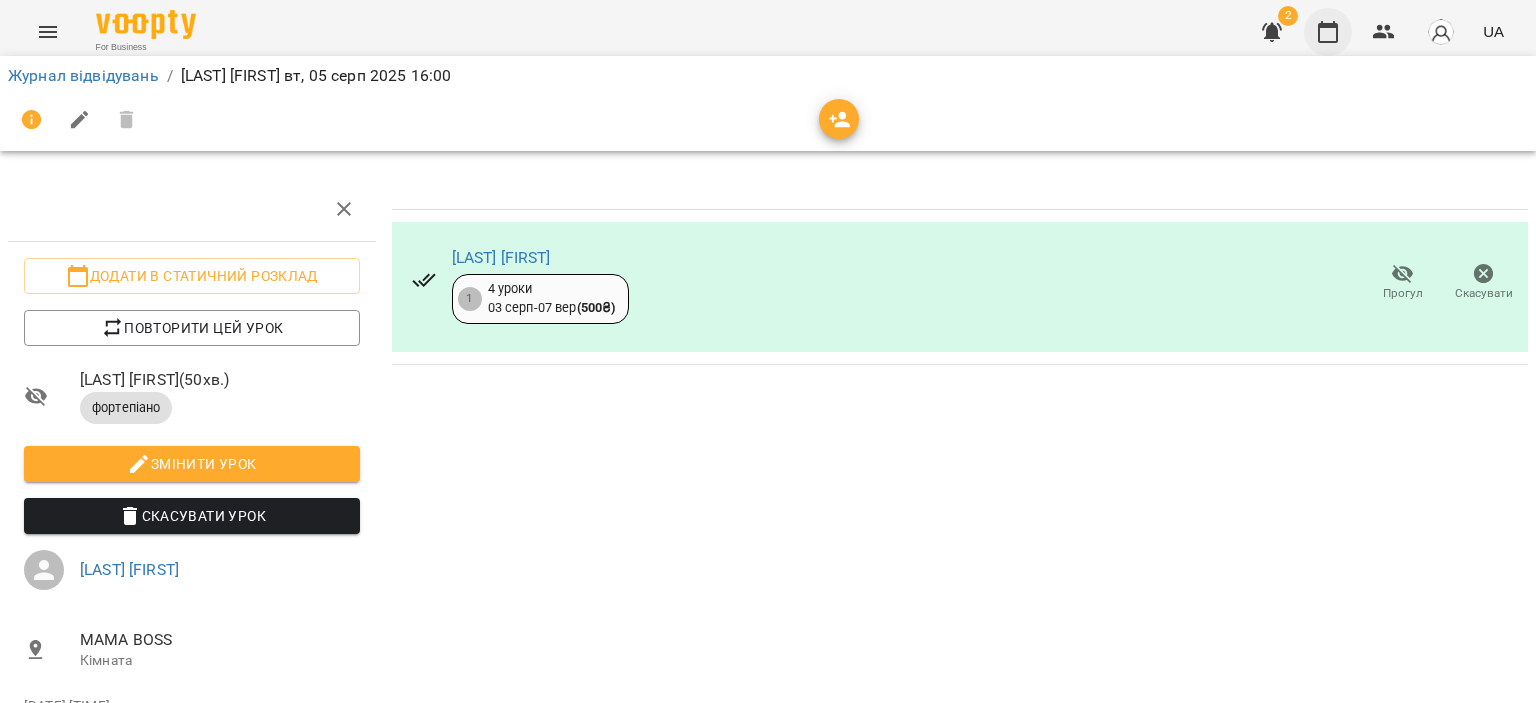 click 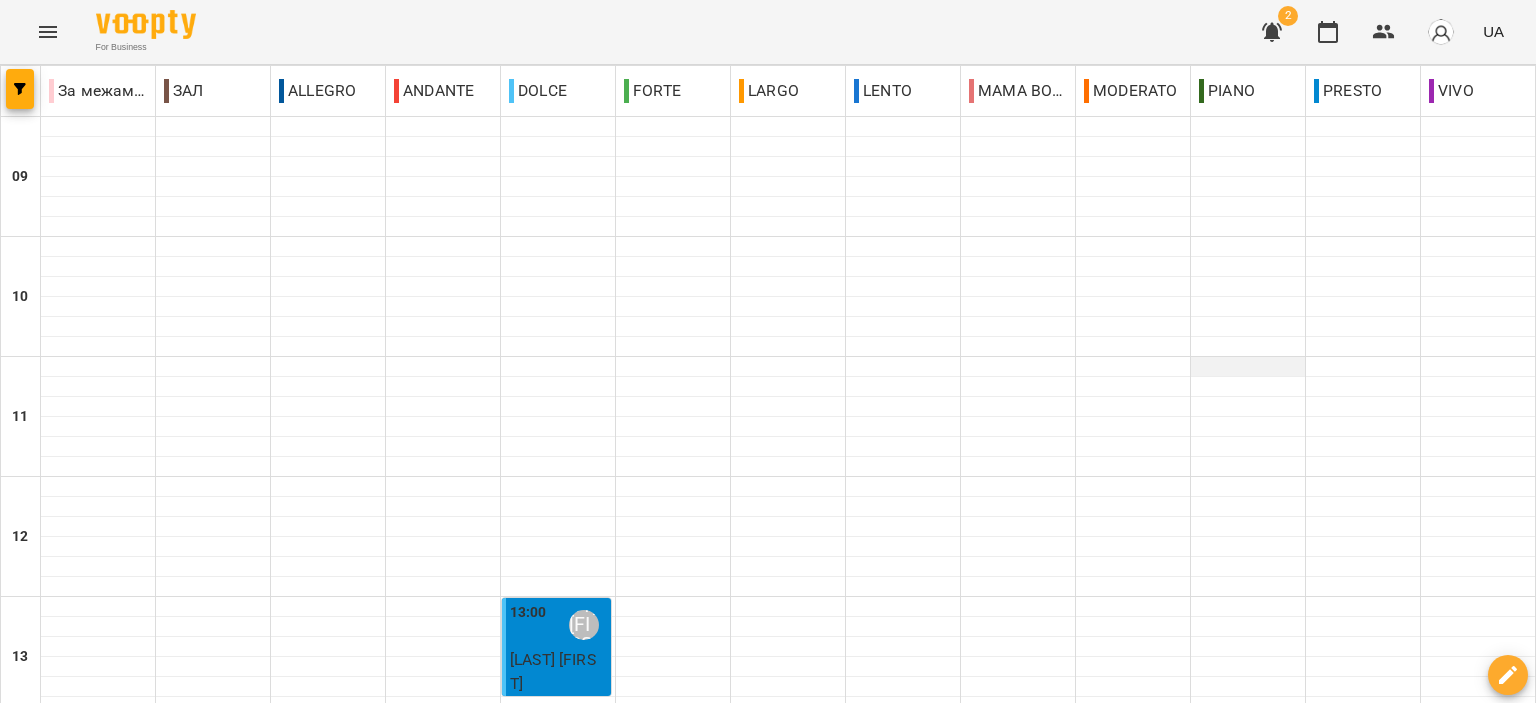 scroll, scrollTop: 900, scrollLeft: 0, axis: vertical 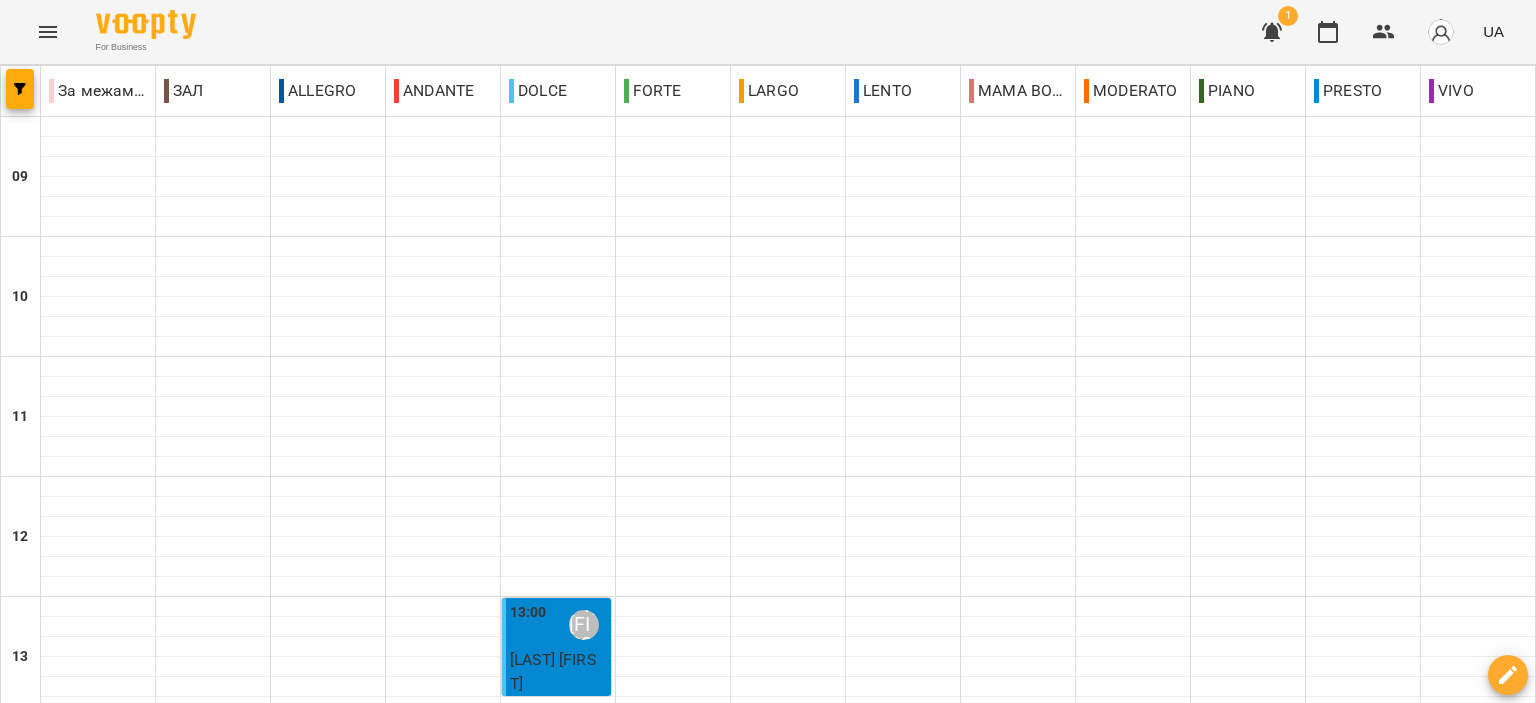 click on "**********" at bounding box center (768, 1648) 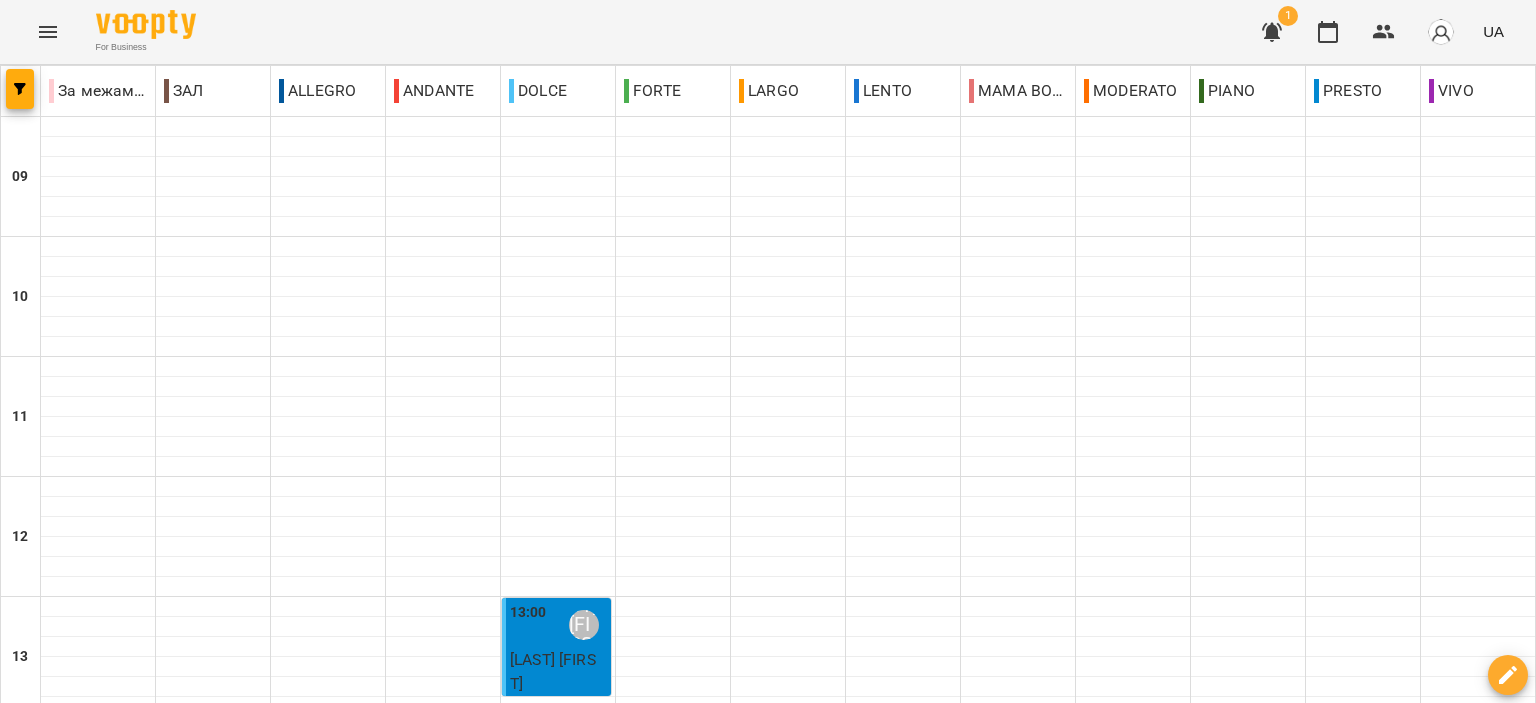 click 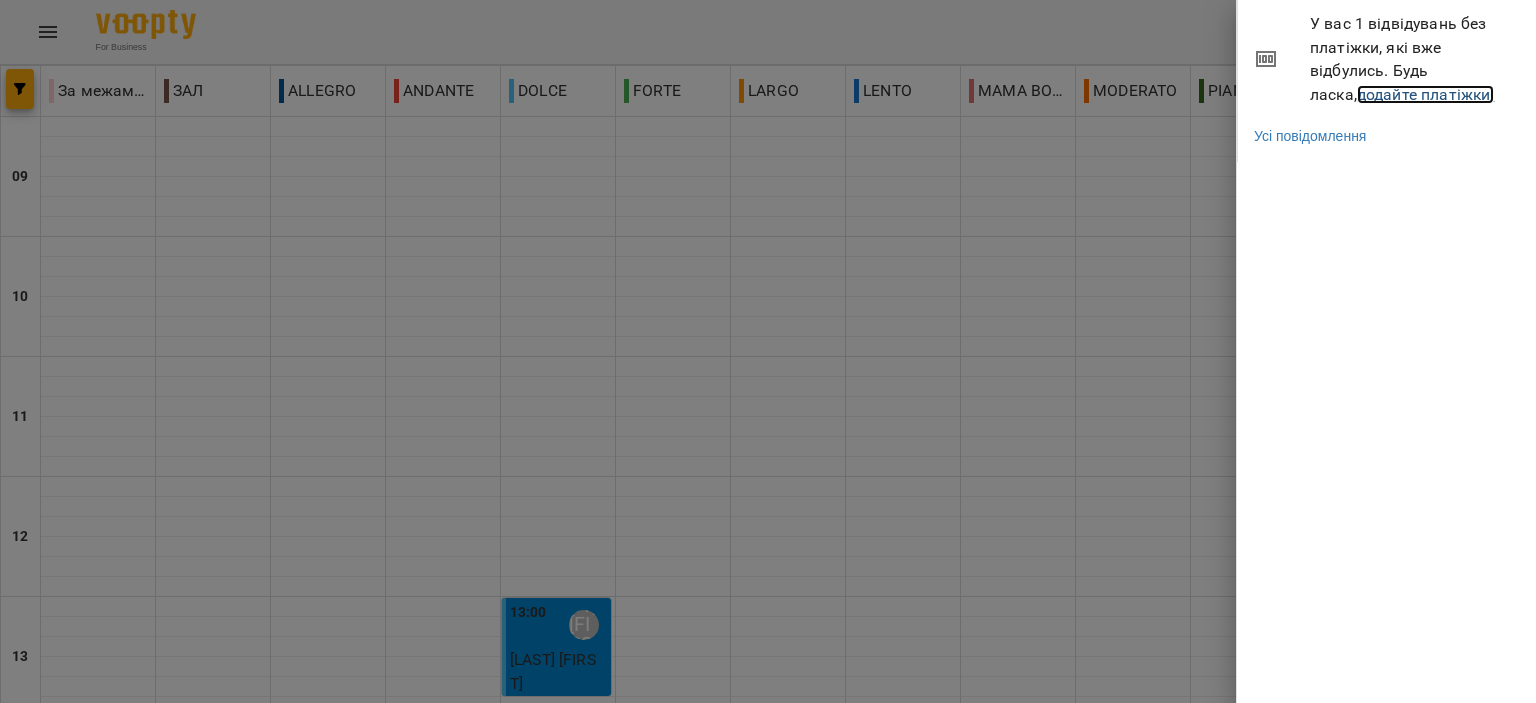 click on "додайте платіжки!" at bounding box center (1426, 94) 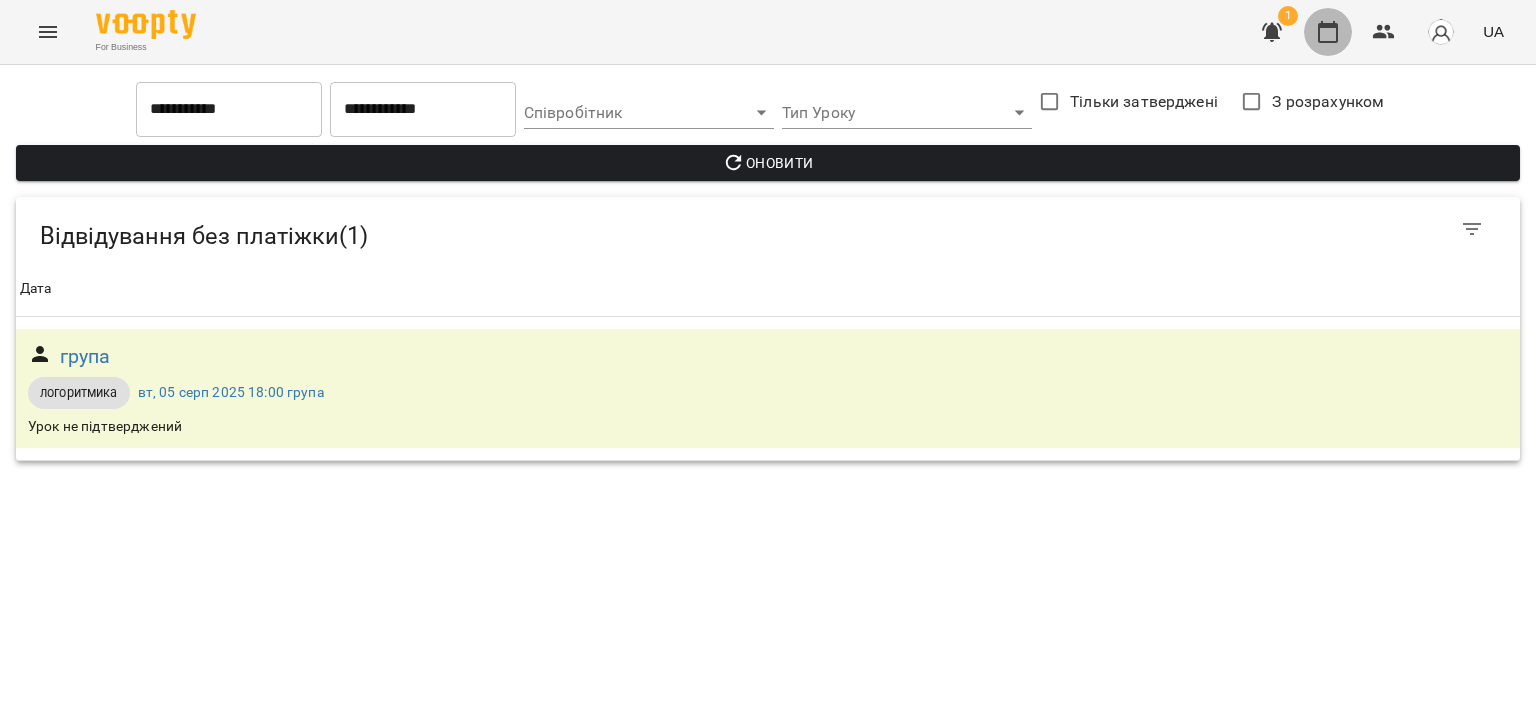click 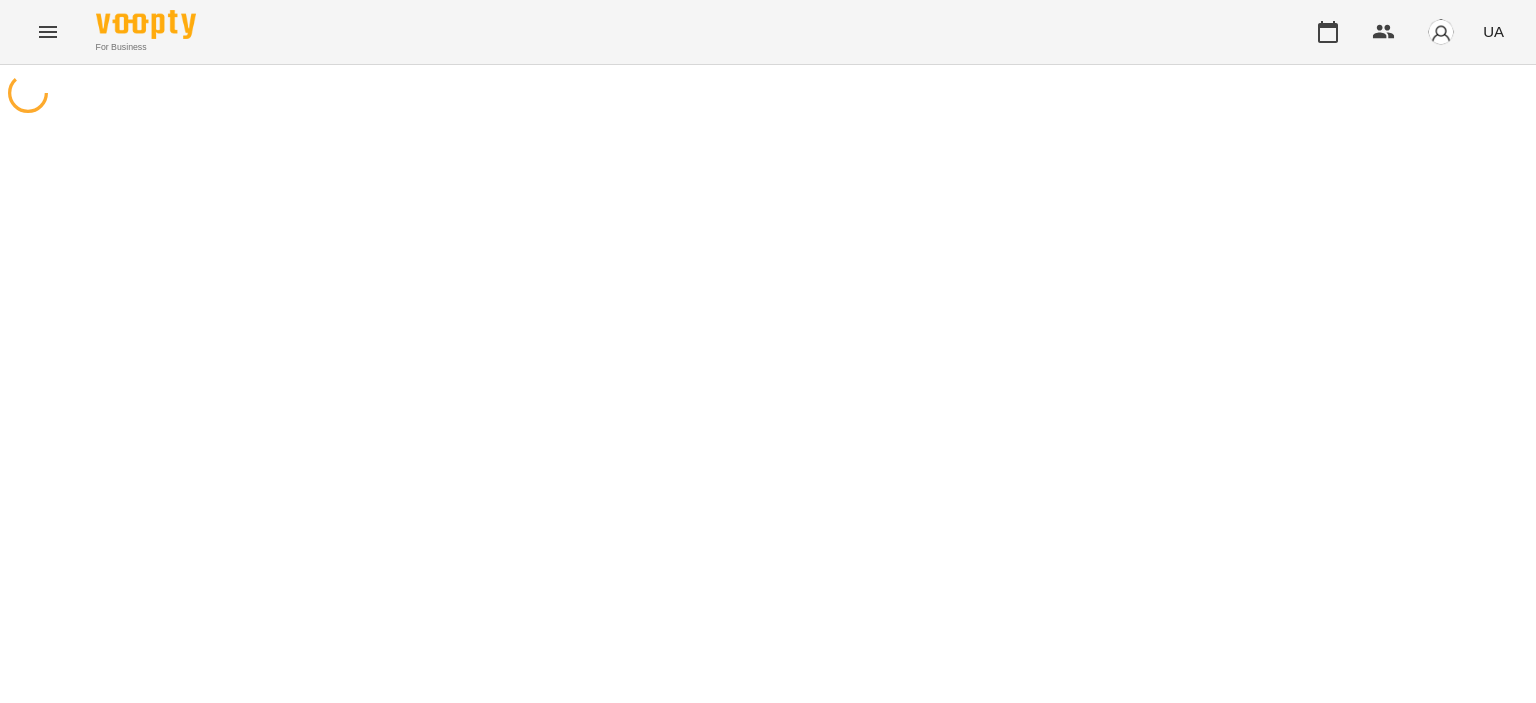 scroll, scrollTop: 0, scrollLeft: 0, axis: both 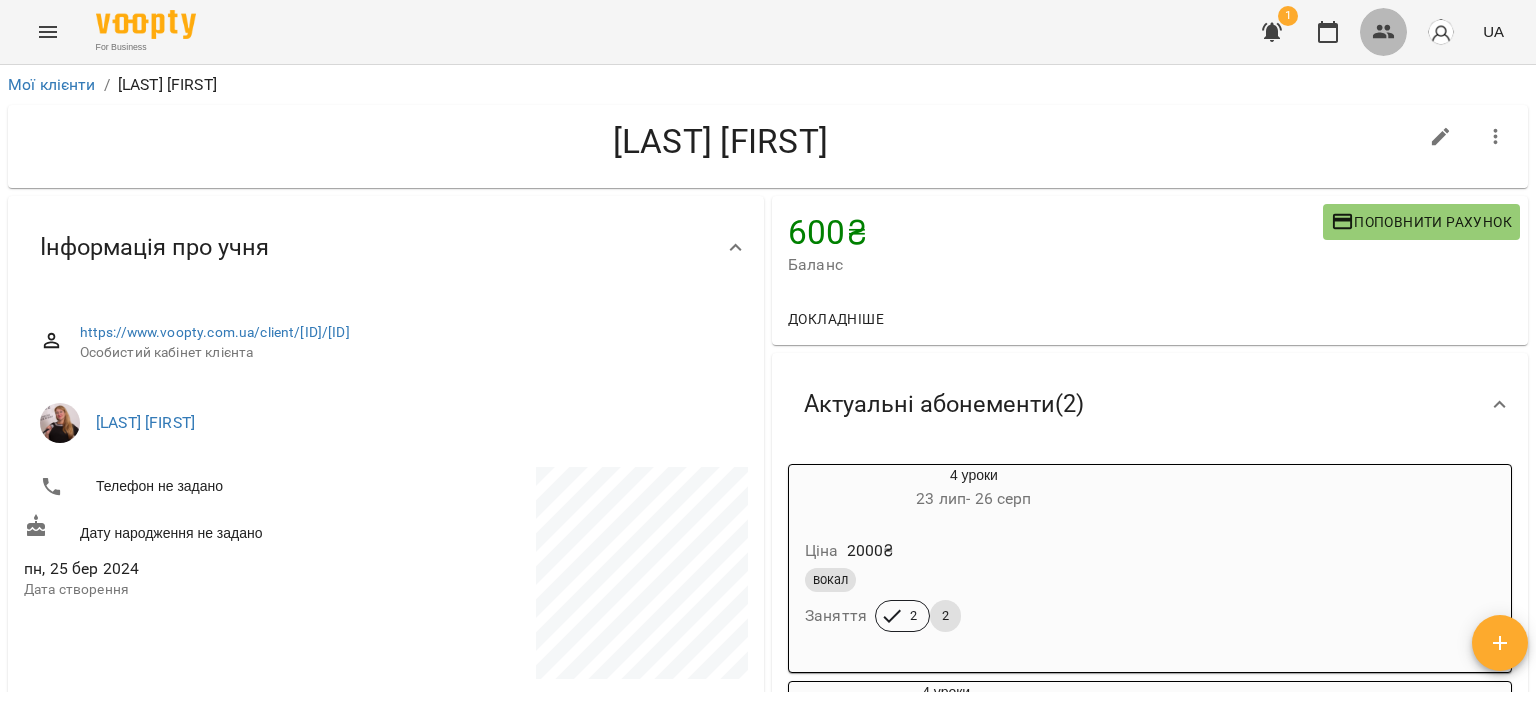 click at bounding box center (1384, 32) 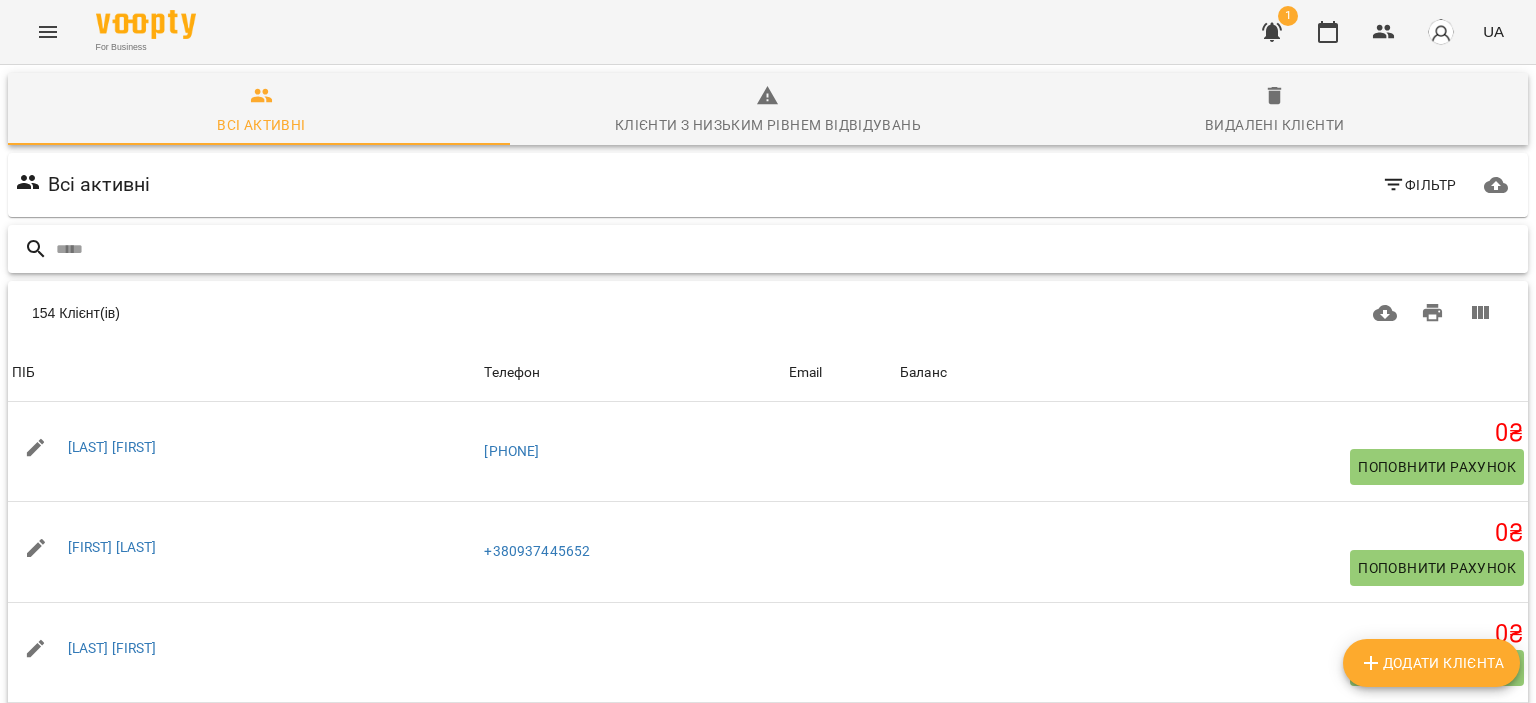 click at bounding box center (788, 249) 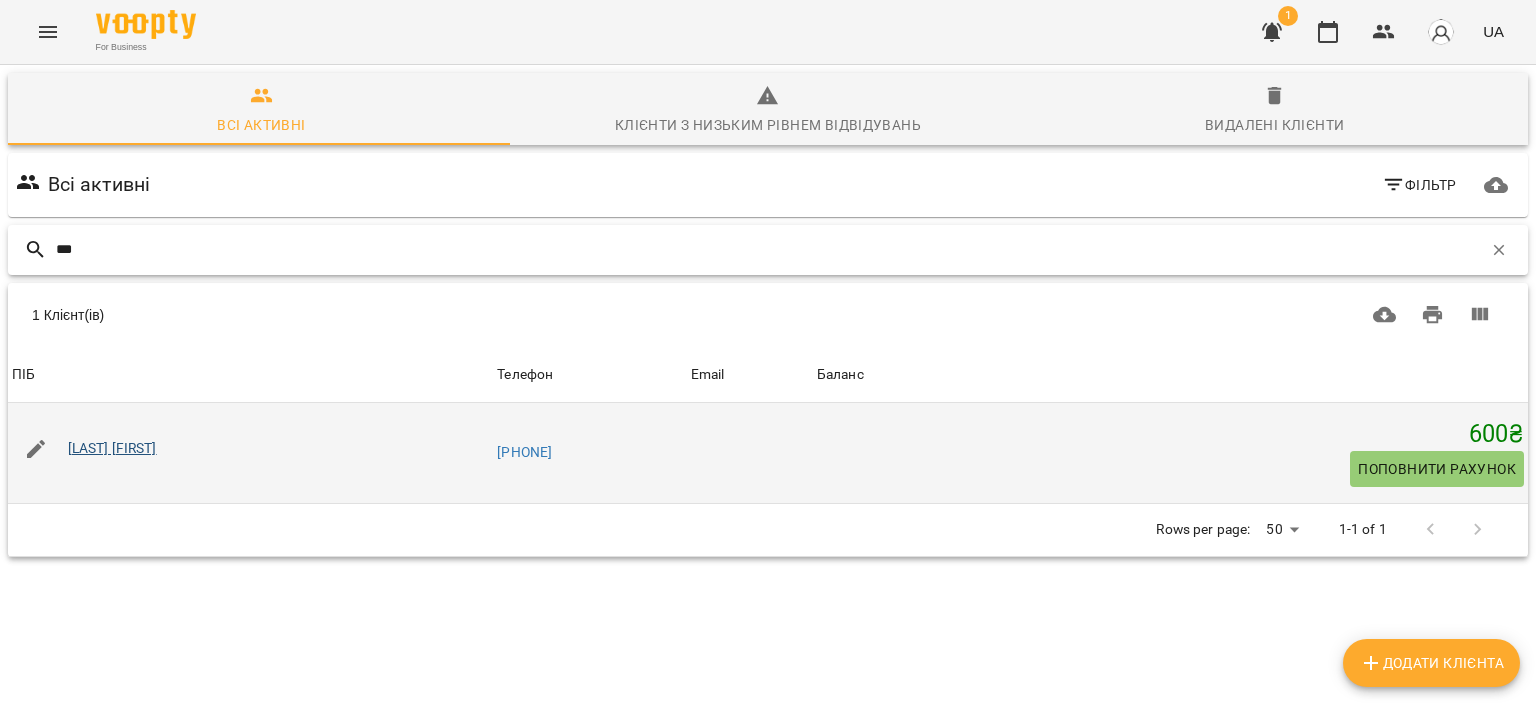 type on "***" 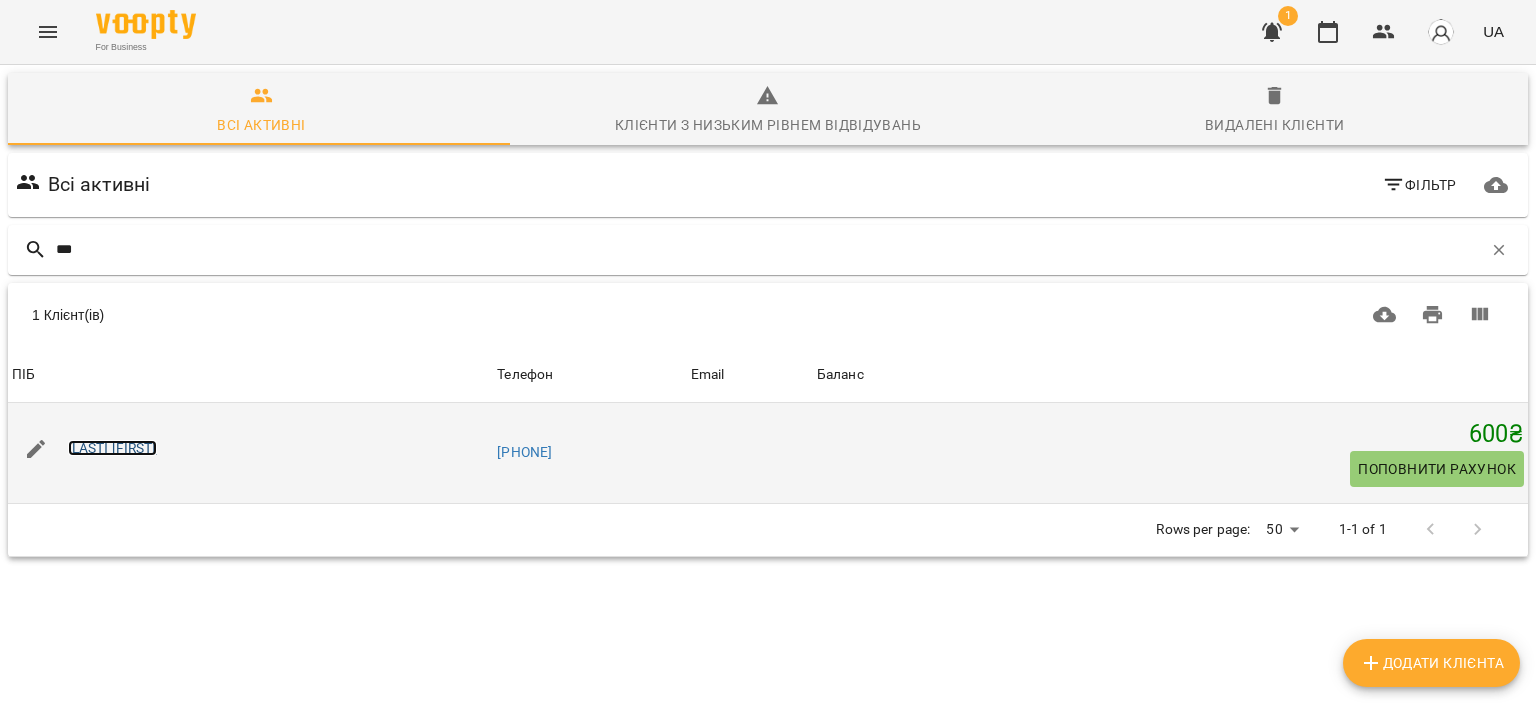 click on "[LAST] [FIRST]" at bounding box center (112, 448) 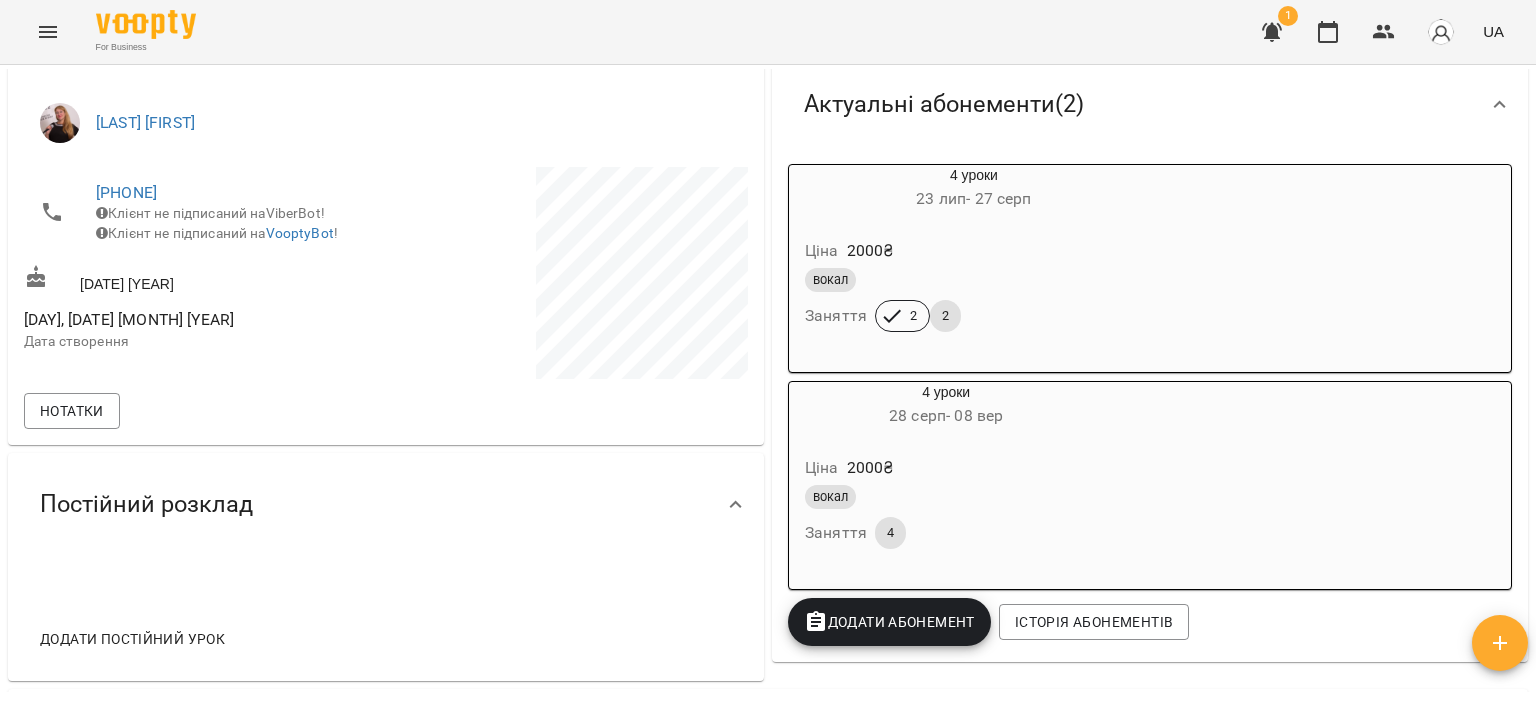 scroll, scrollTop: 0, scrollLeft: 0, axis: both 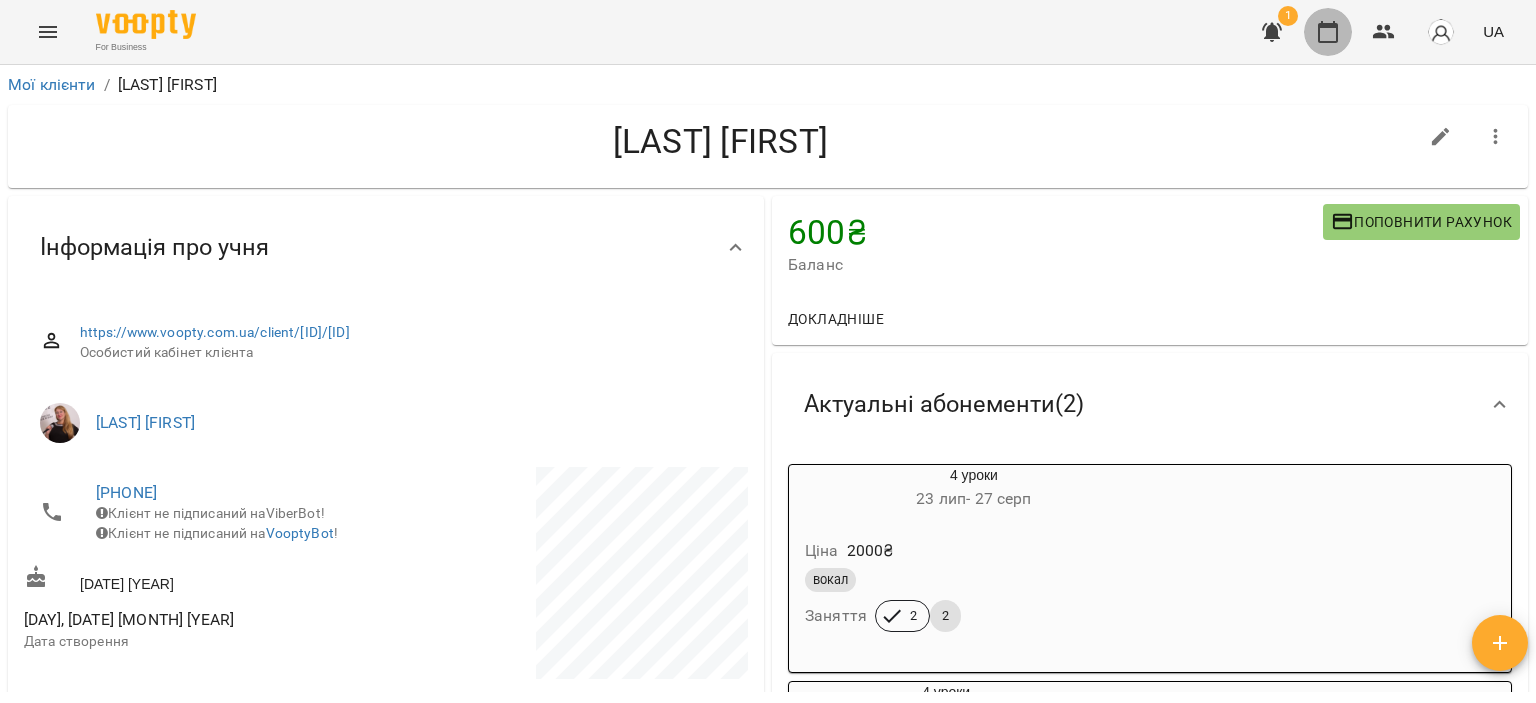 click 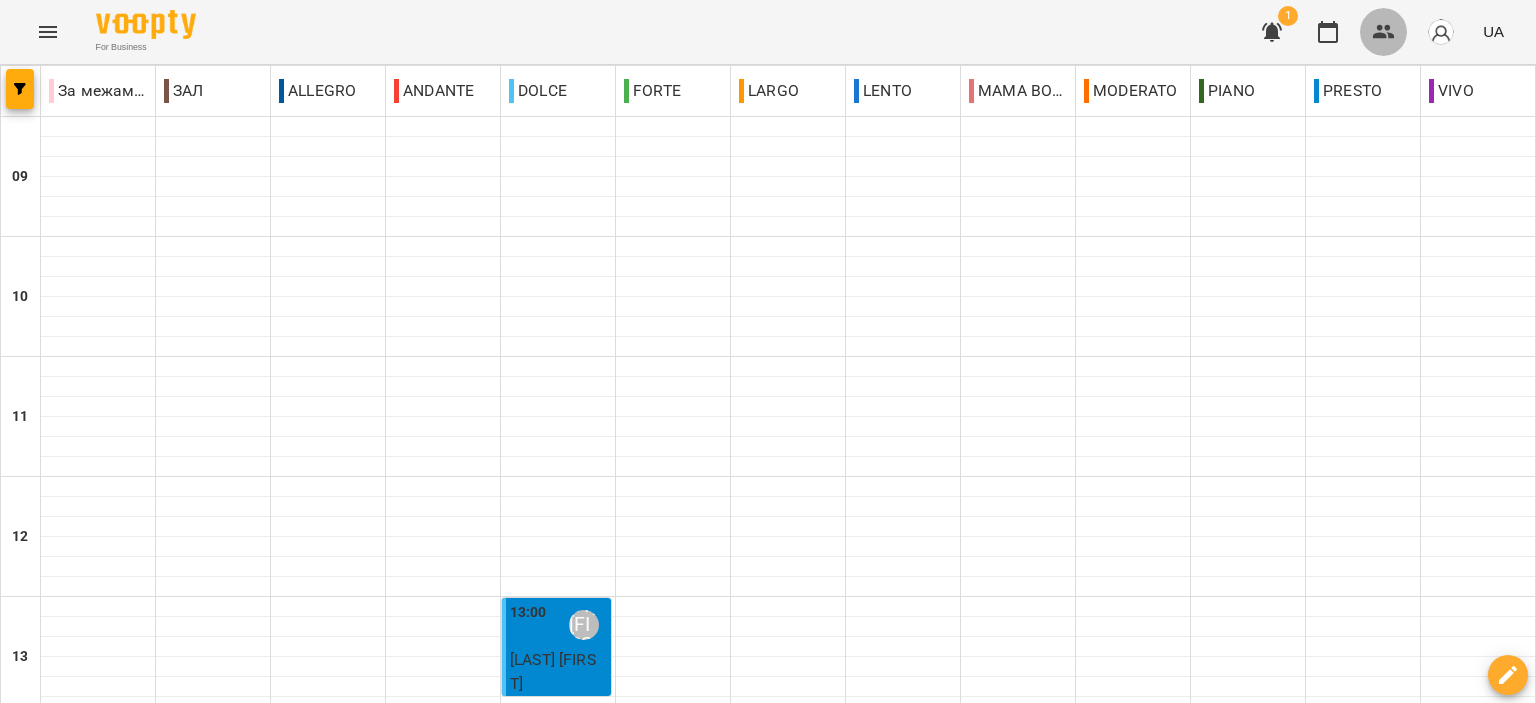 click 